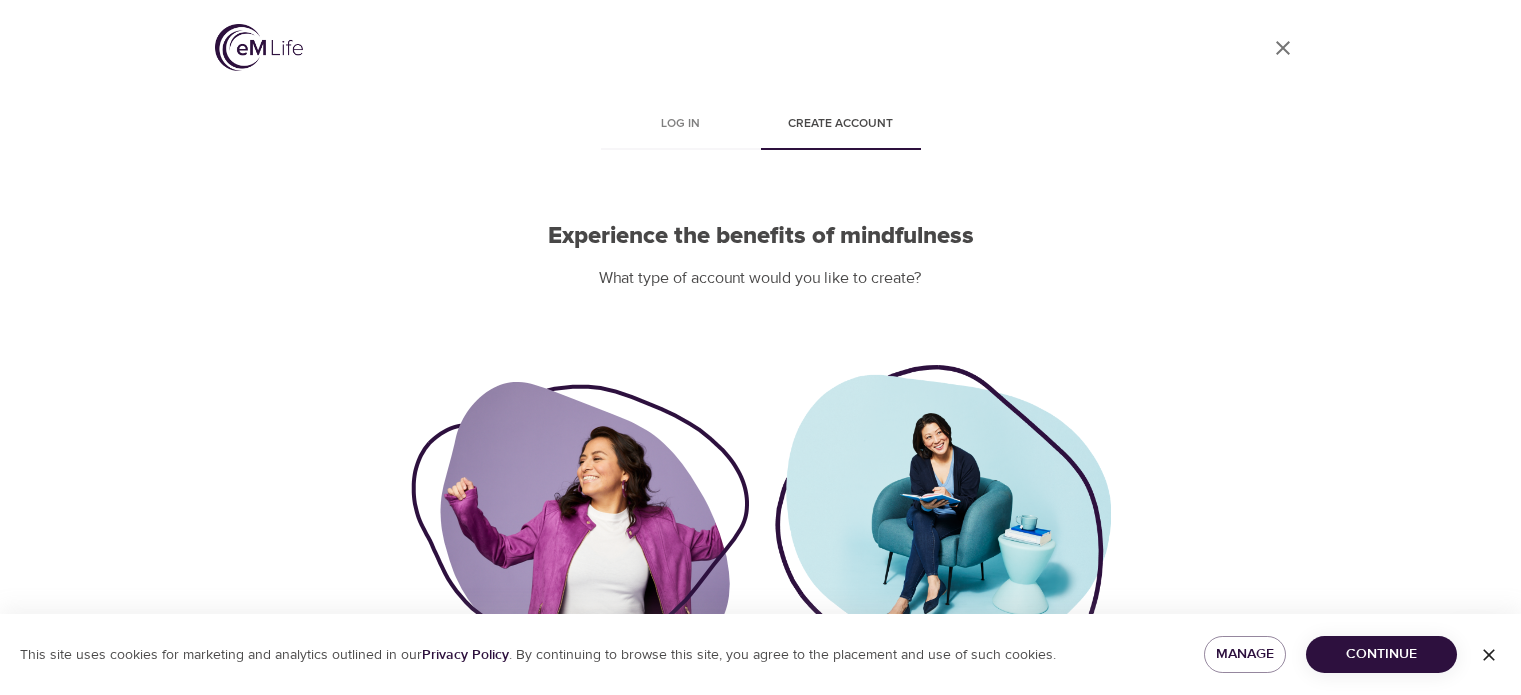 scroll, scrollTop: 0, scrollLeft: 0, axis: both 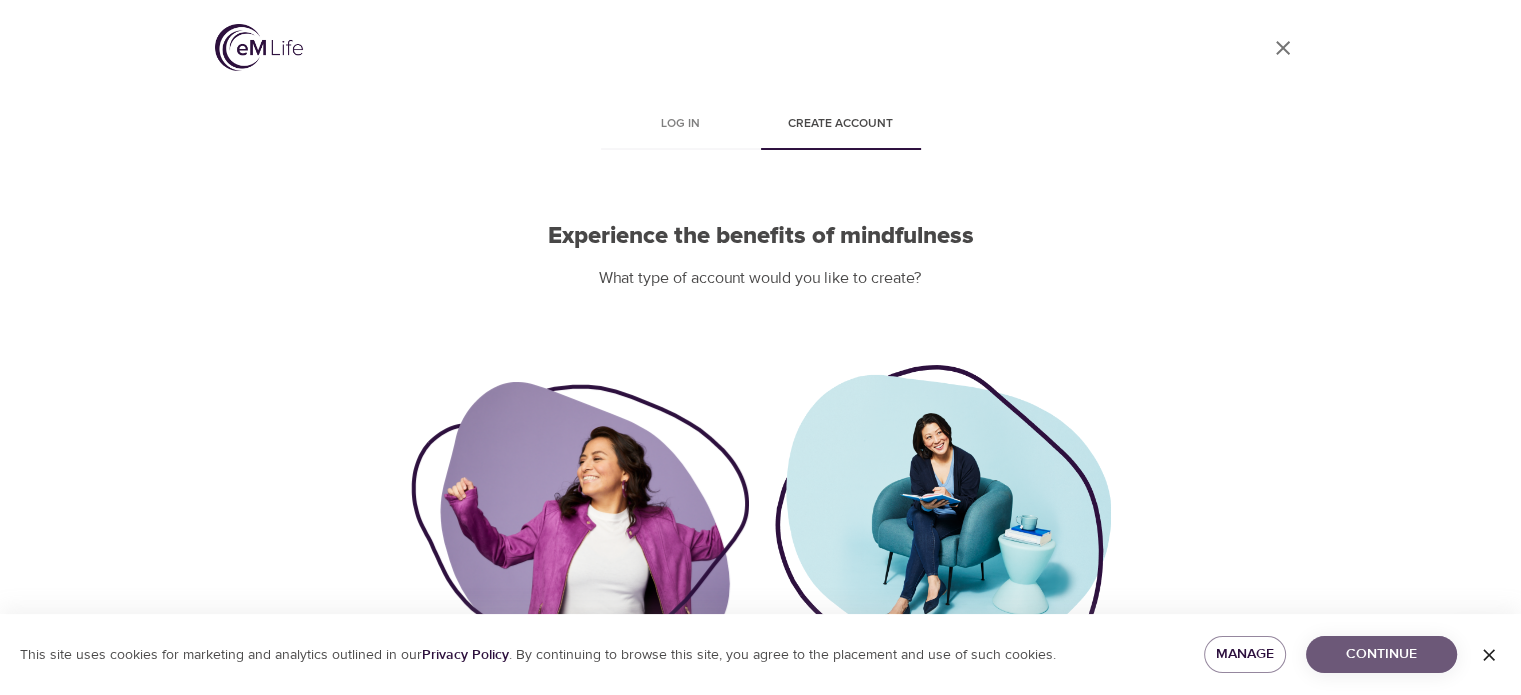 click on "Continue" at bounding box center (1381, 654) 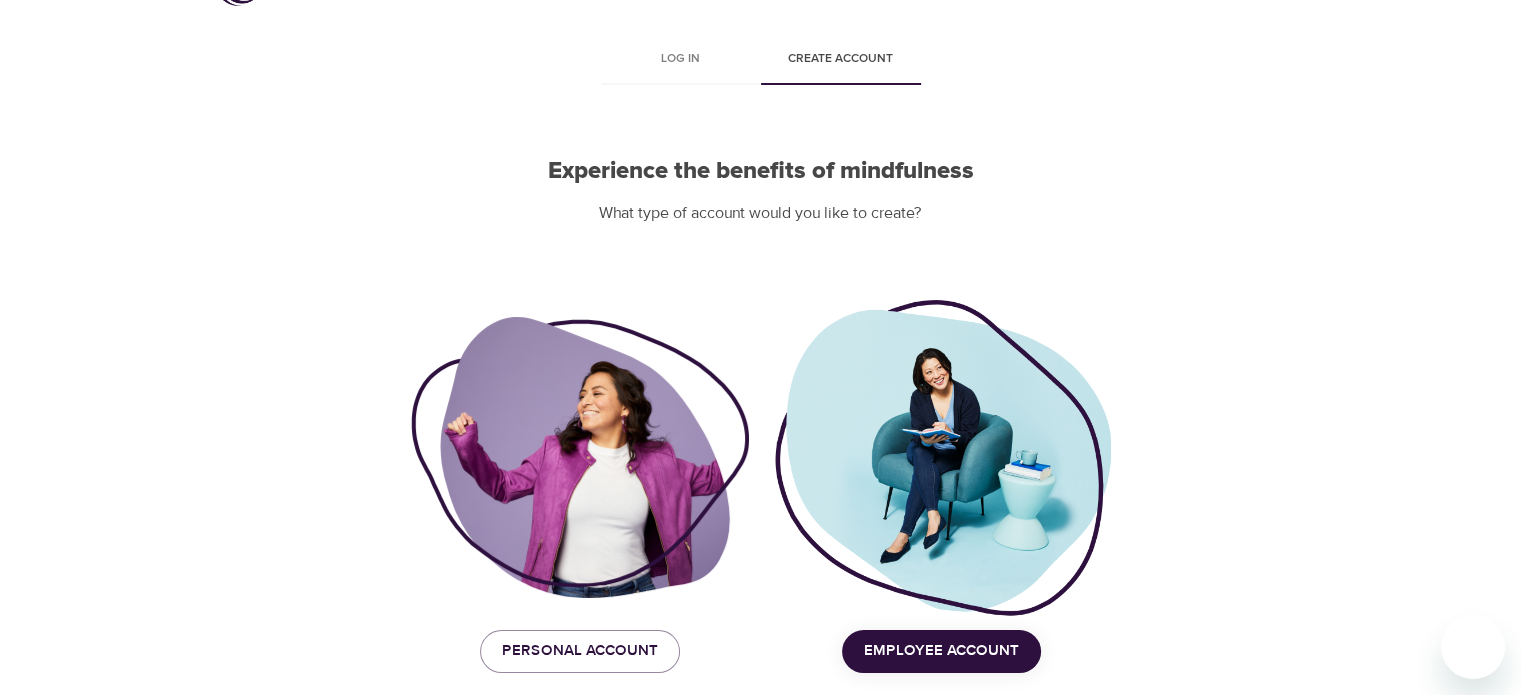 scroll, scrollTop: 145, scrollLeft: 0, axis: vertical 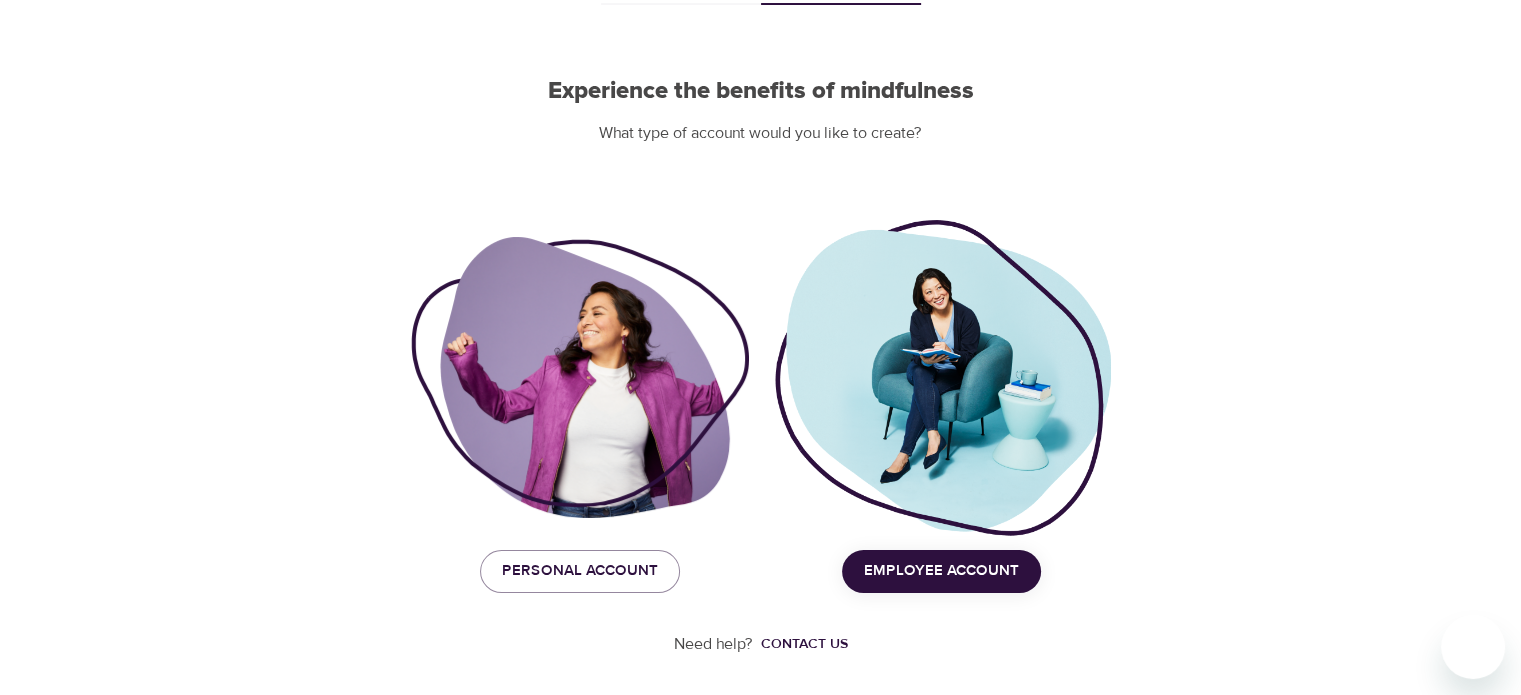click on "Employee Account" at bounding box center [941, 571] 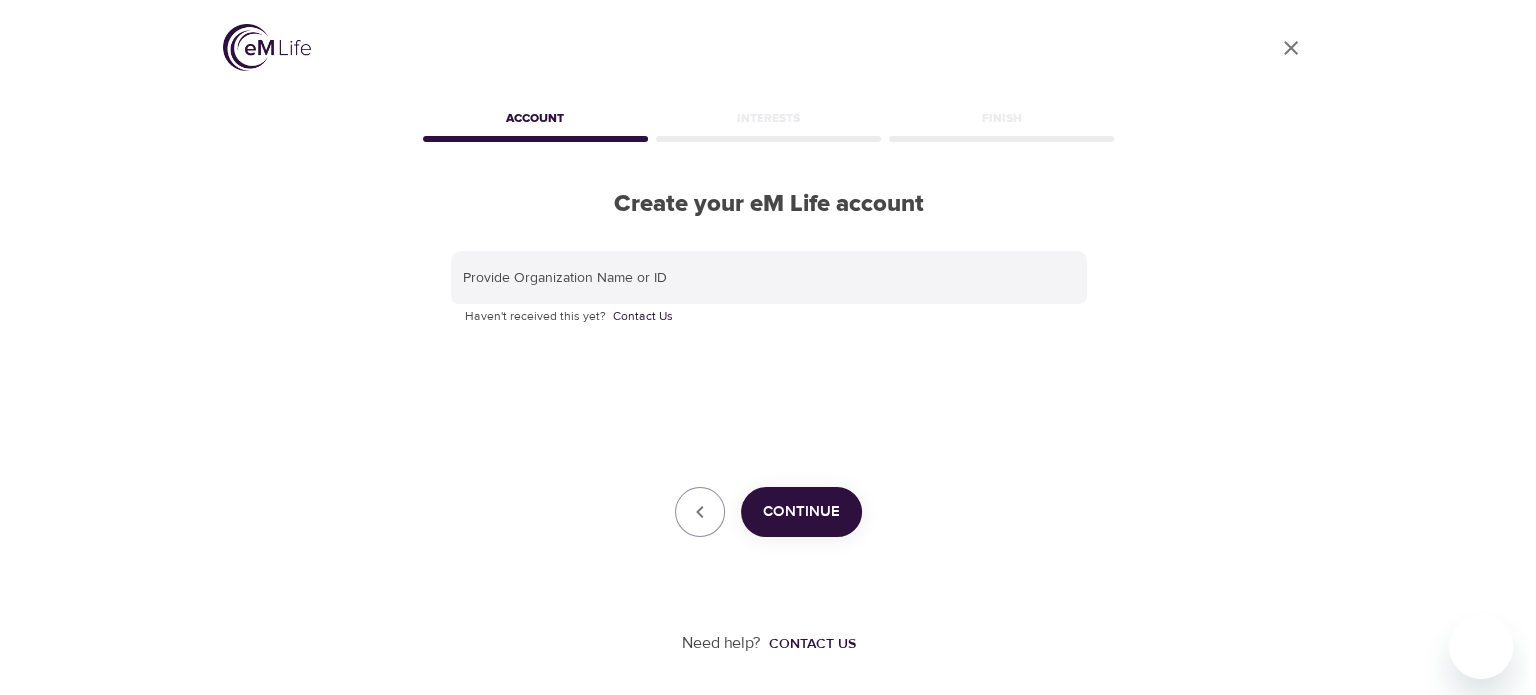 scroll, scrollTop: 0, scrollLeft: 0, axis: both 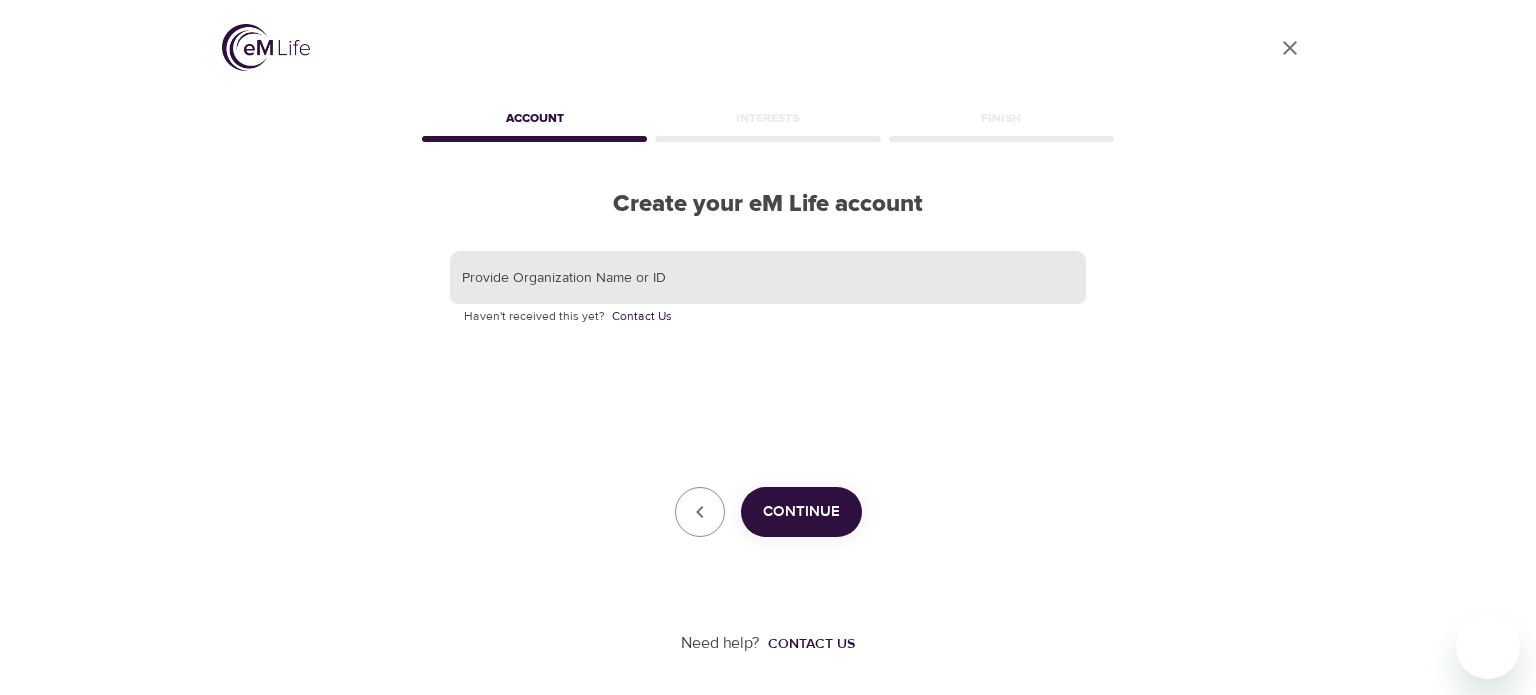 click at bounding box center (768, 278) 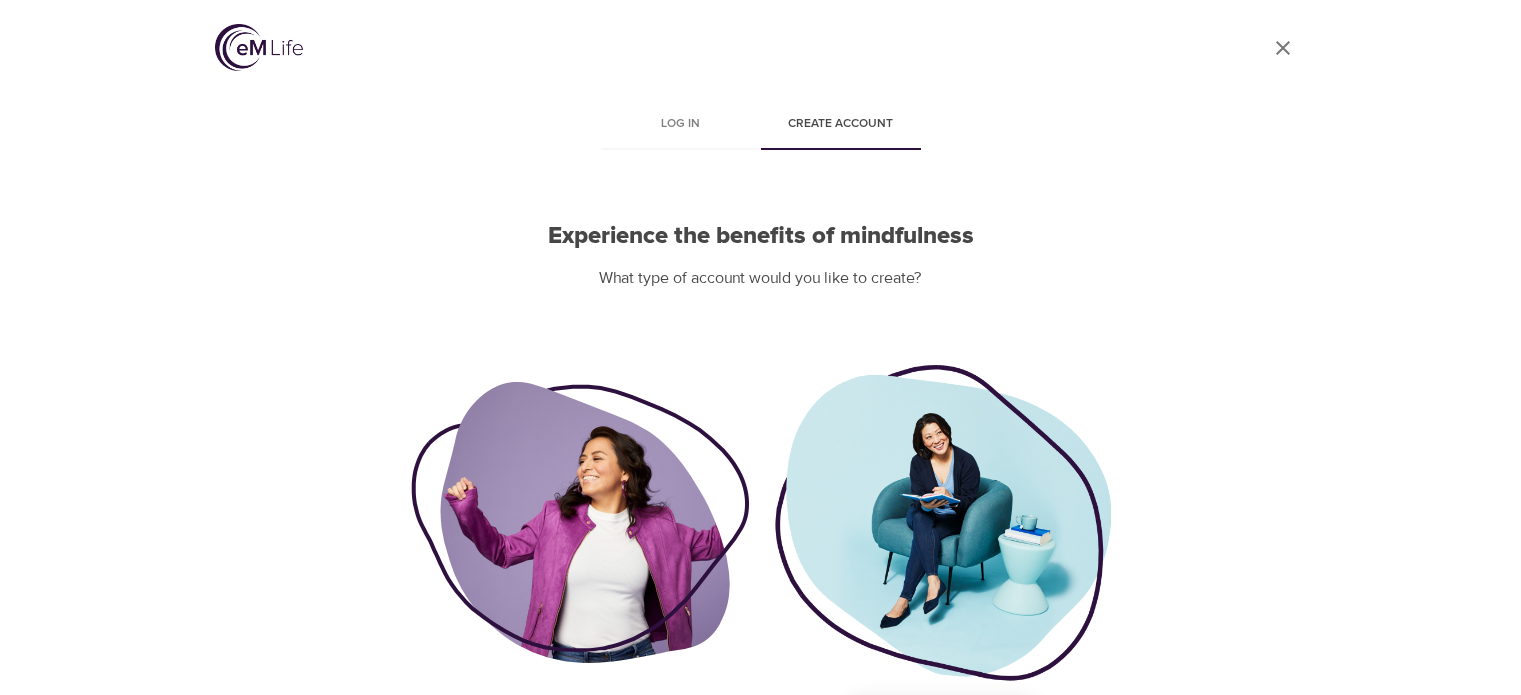 click at bounding box center [580, 522] 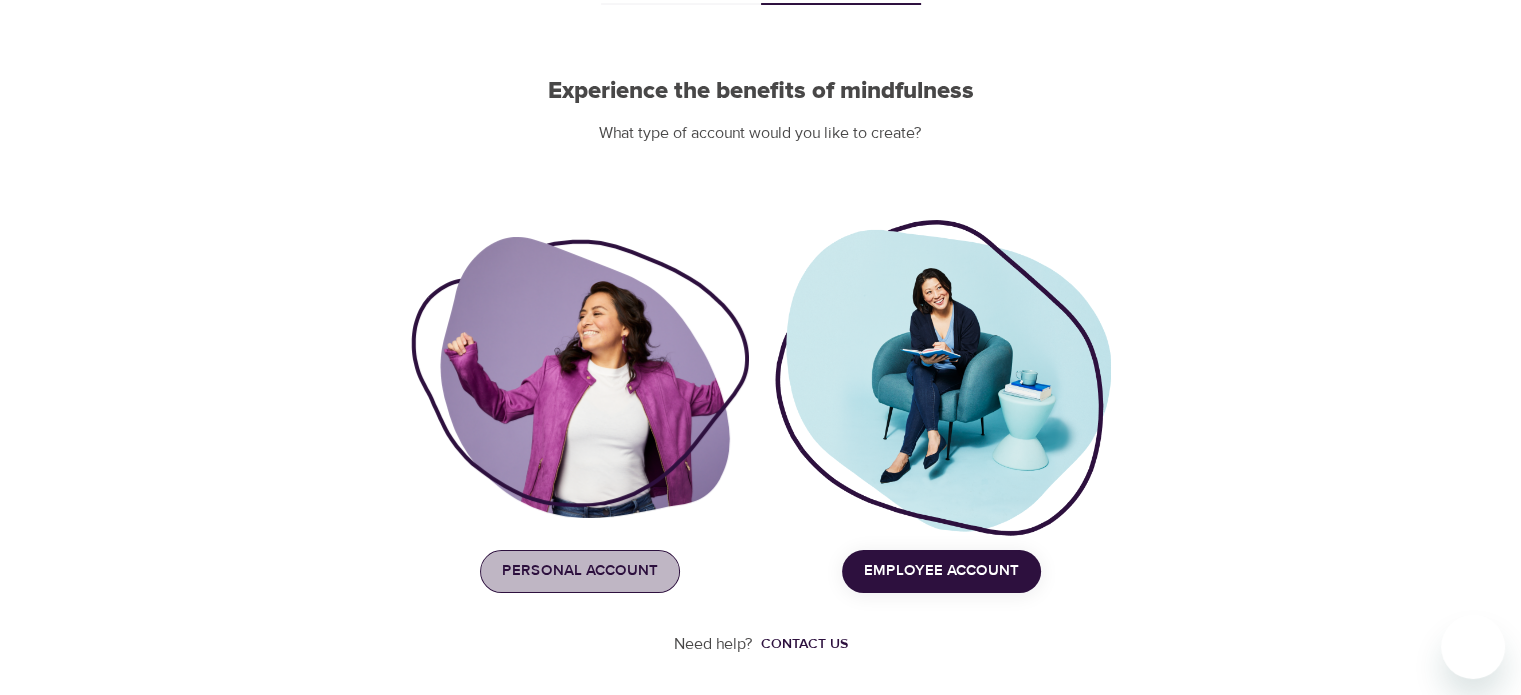 click on "Personal Account" at bounding box center (580, 571) 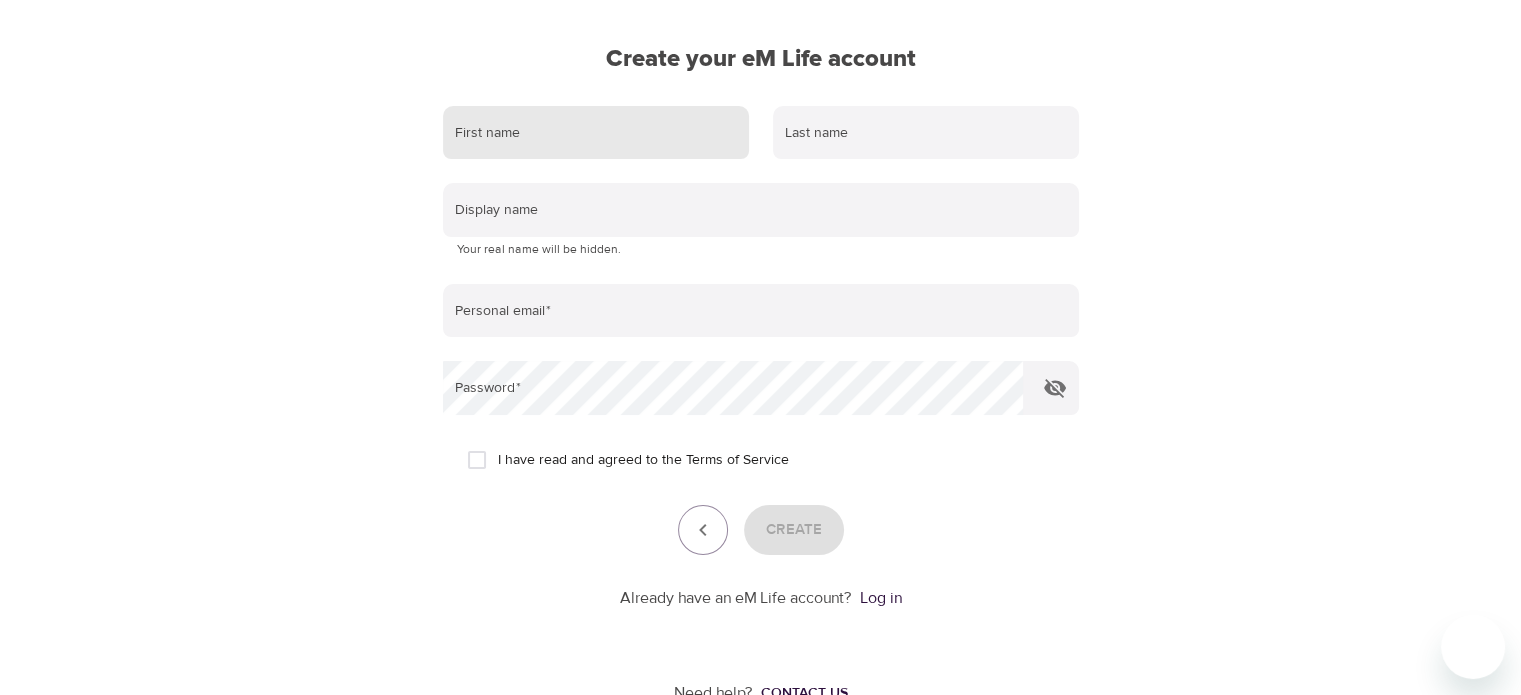 click at bounding box center (596, 133) 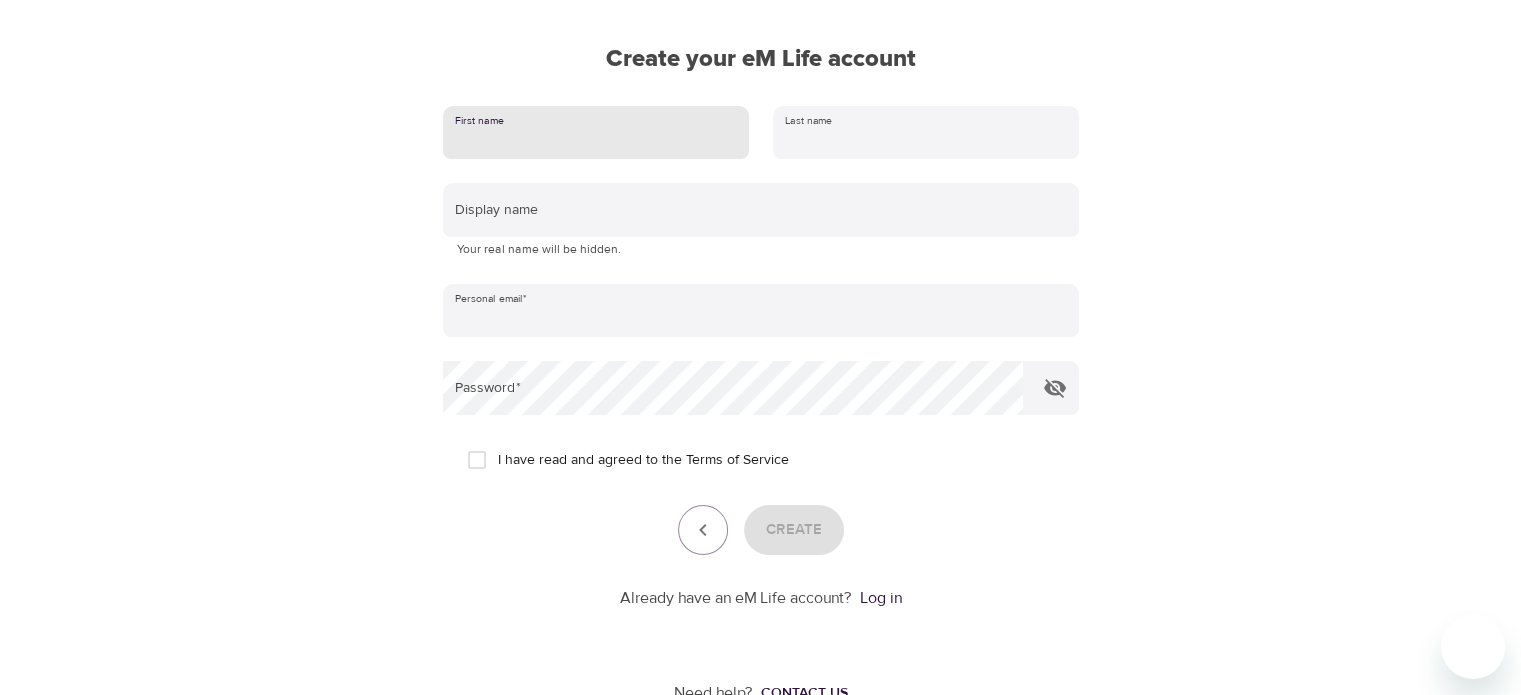 type on "[NAME]" 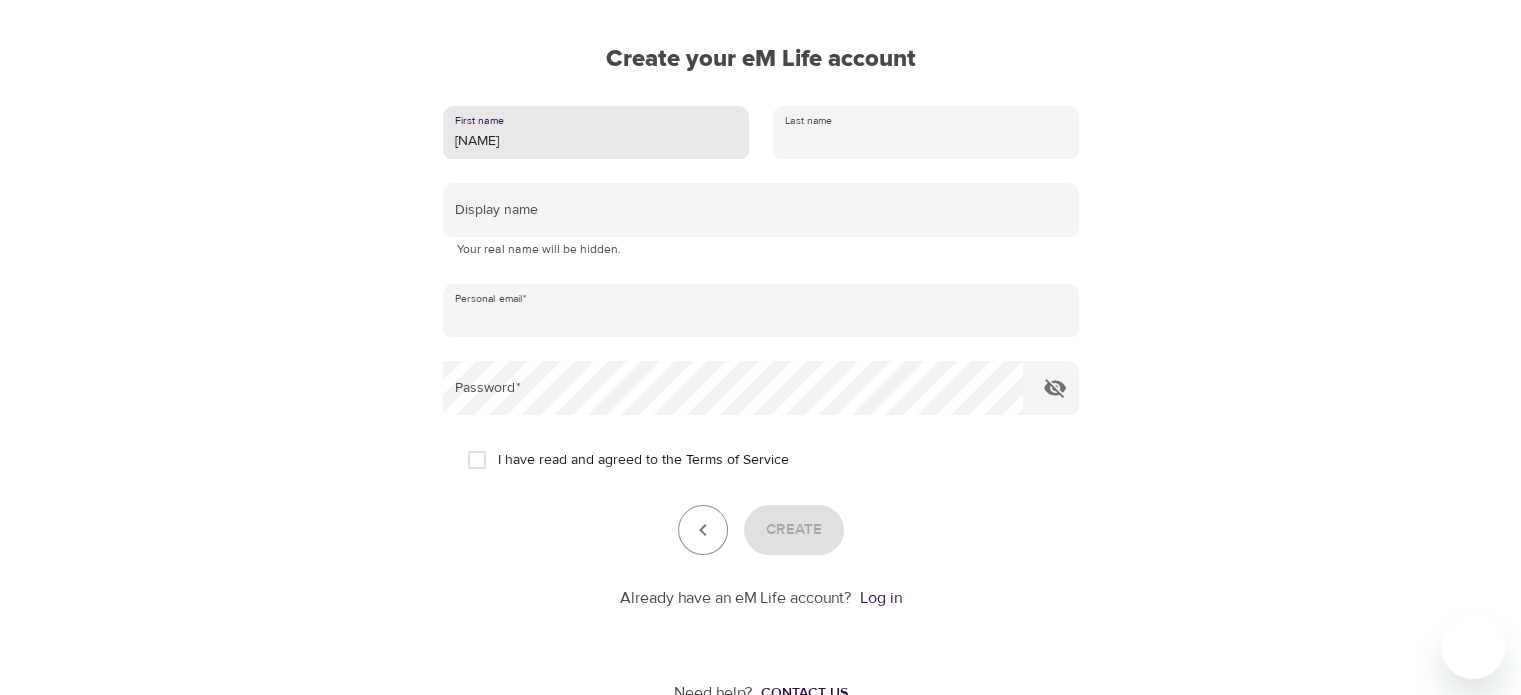type on "[LAST]" 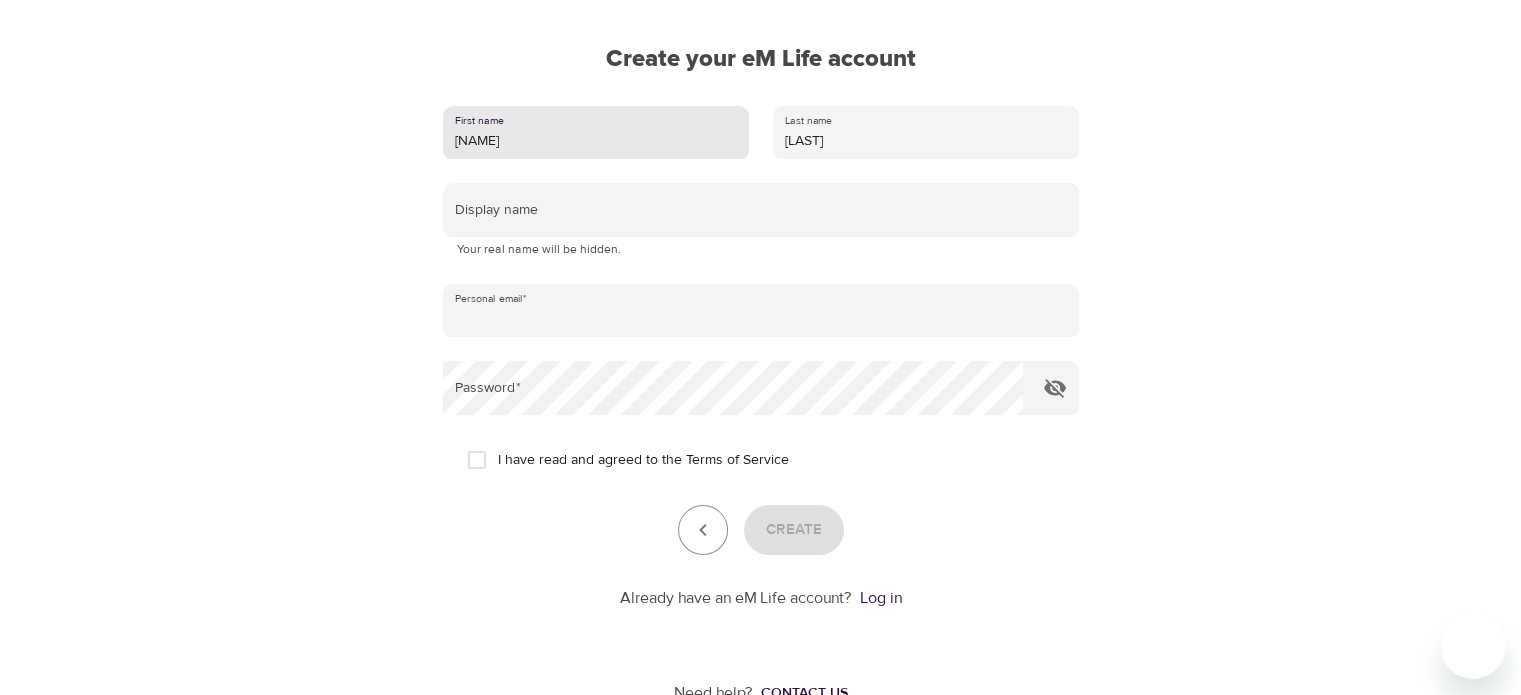 type on "[USERNAME]@example.com" 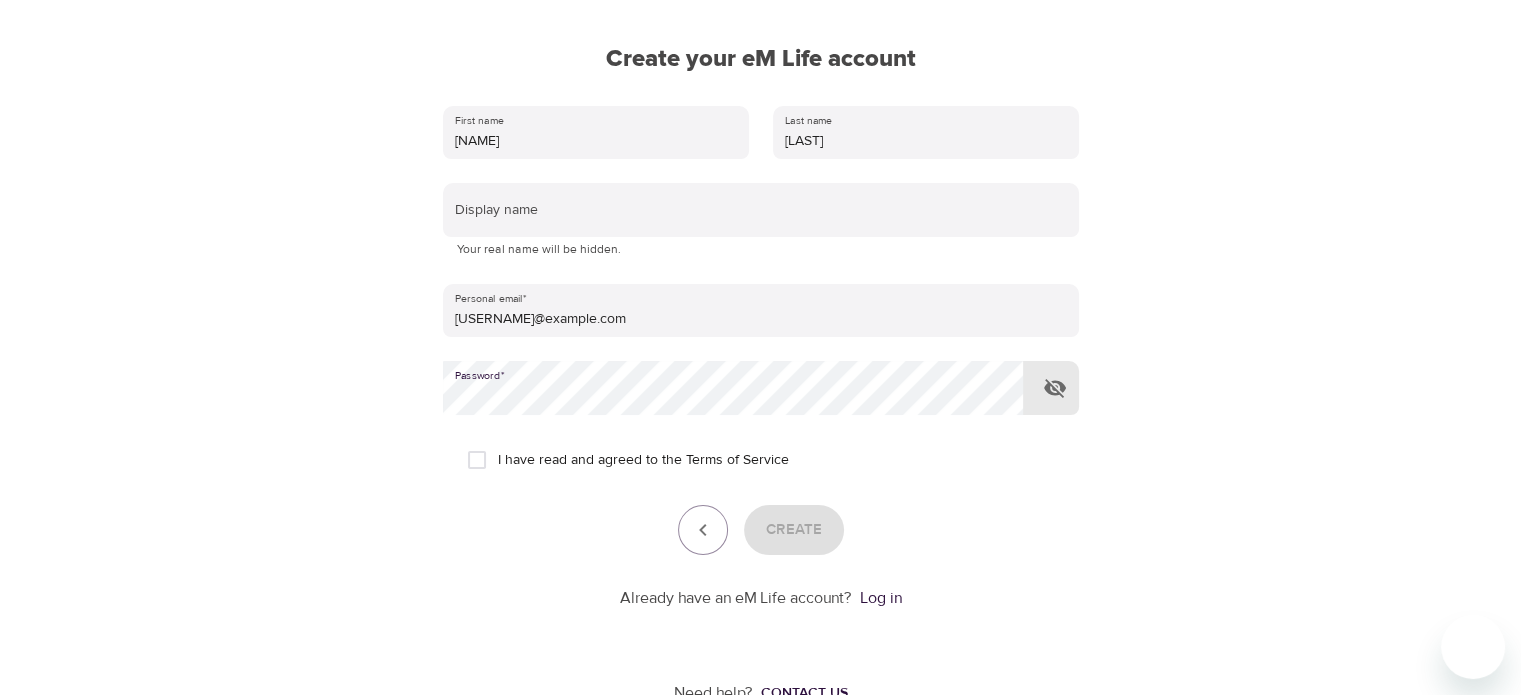 click on "I have read and agreed to the    Terms of Service" at bounding box center (477, 460) 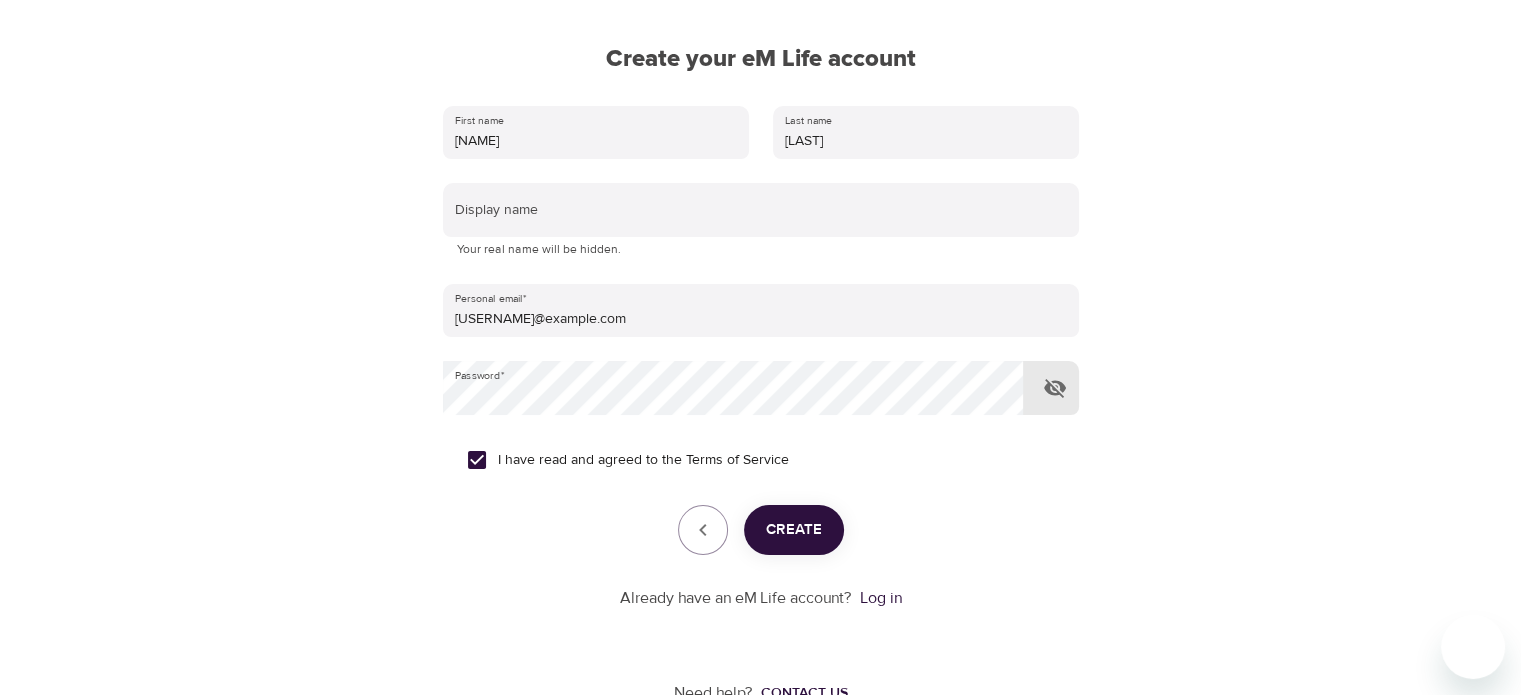 click 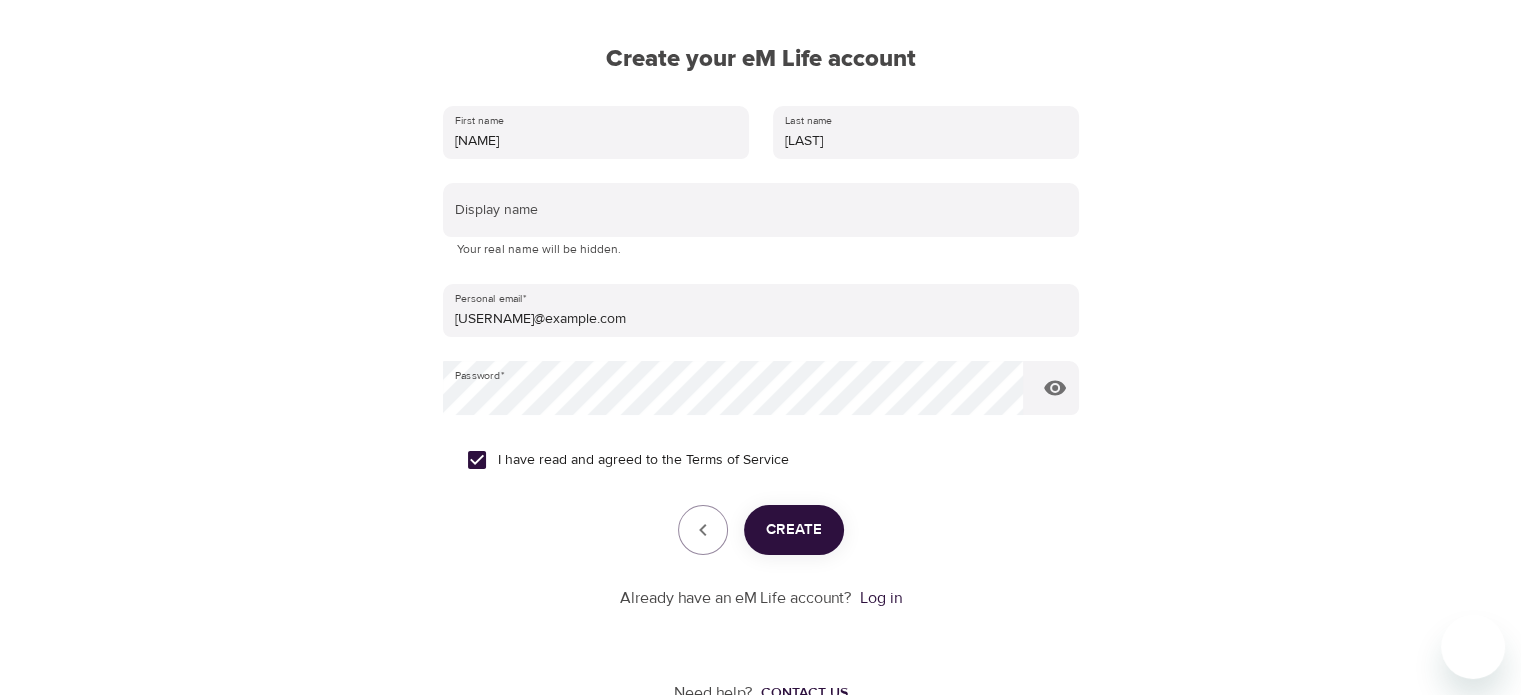 click on "Create" at bounding box center (794, 530) 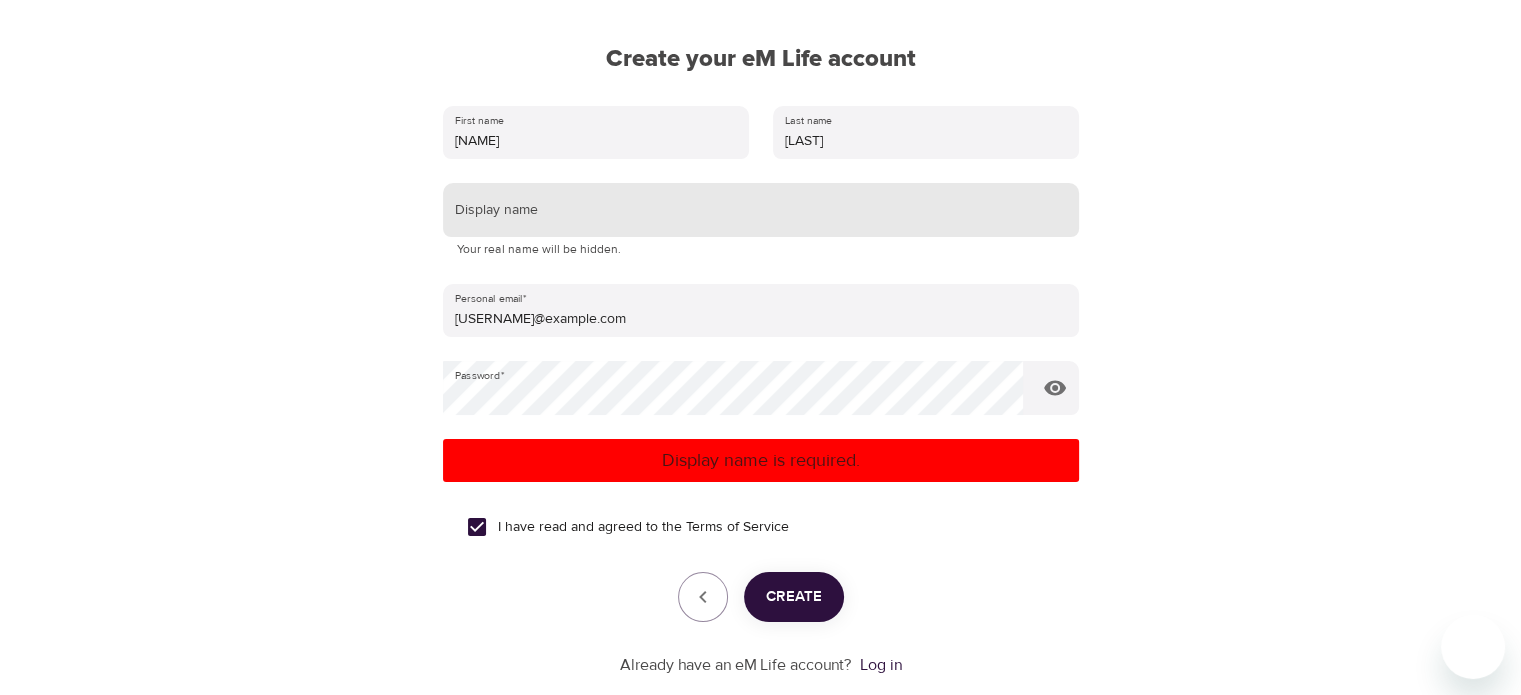 click at bounding box center [761, 210] 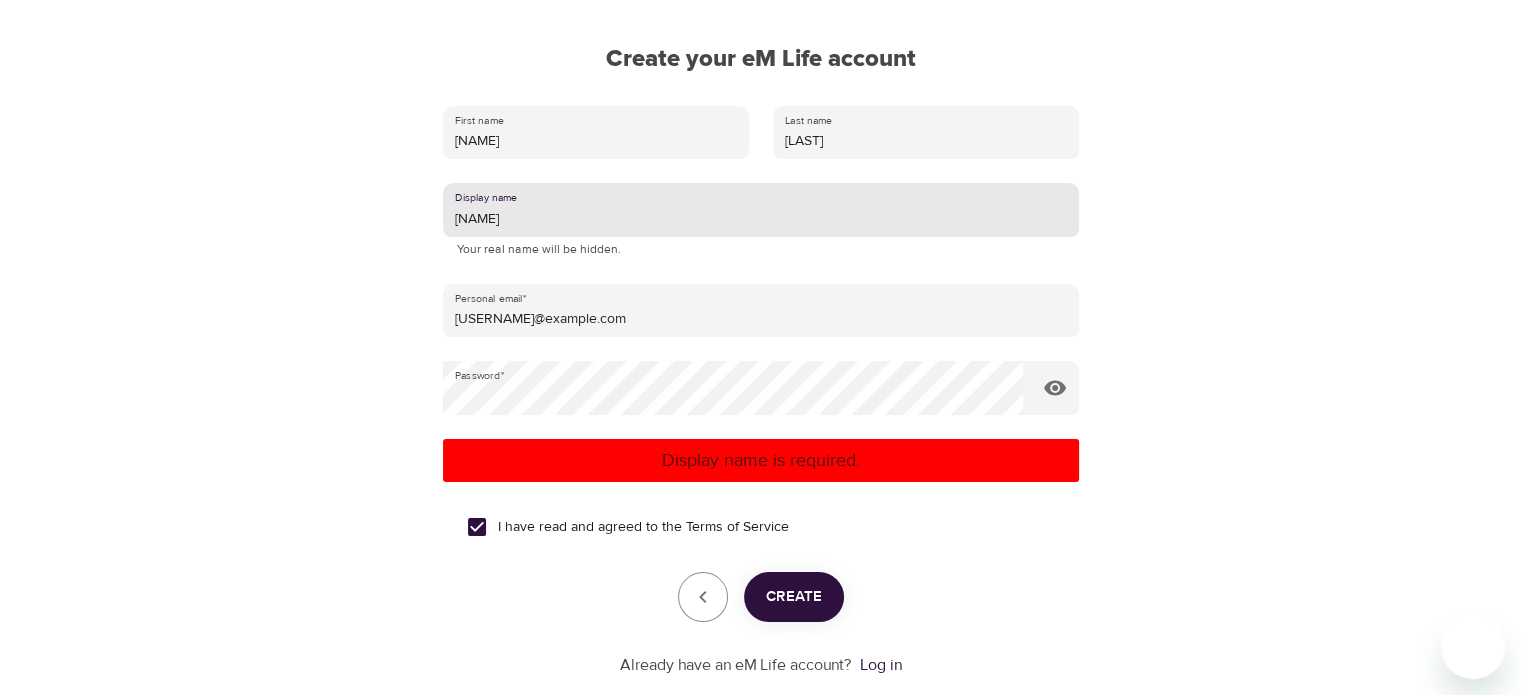 type on "[NAME]" 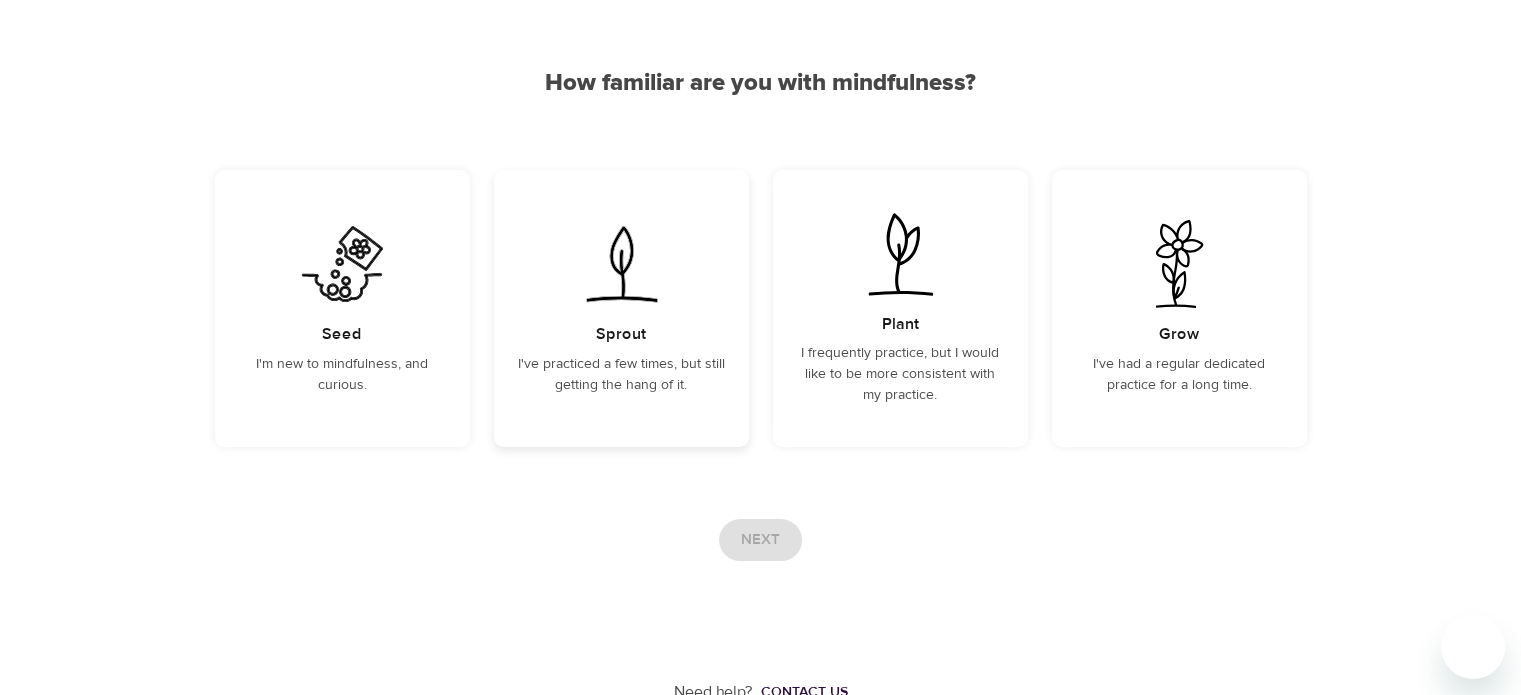 click at bounding box center [621, 264] 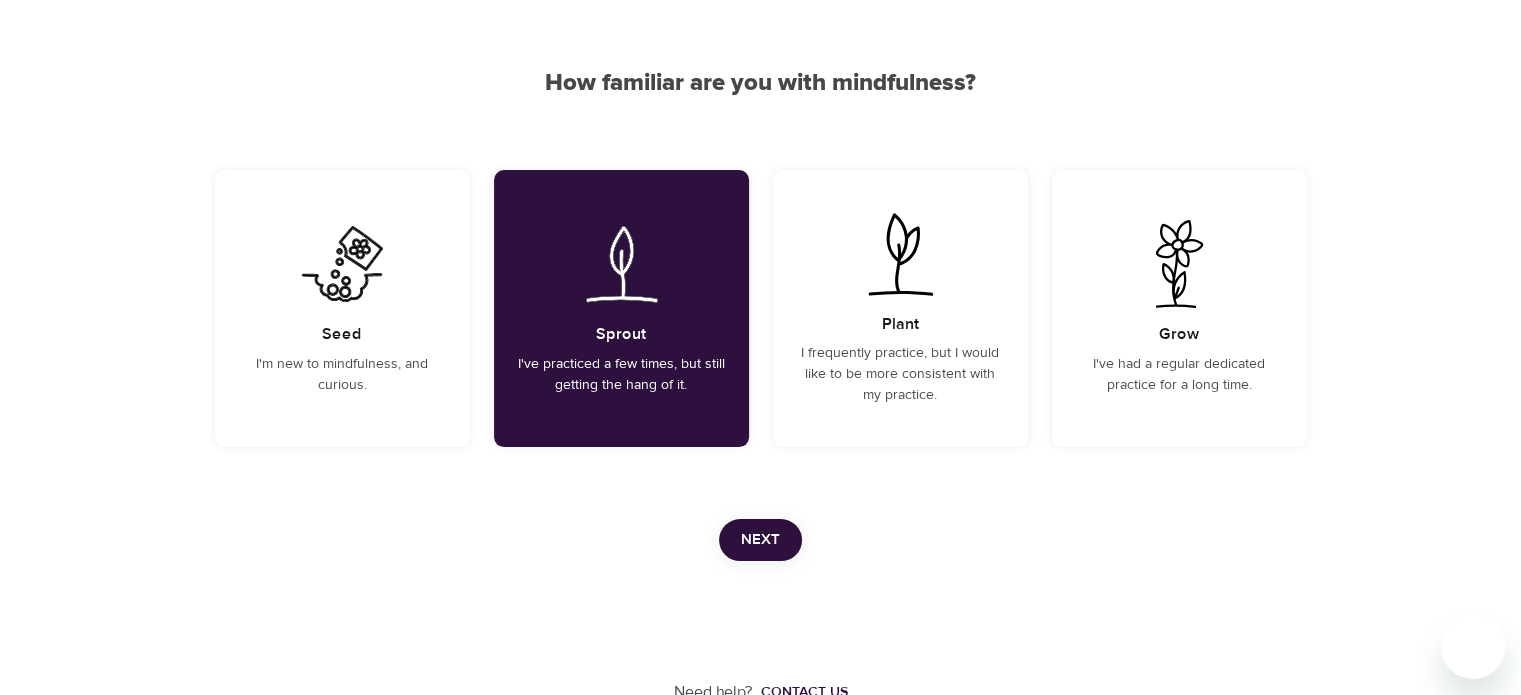 click on "Next" at bounding box center (760, 540) 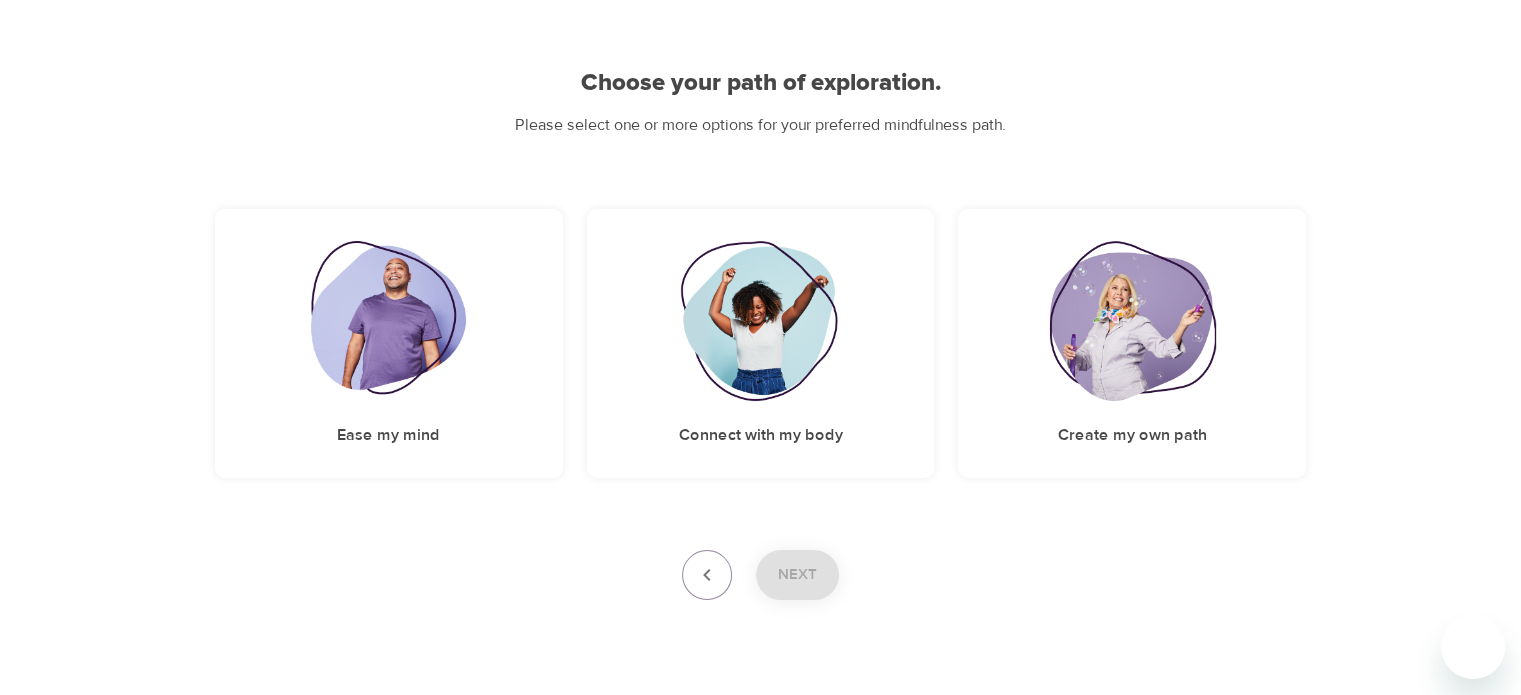 scroll, scrollTop: 176, scrollLeft: 0, axis: vertical 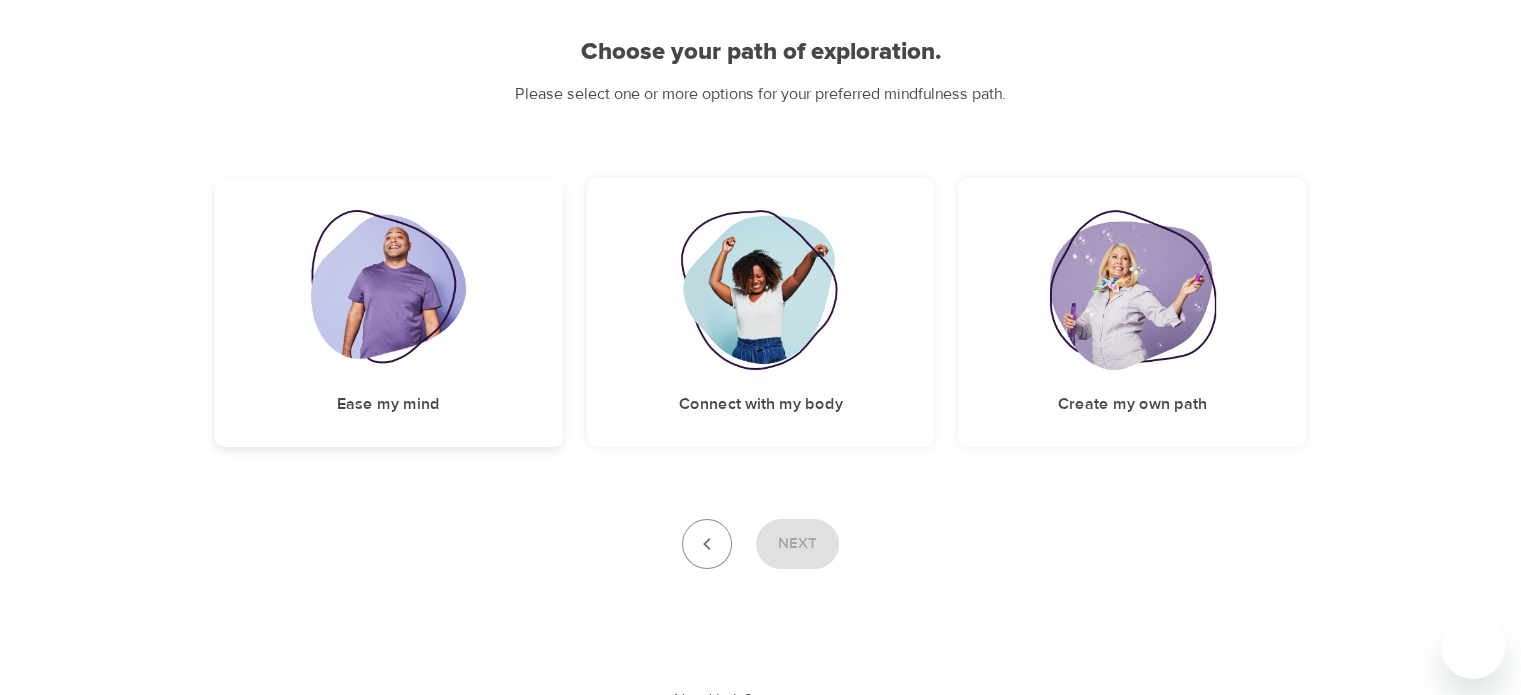 click on "Ease my mind" at bounding box center [389, 312] 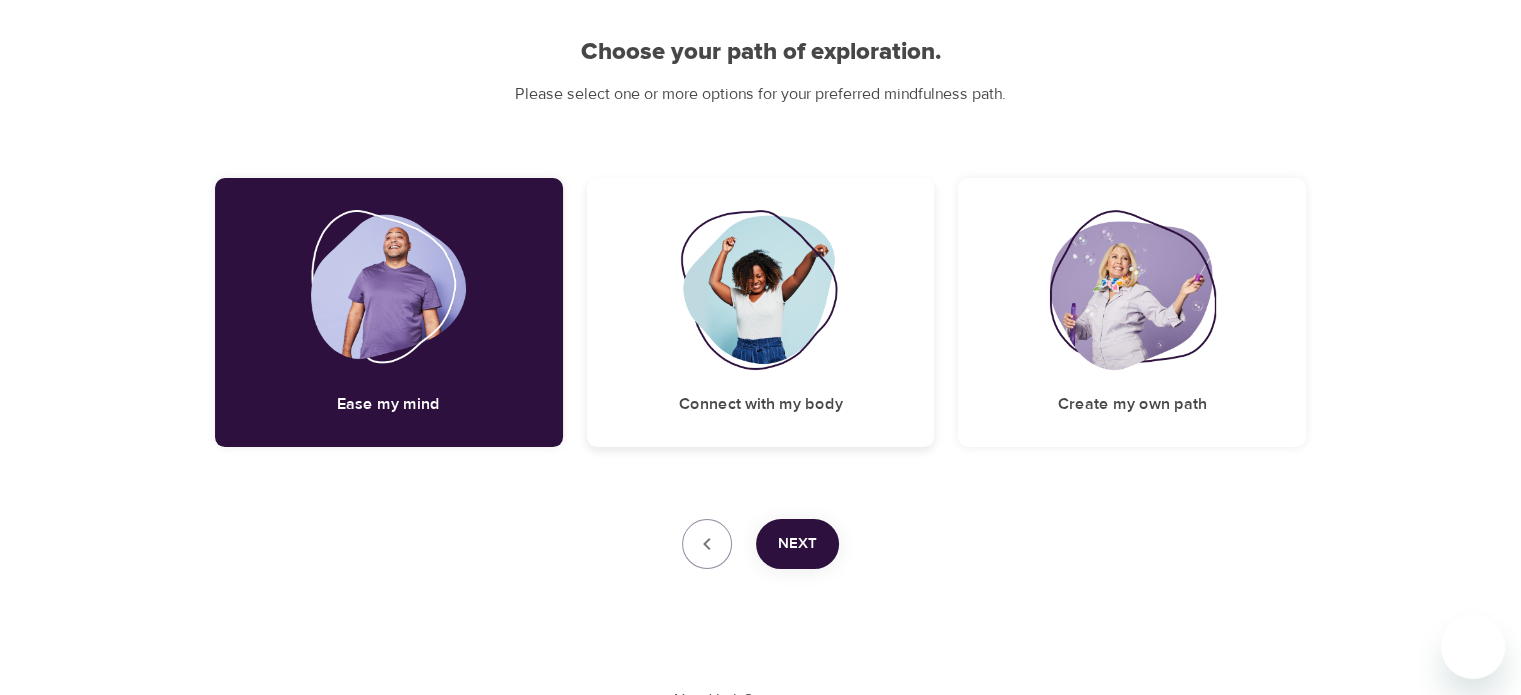 click on "Connect with my body" at bounding box center [760, 404] 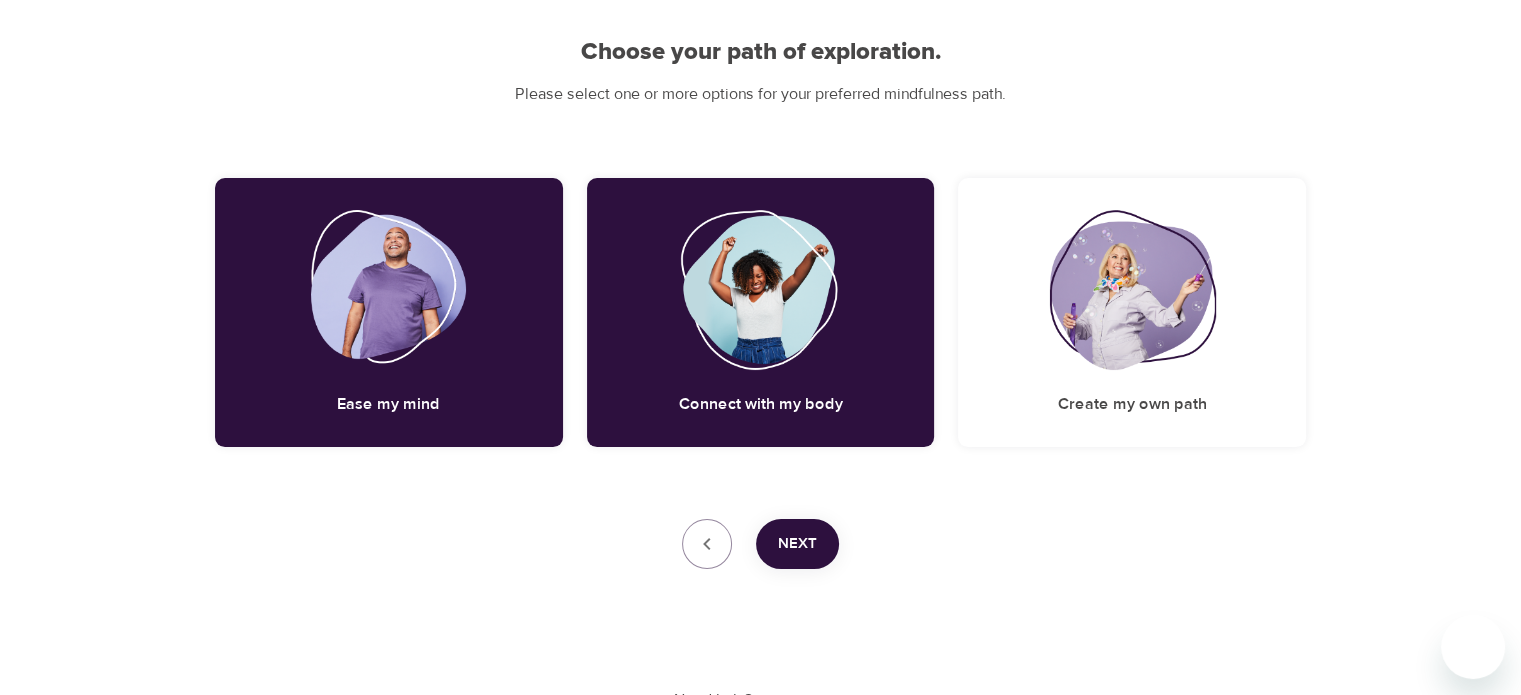 click on "Next" at bounding box center [797, 544] 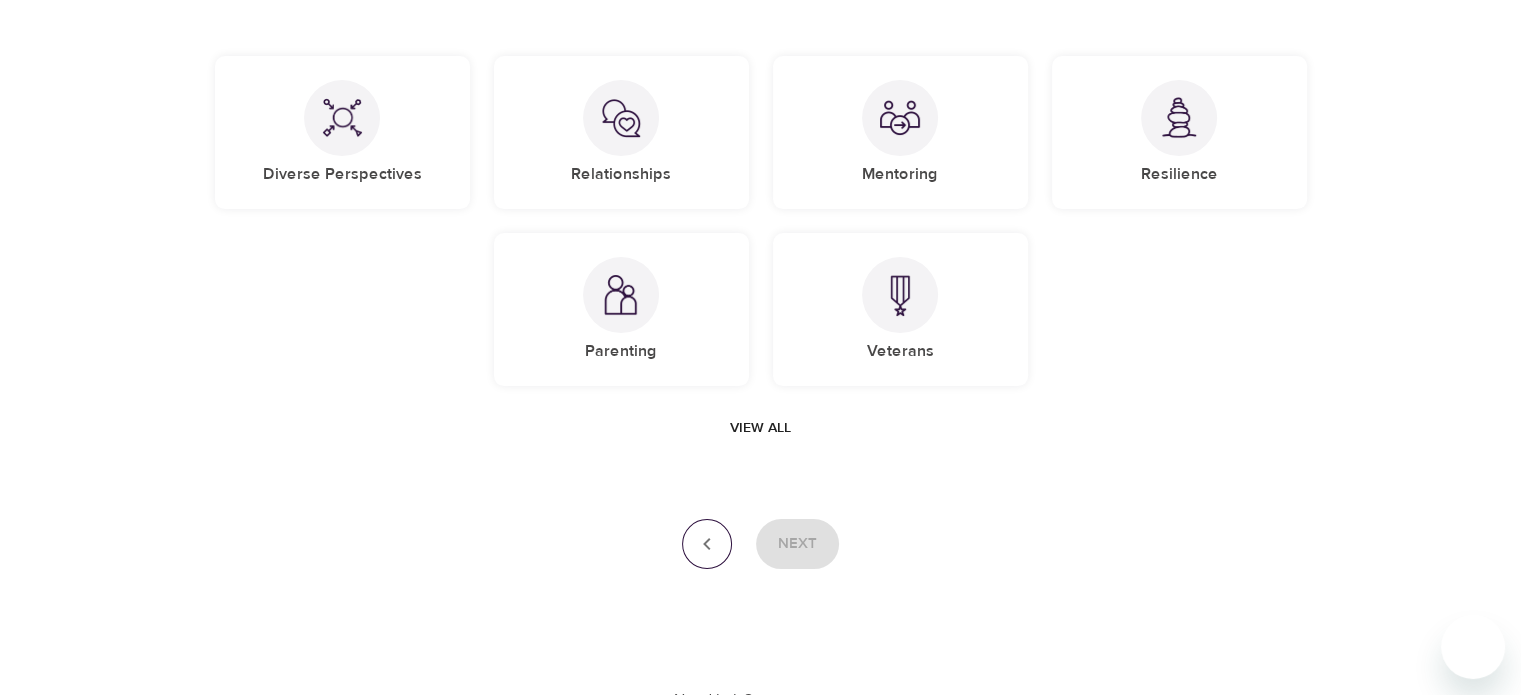 click at bounding box center [707, 544] 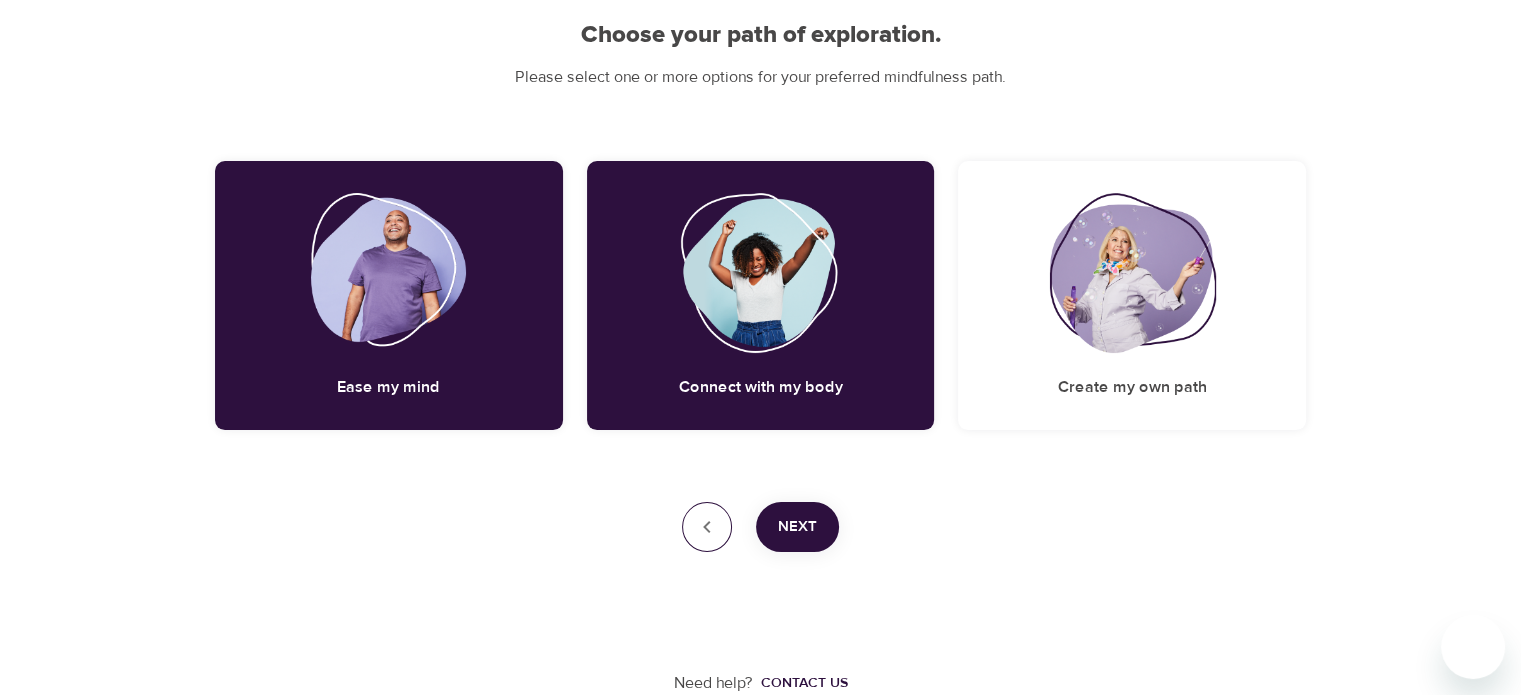 scroll, scrollTop: 176, scrollLeft: 0, axis: vertical 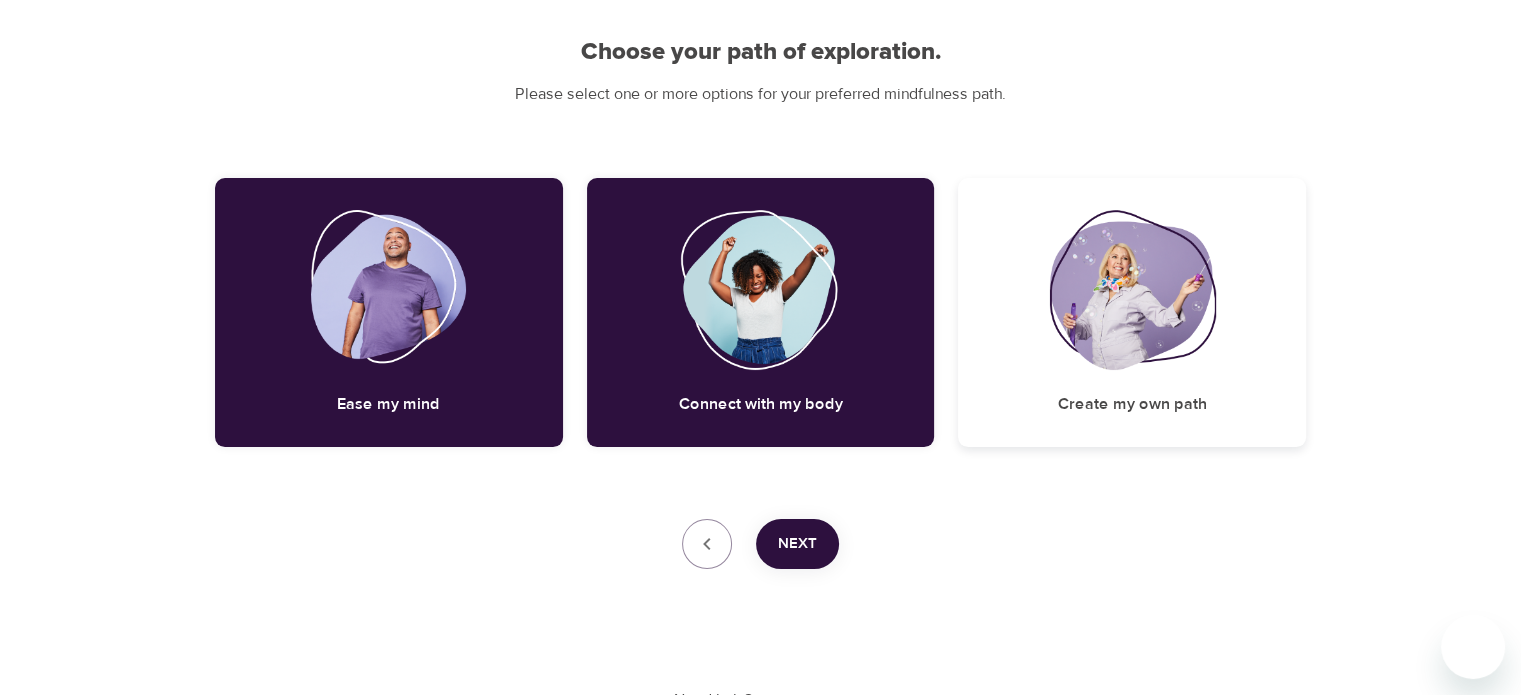 click on "Create my own path" at bounding box center (1132, 404) 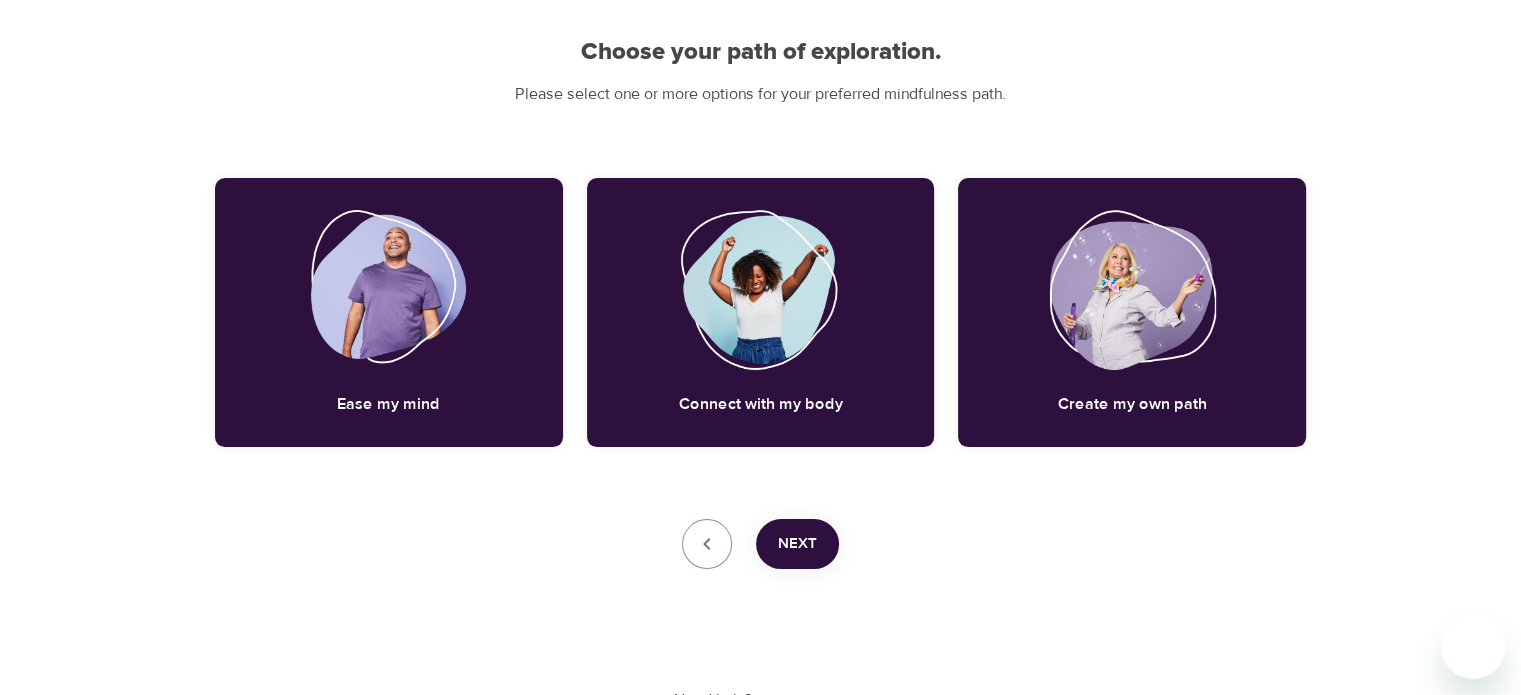 click on "Next" at bounding box center (797, 544) 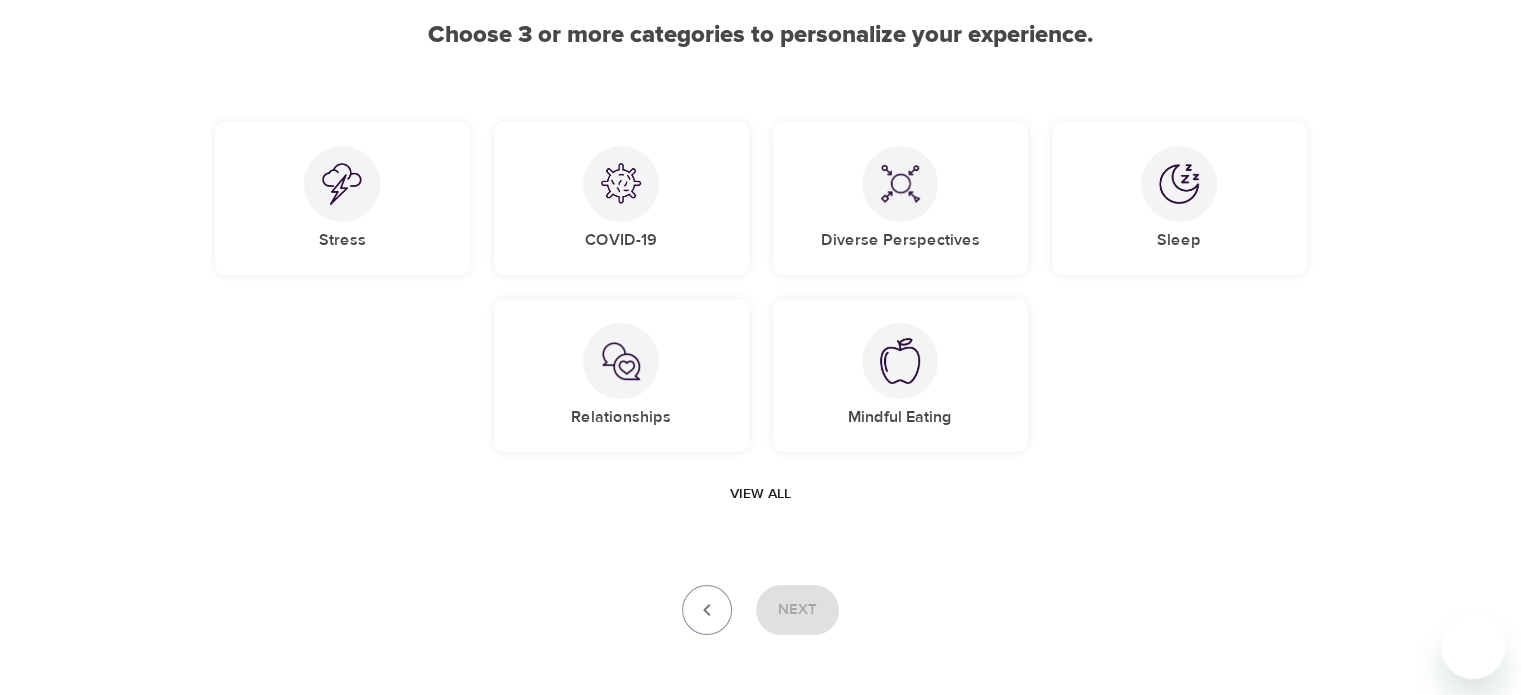 scroll, scrollTop: 159, scrollLeft: 0, axis: vertical 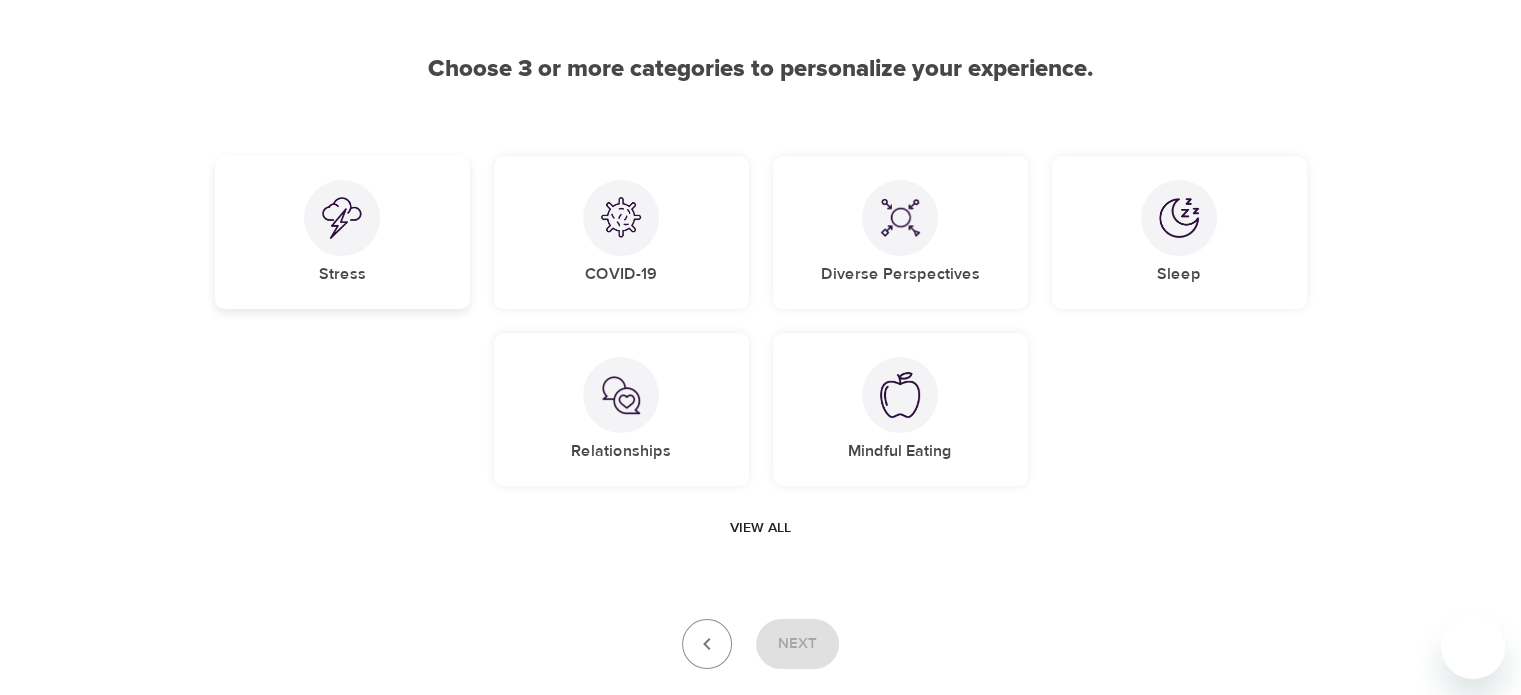 click on "Stress" at bounding box center (342, 232) 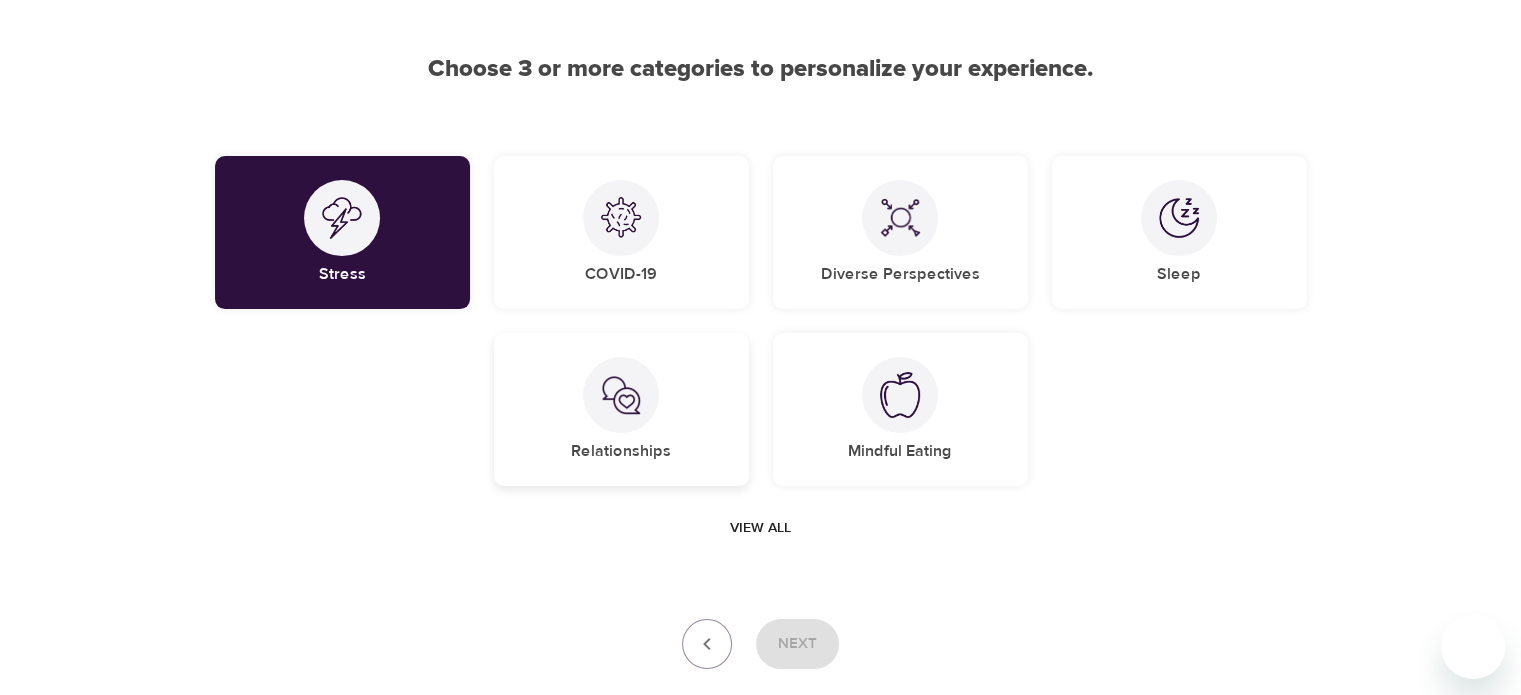 click on "Relationships" at bounding box center [621, 409] 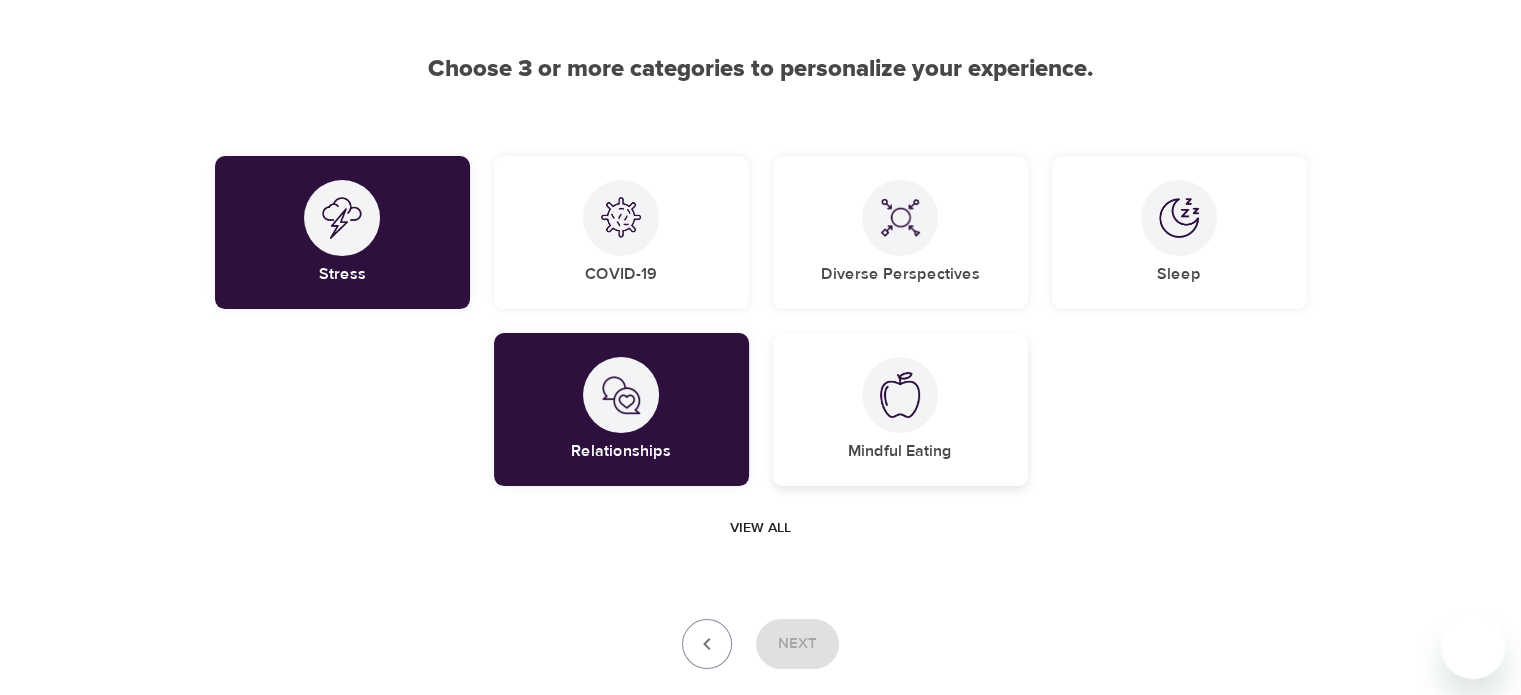 drag, startPoint x: 887, startPoint y: 415, endPoint x: 875, endPoint y: 429, distance: 18.439089 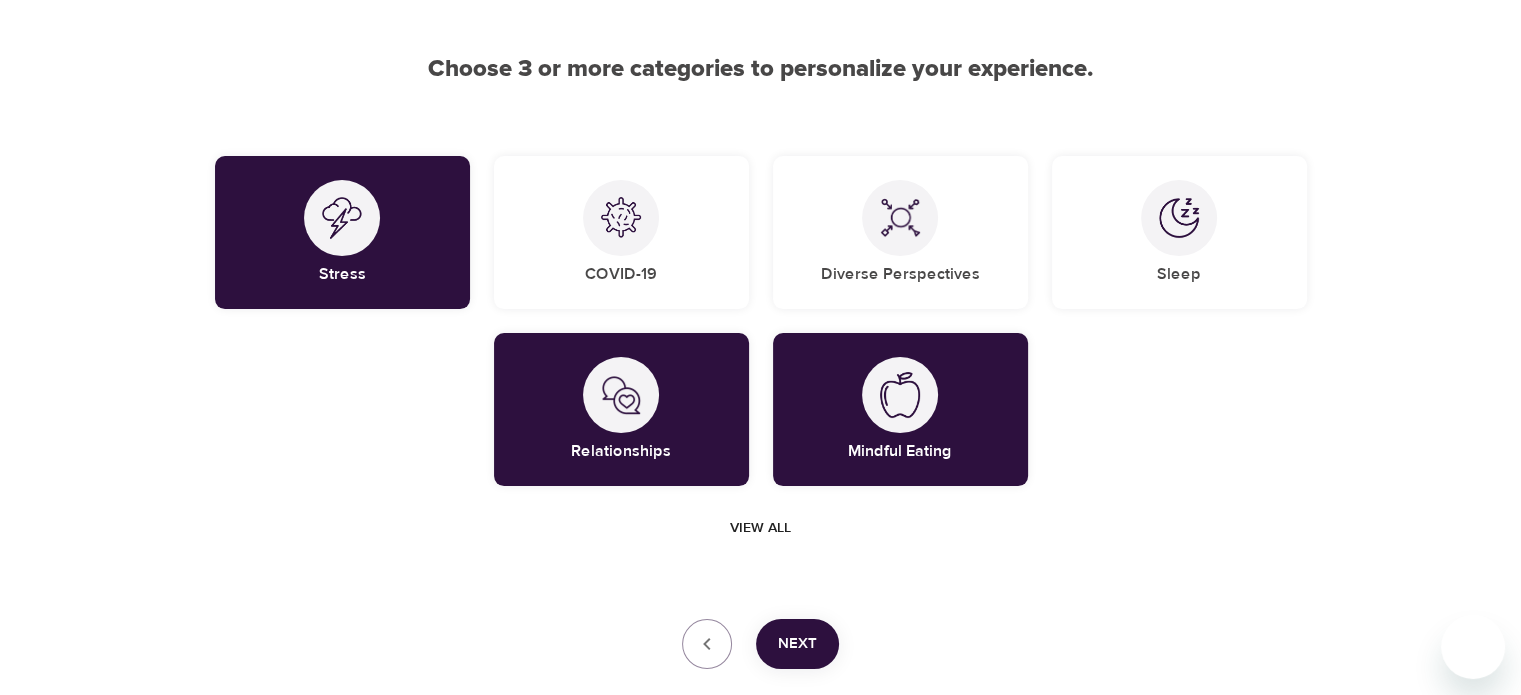 click on "View all" at bounding box center (760, 528) 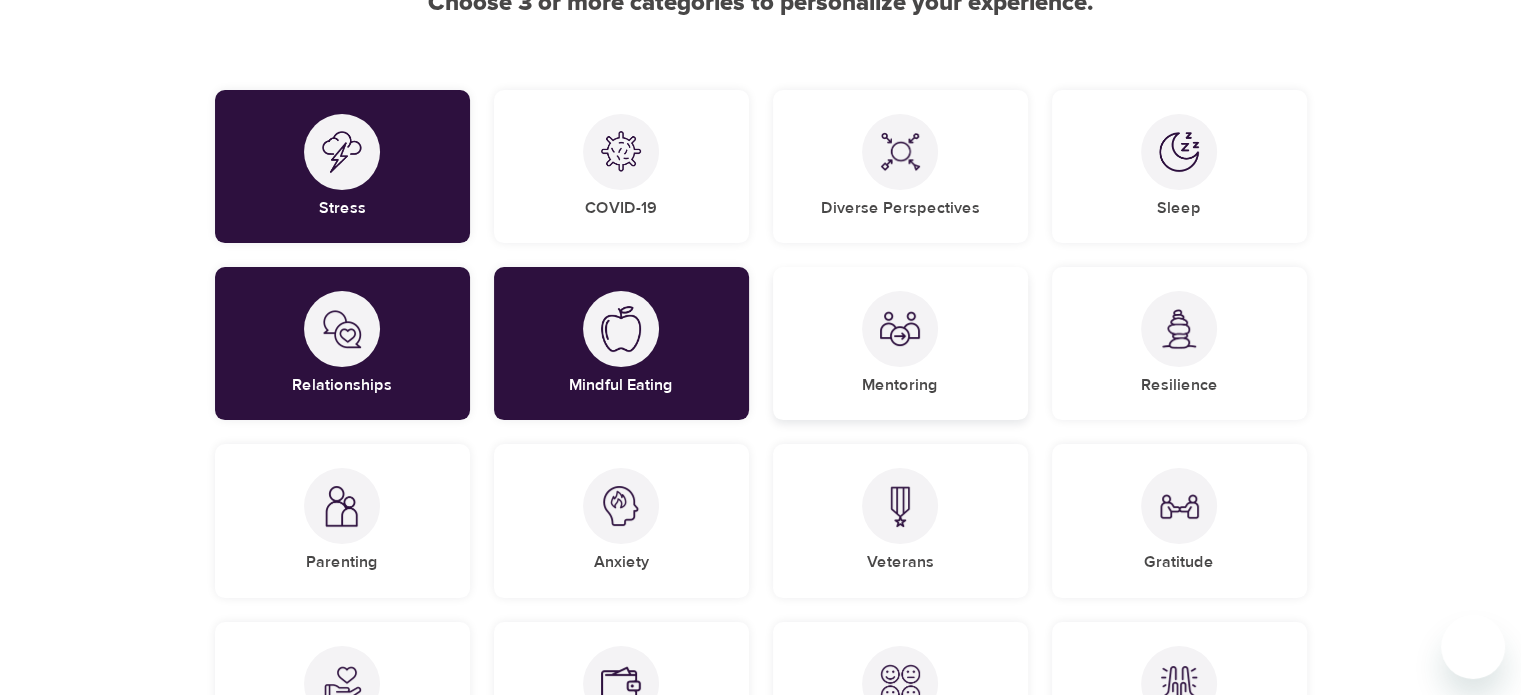 scroll, scrollTop: 259, scrollLeft: 0, axis: vertical 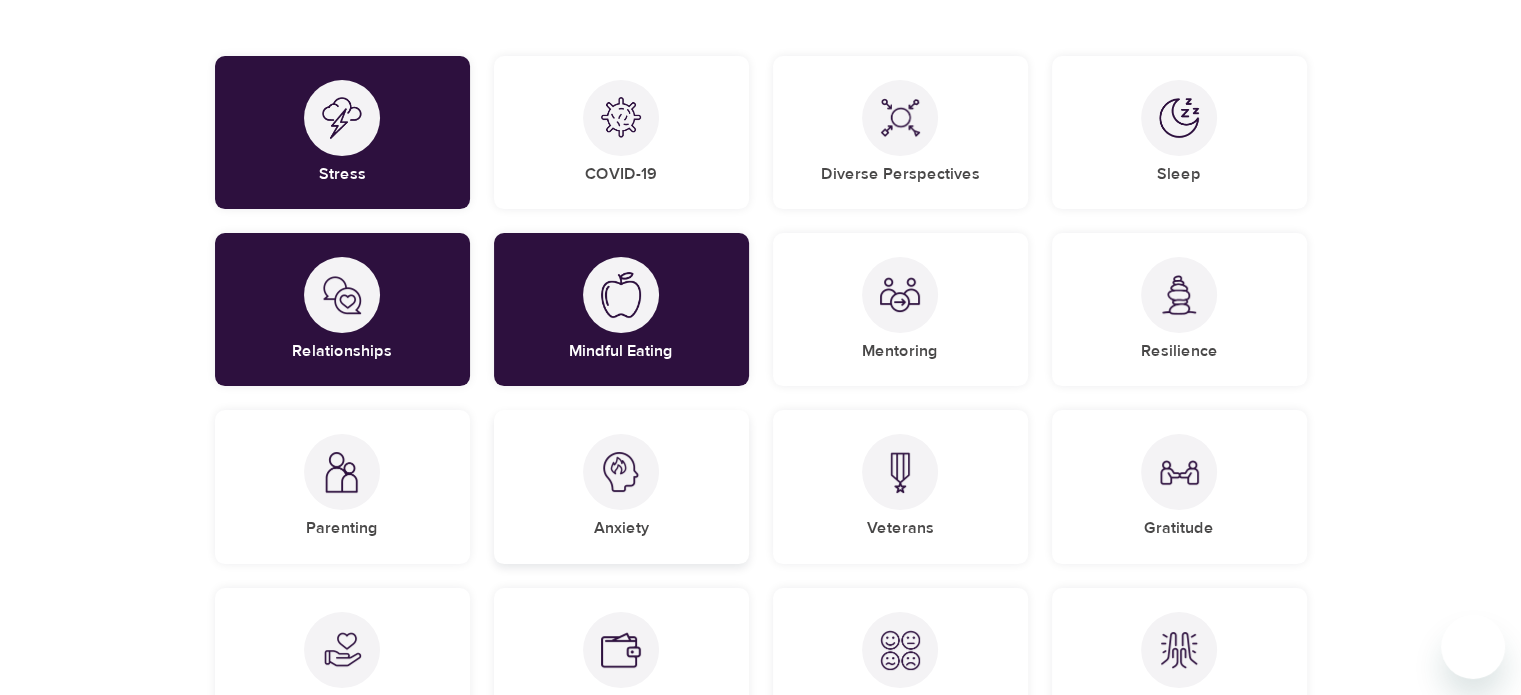 click on "Anxiety" at bounding box center (621, 486) 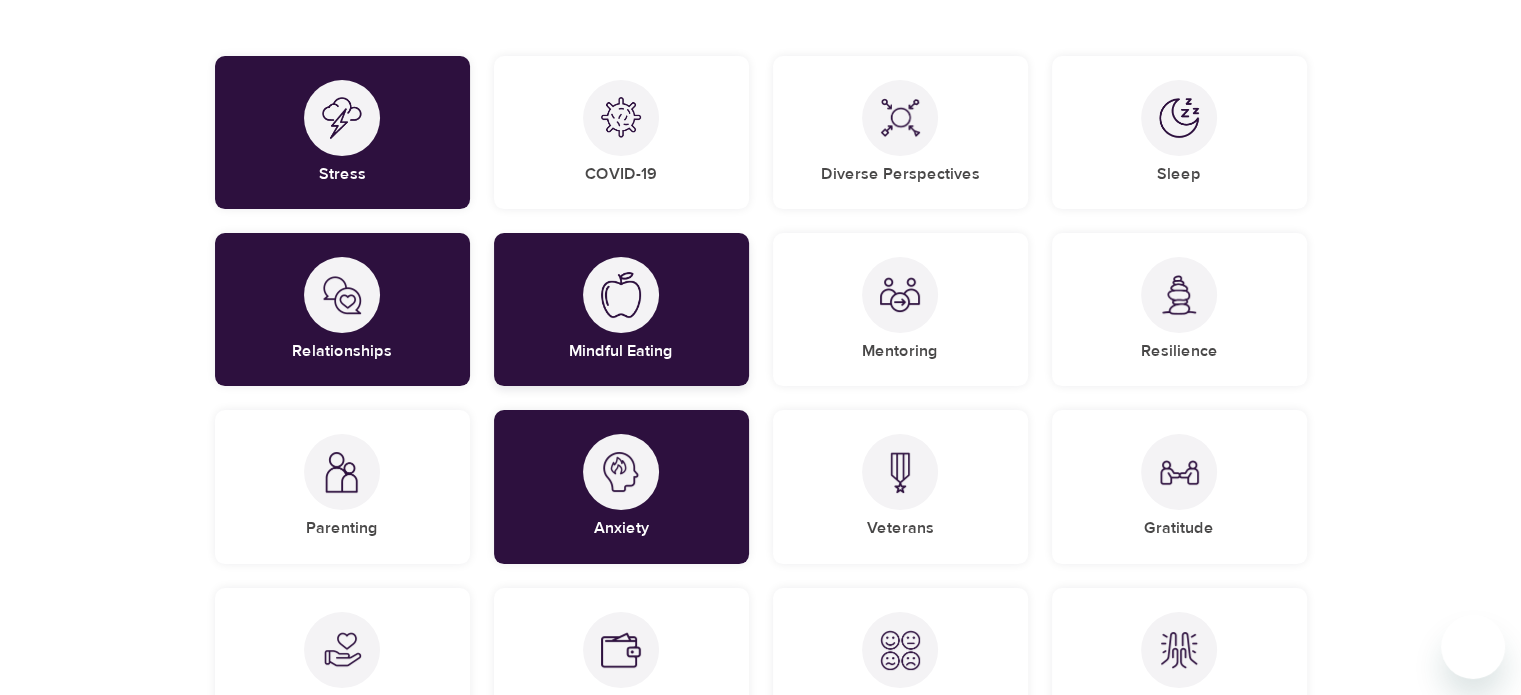 click on "Mindful Eating" at bounding box center [621, 309] 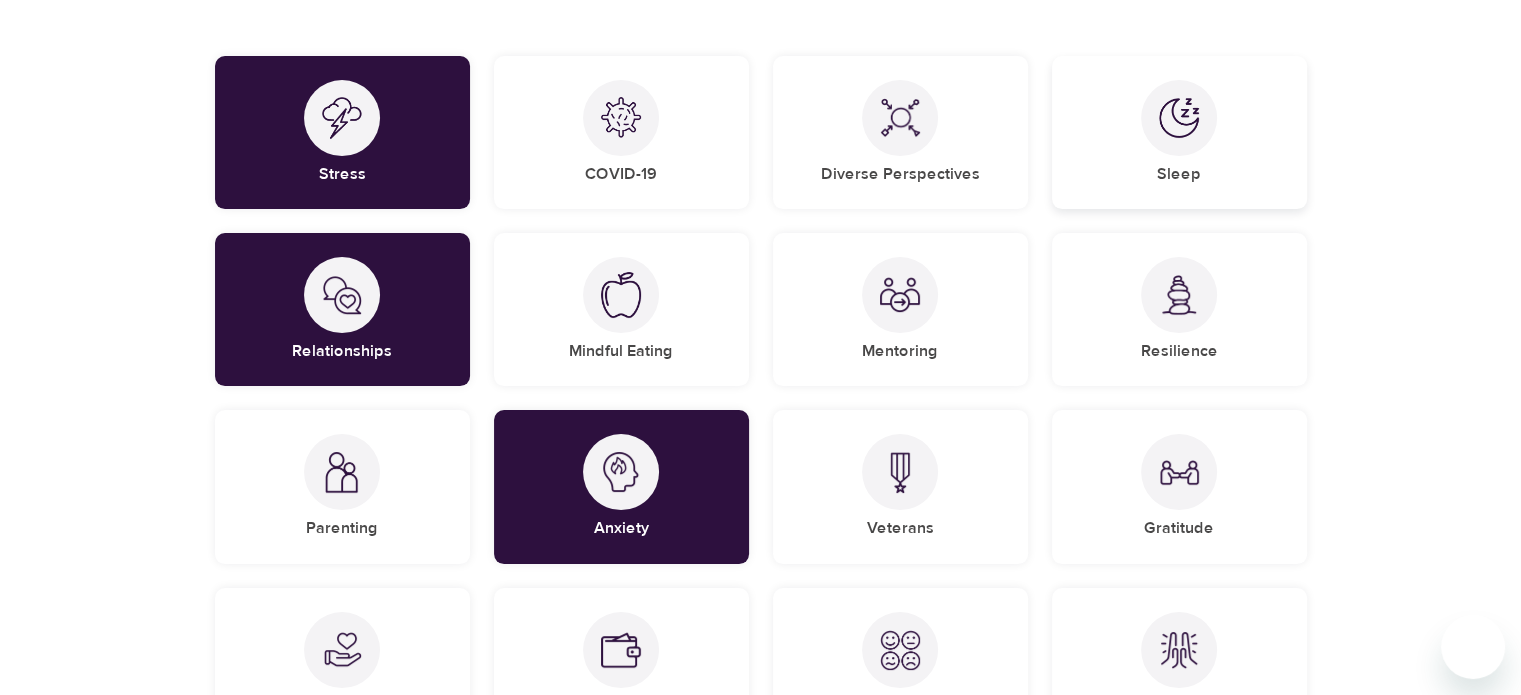 click on "Sleep" at bounding box center (1179, 174) 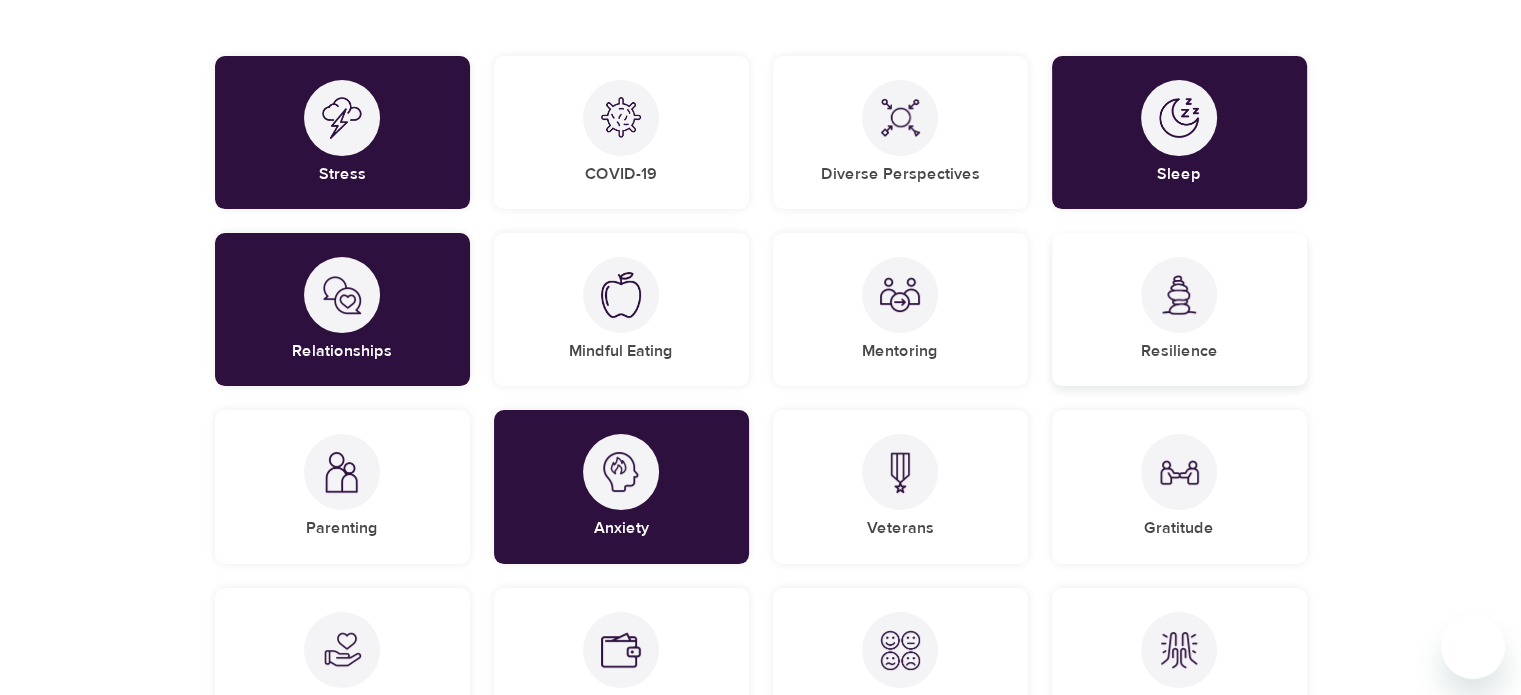 click on "Resilience" at bounding box center [1179, 309] 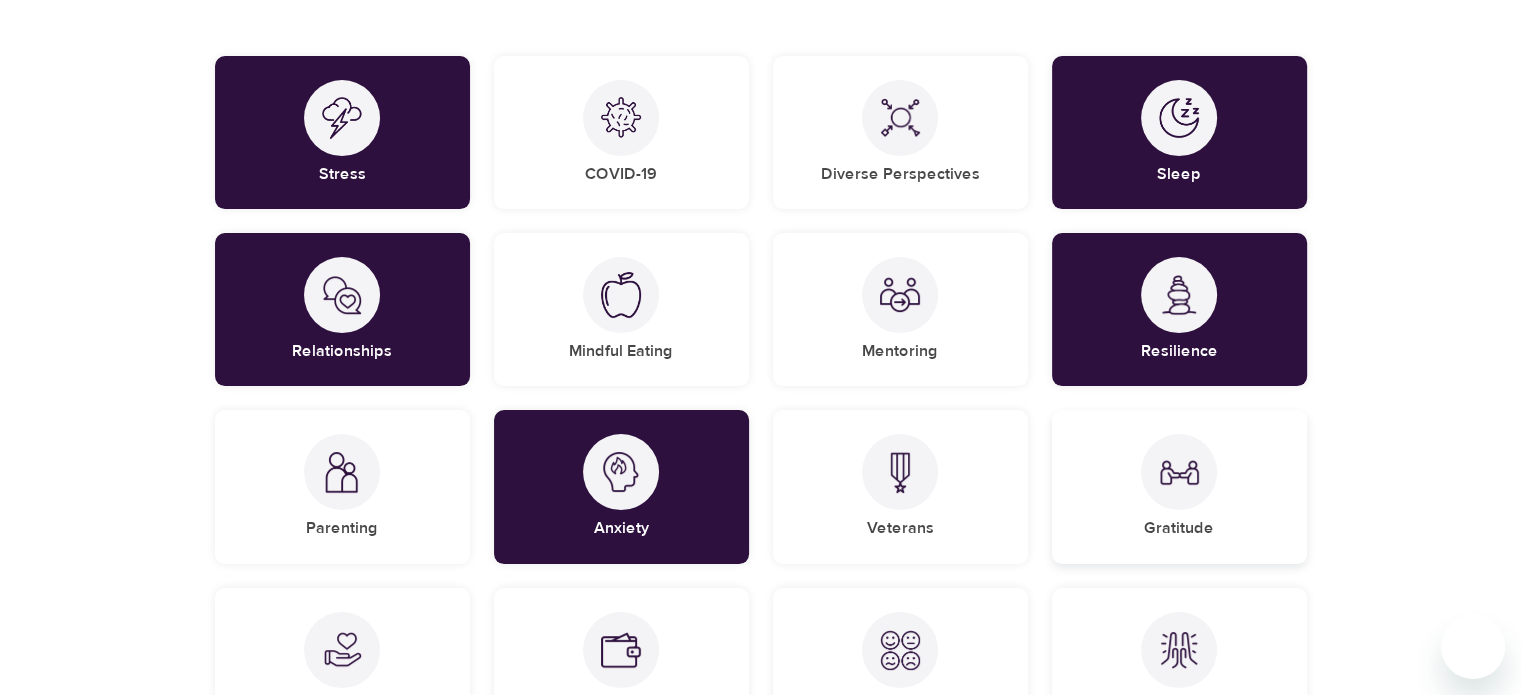 click at bounding box center [1179, 472] 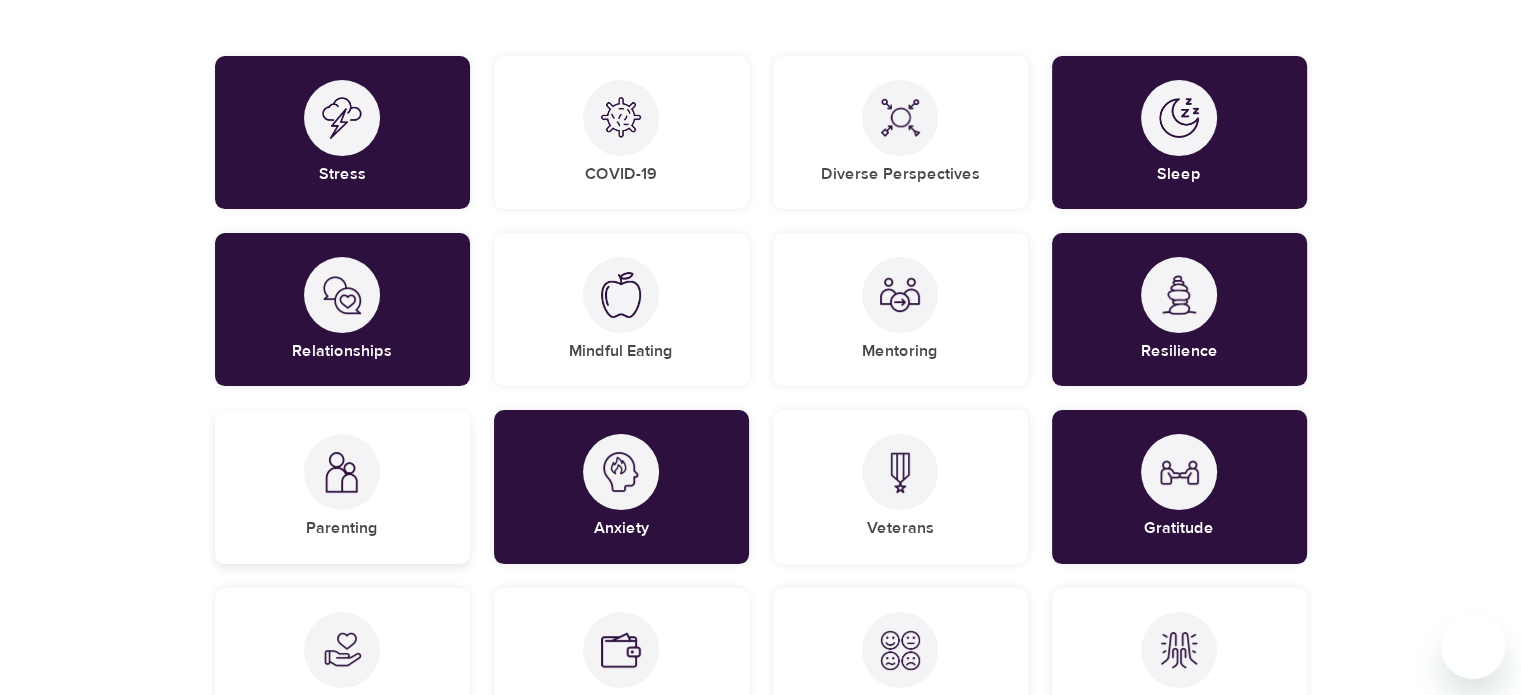 click on "Parenting" at bounding box center [342, 486] 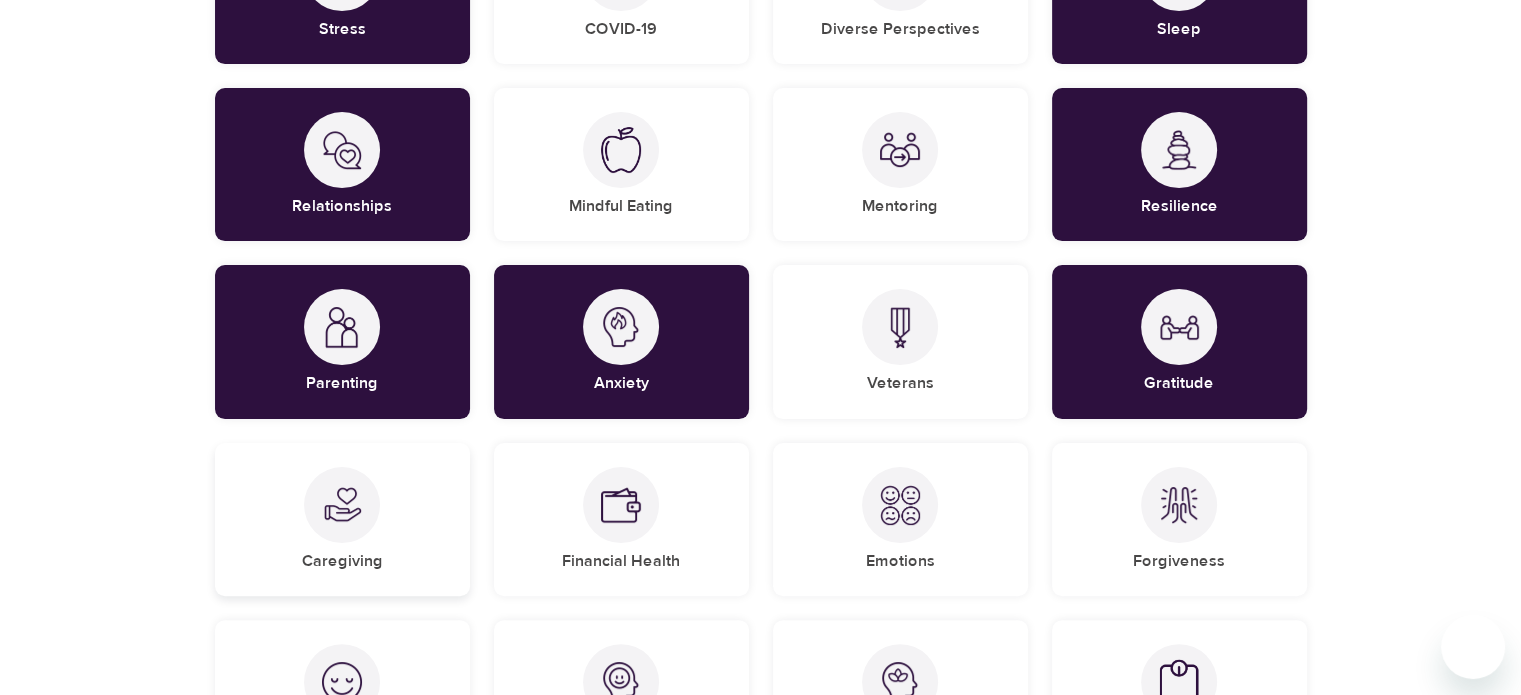 scroll, scrollTop: 400, scrollLeft: 0, axis: vertical 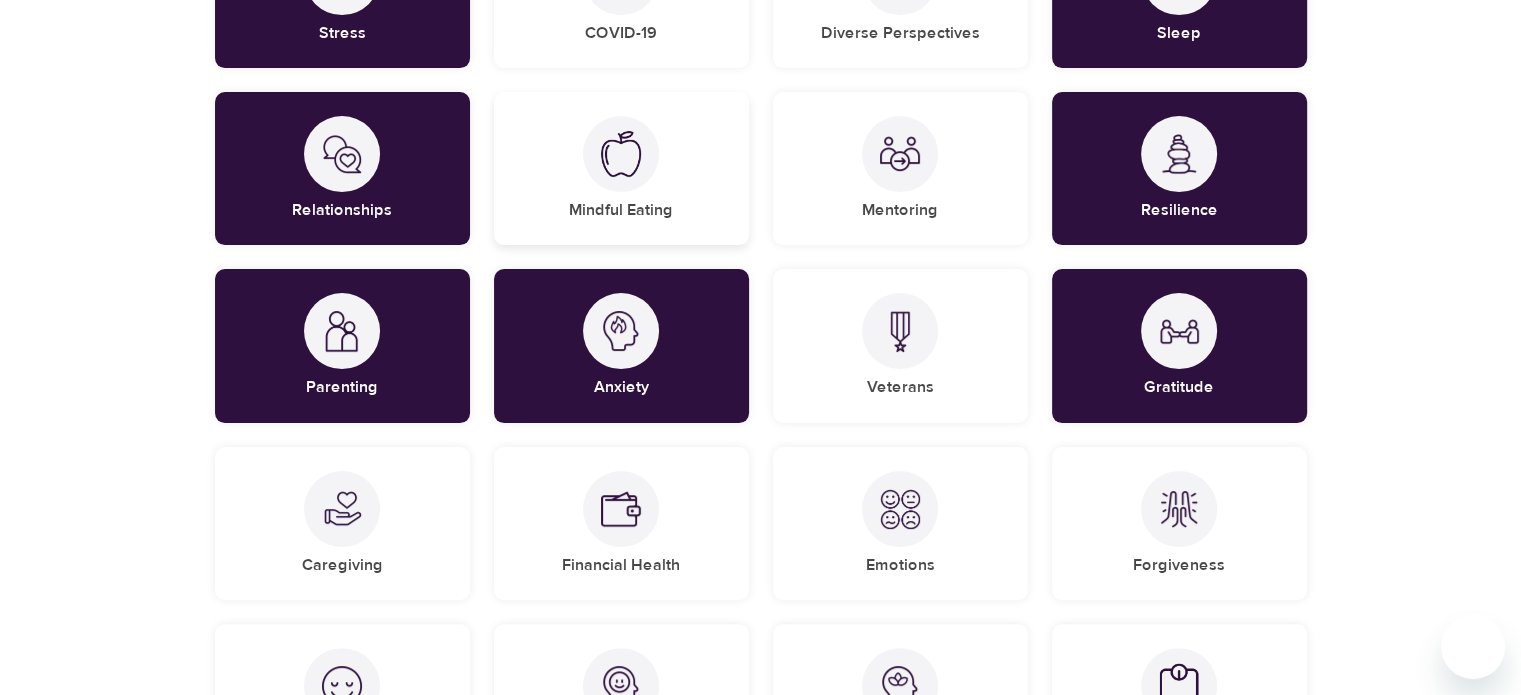 click on "Mindful Eating" at bounding box center (621, 168) 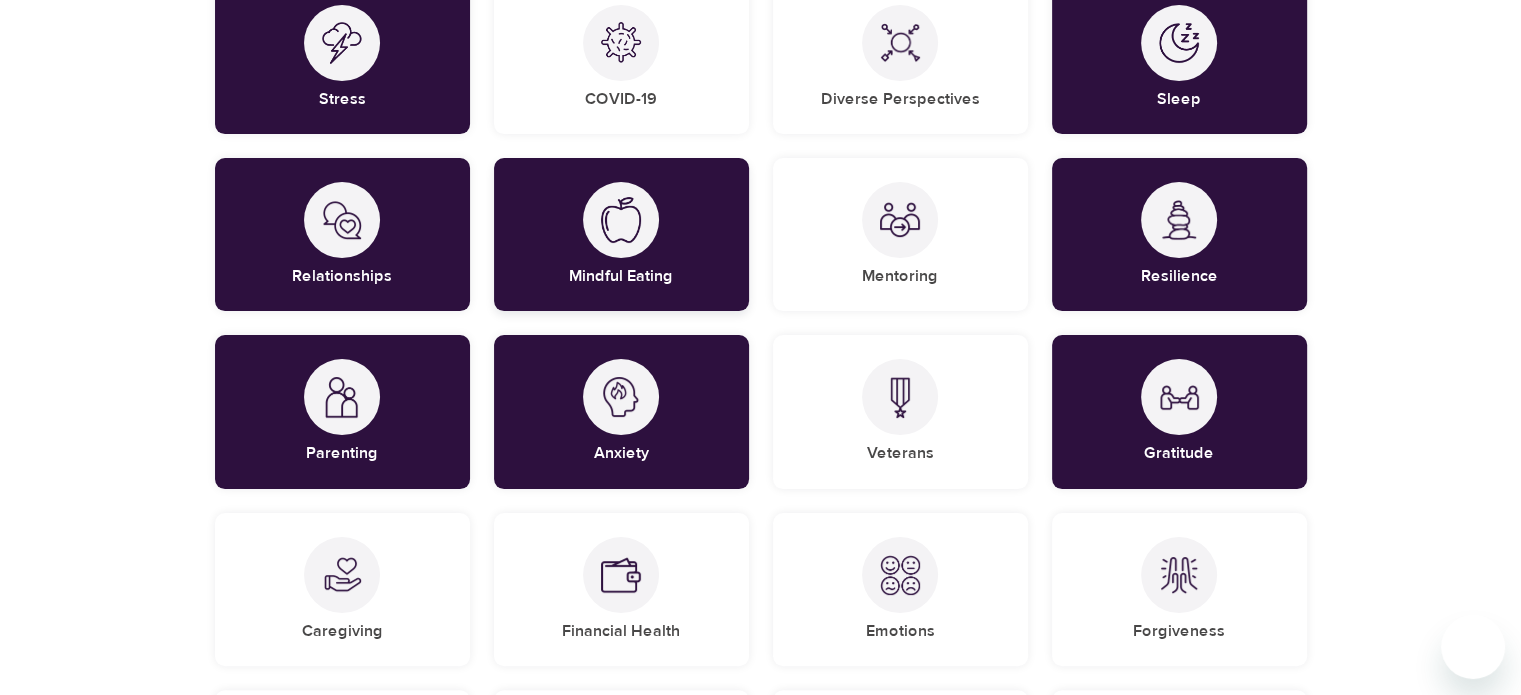scroll, scrollTop: 200, scrollLeft: 0, axis: vertical 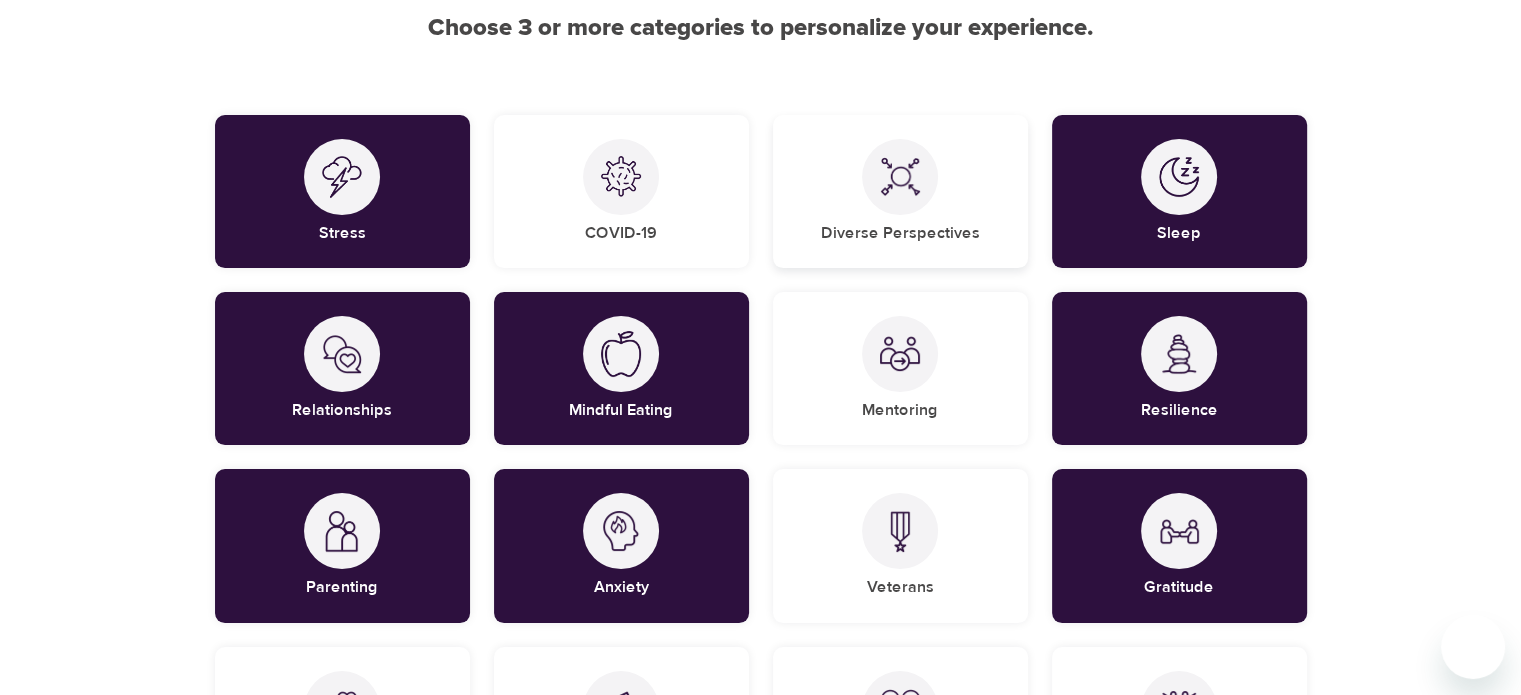 click on "Diverse Perspectives" at bounding box center (900, 191) 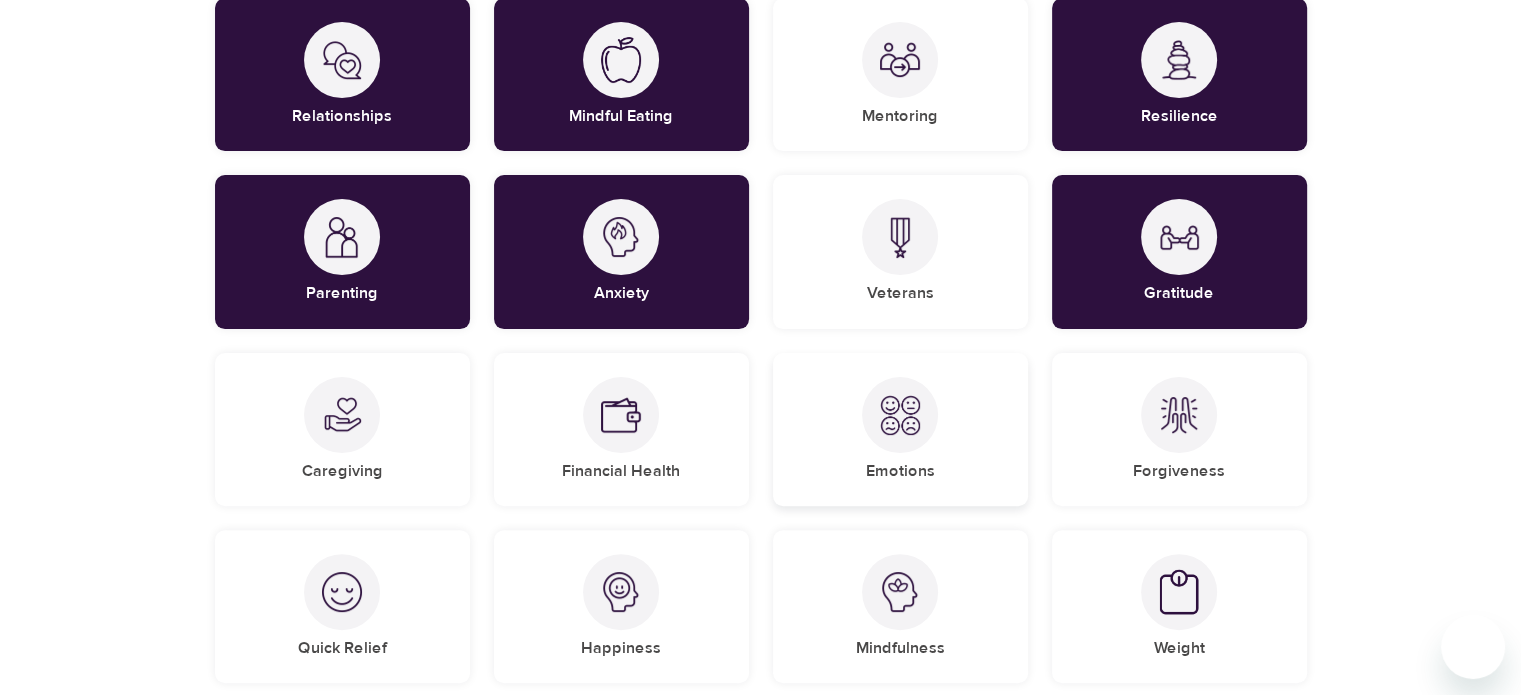 scroll, scrollTop: 500, scrollLeft: 0, axis: vertical 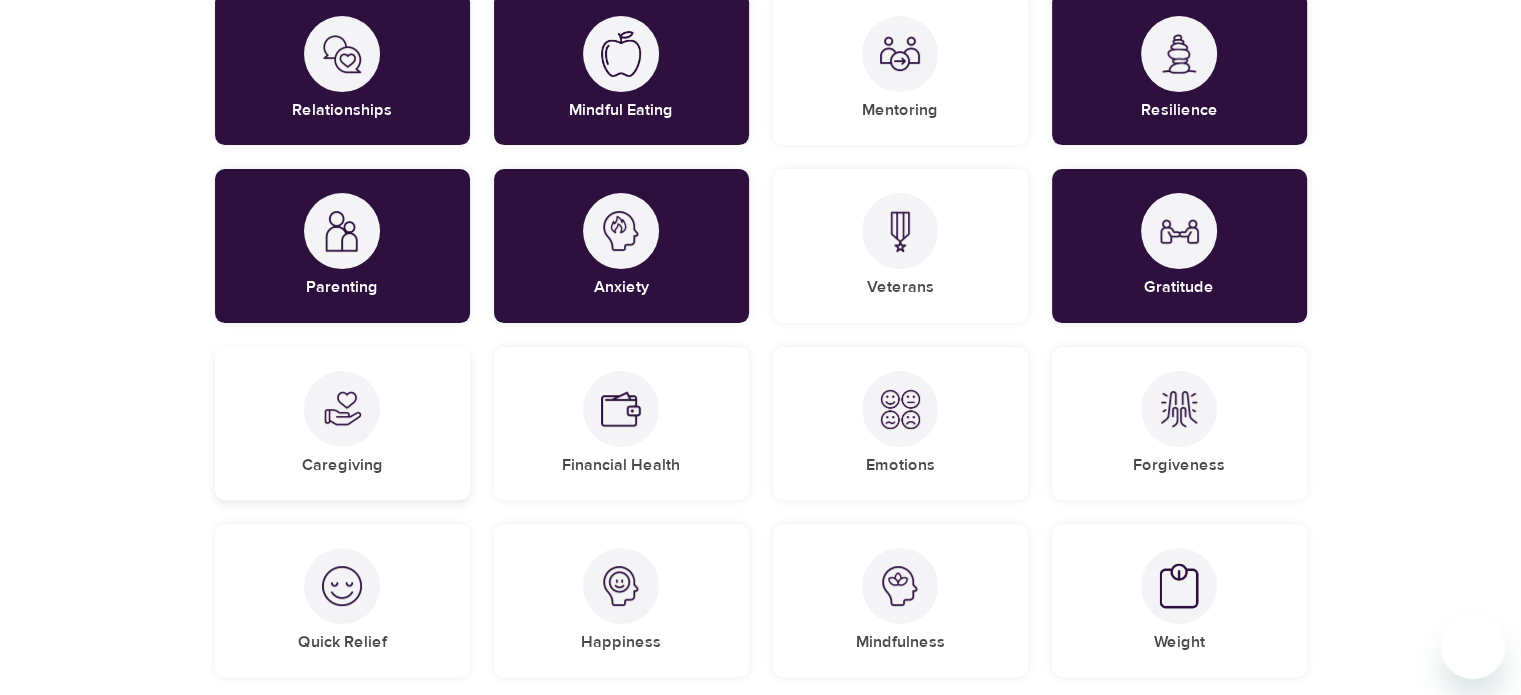 click on "Caregiving" at bounding box center (342, 423) 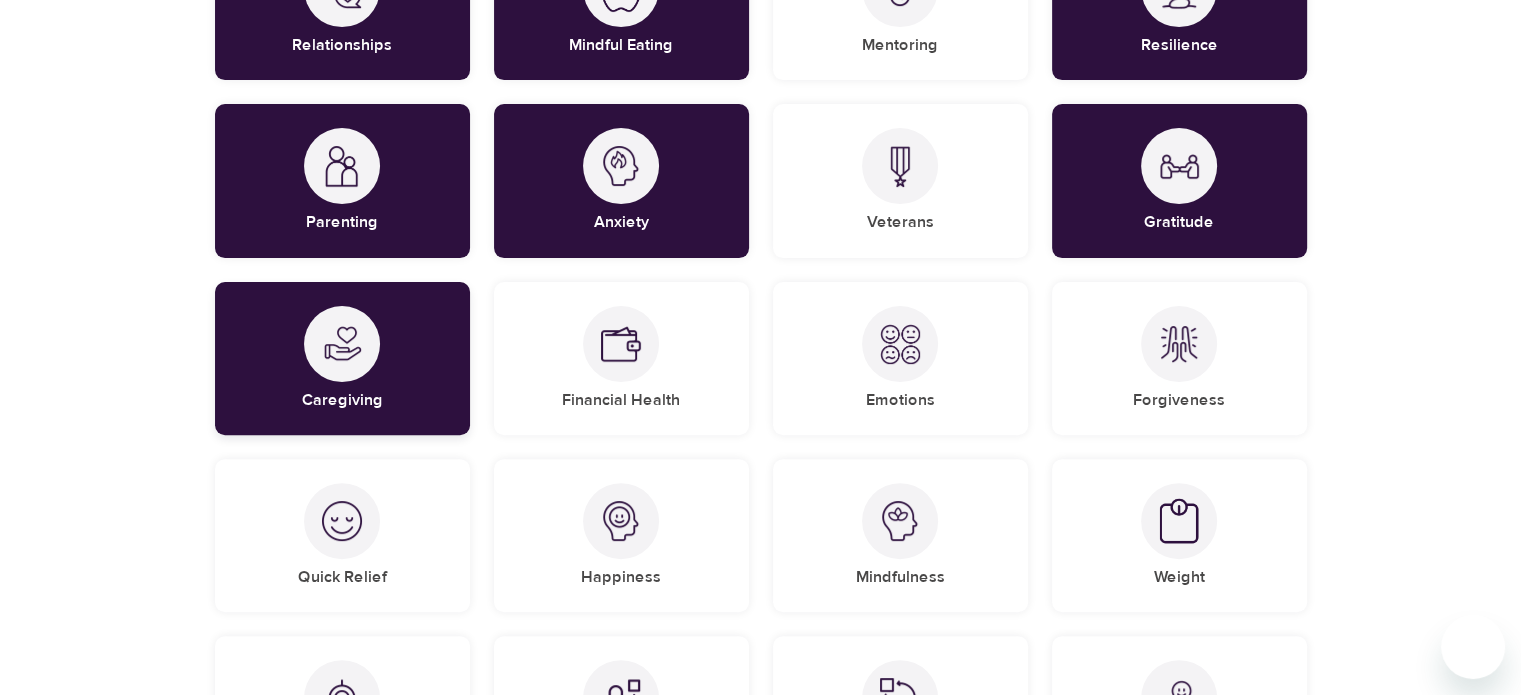 scroll, scrollTop: 600, scrollLeft: 0, axis: vertical 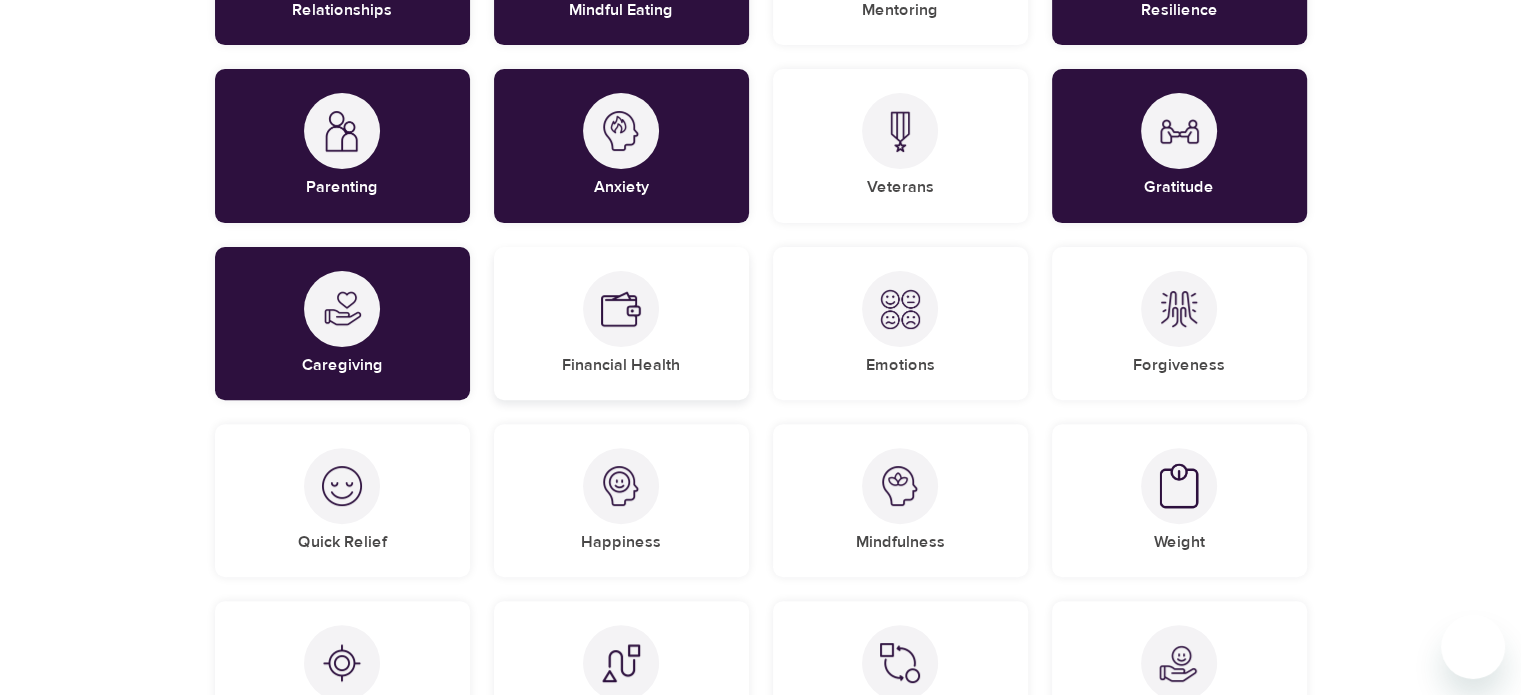 click on "Financial Health" at bounding box center [621, 323] 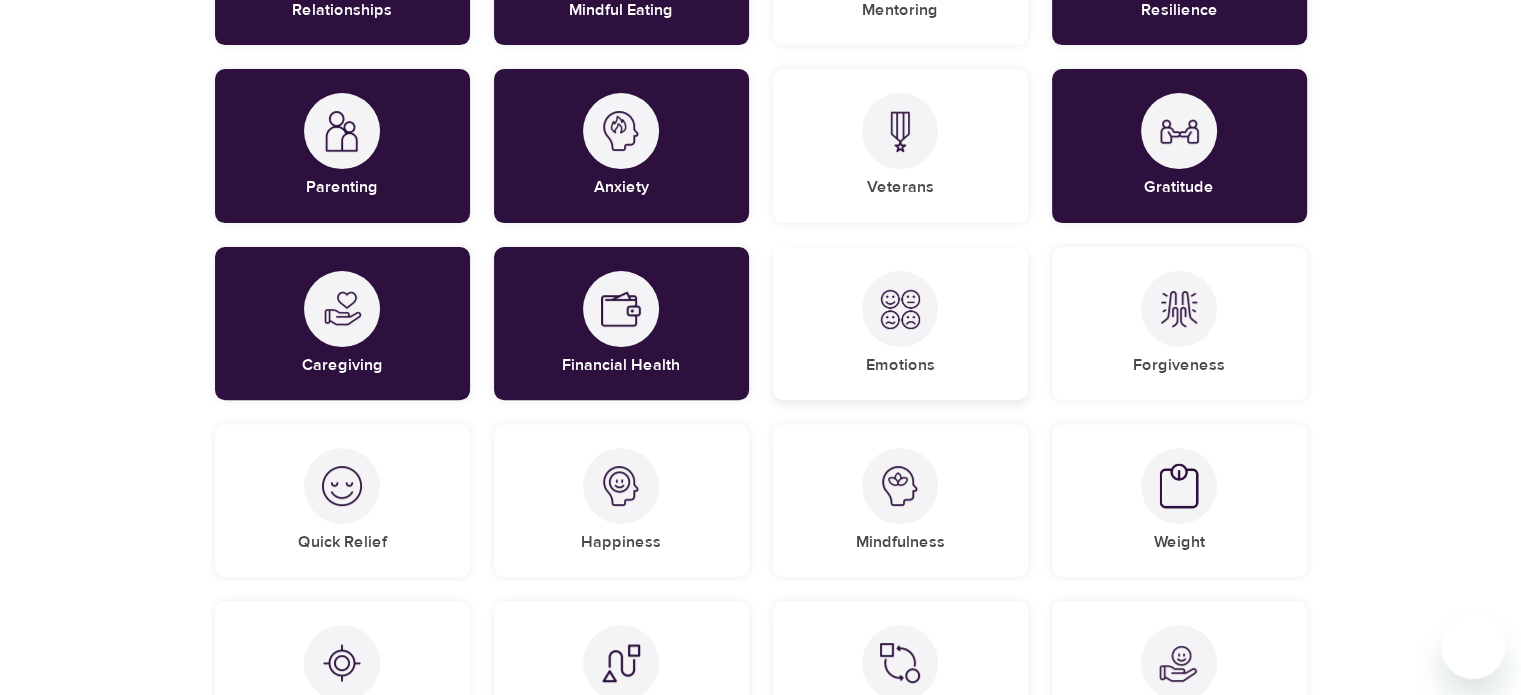 click at bounding box center [900, 309] 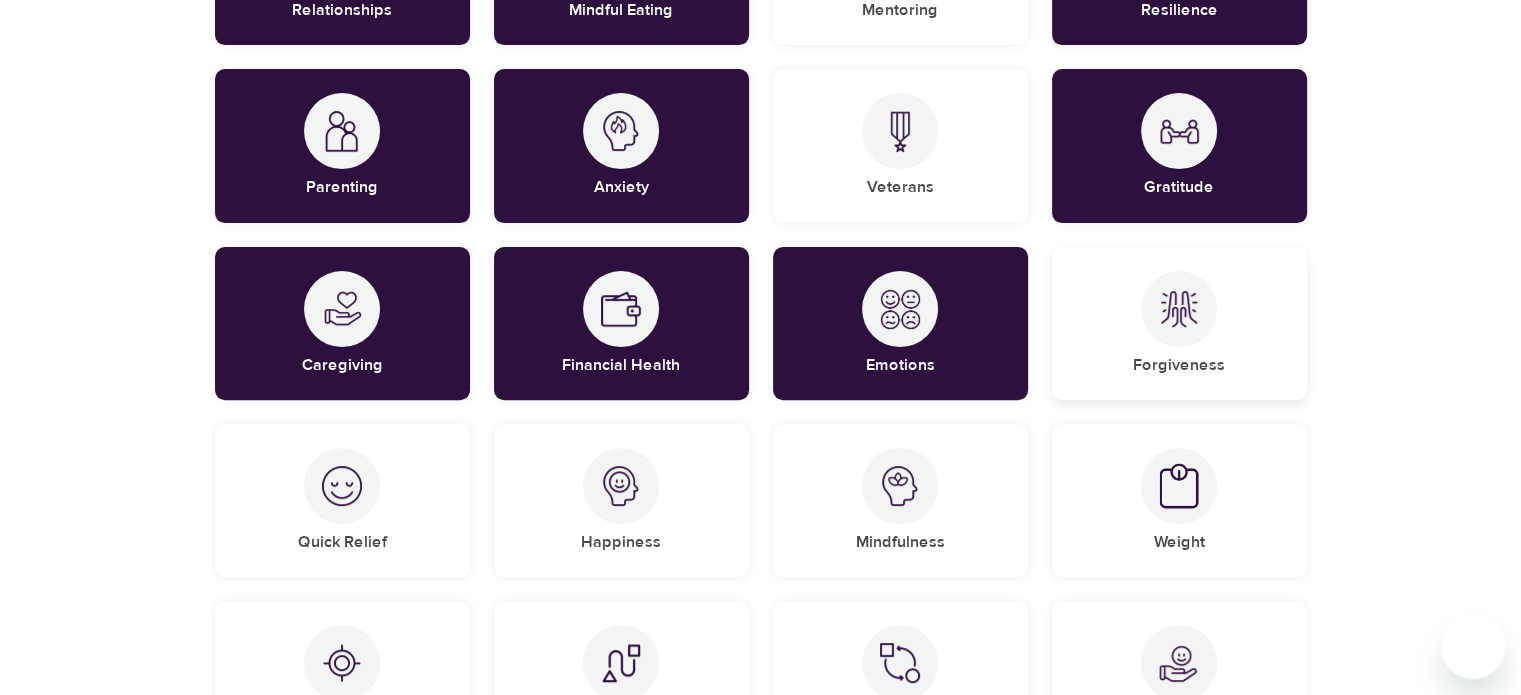 click on "Forgiveness" at bounding box center (1179, 365) 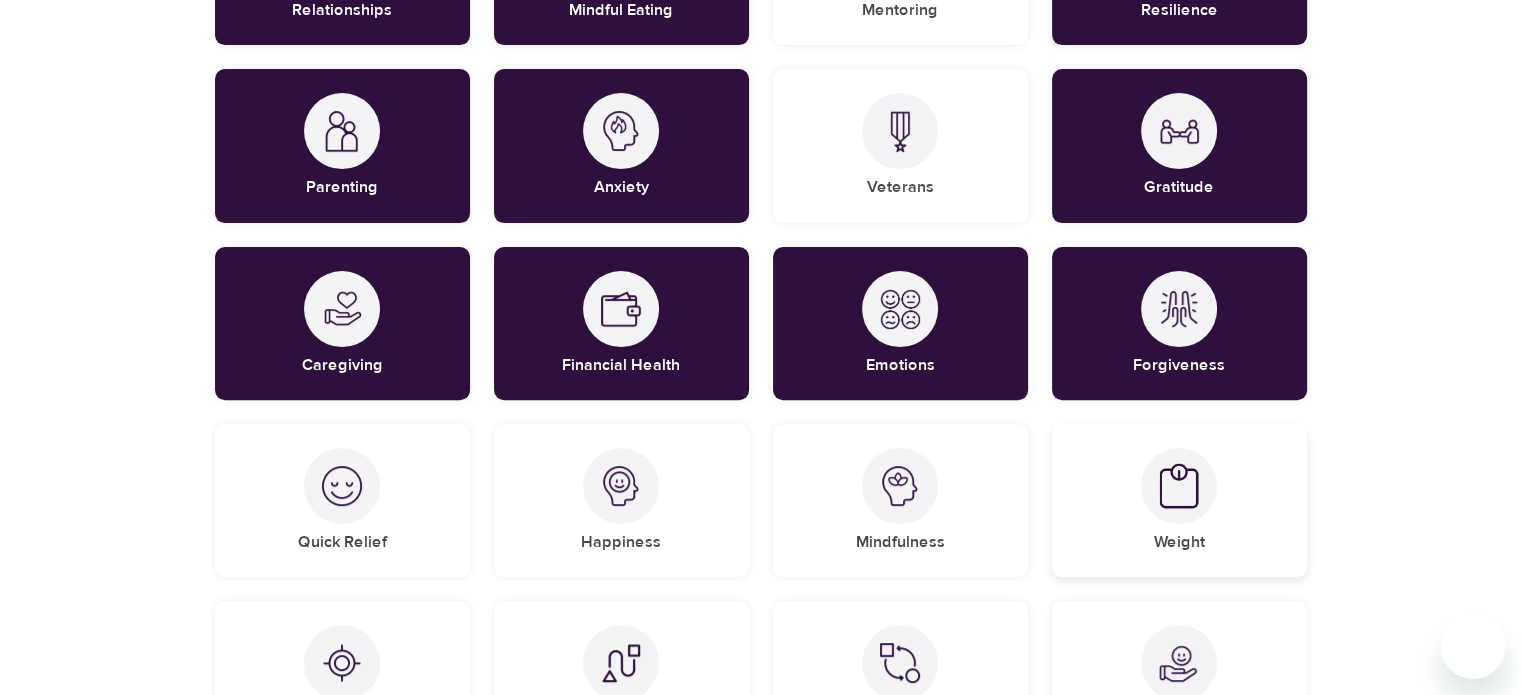 click on "Weight" at bounding box center [1179, 500] 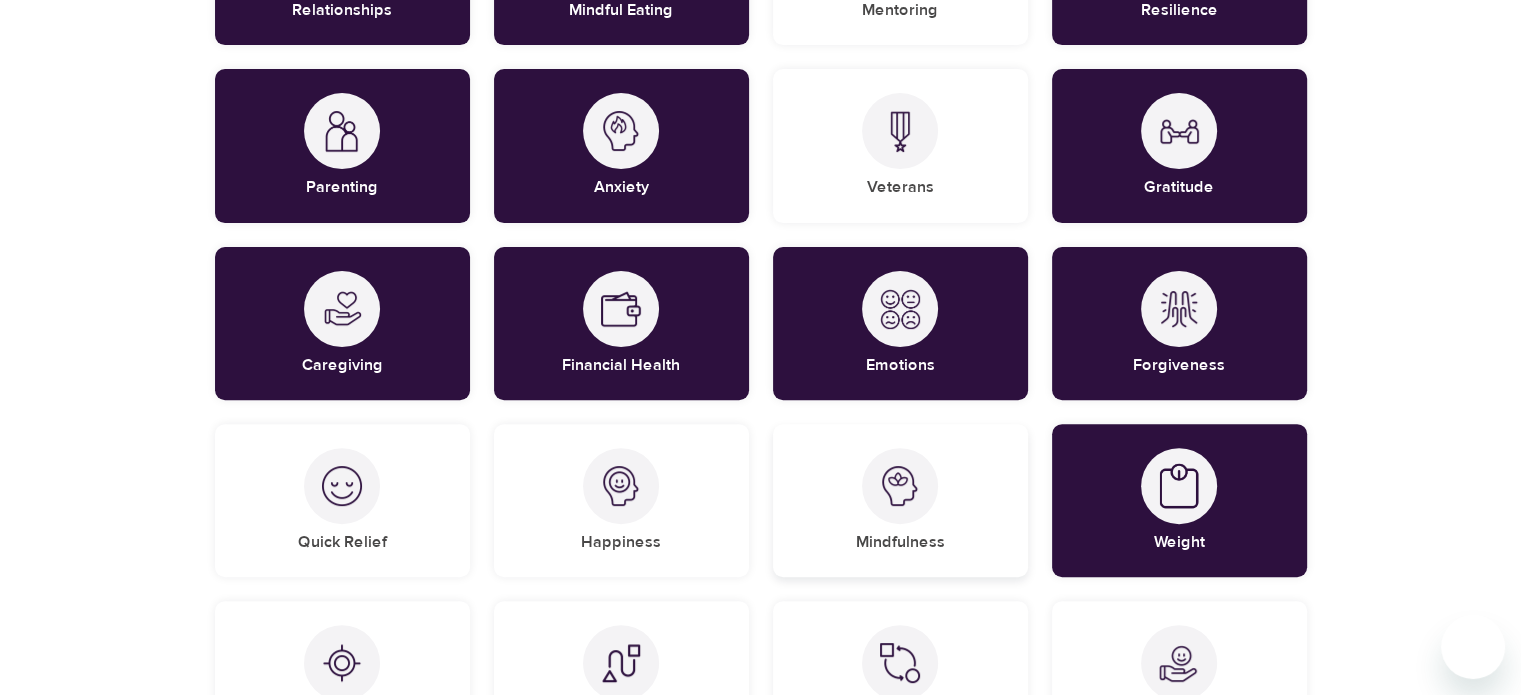 drag, startPoint x: 965, startPoint y: 521, endPoint x: 864, endPoint y: 507, distance: 101.96568 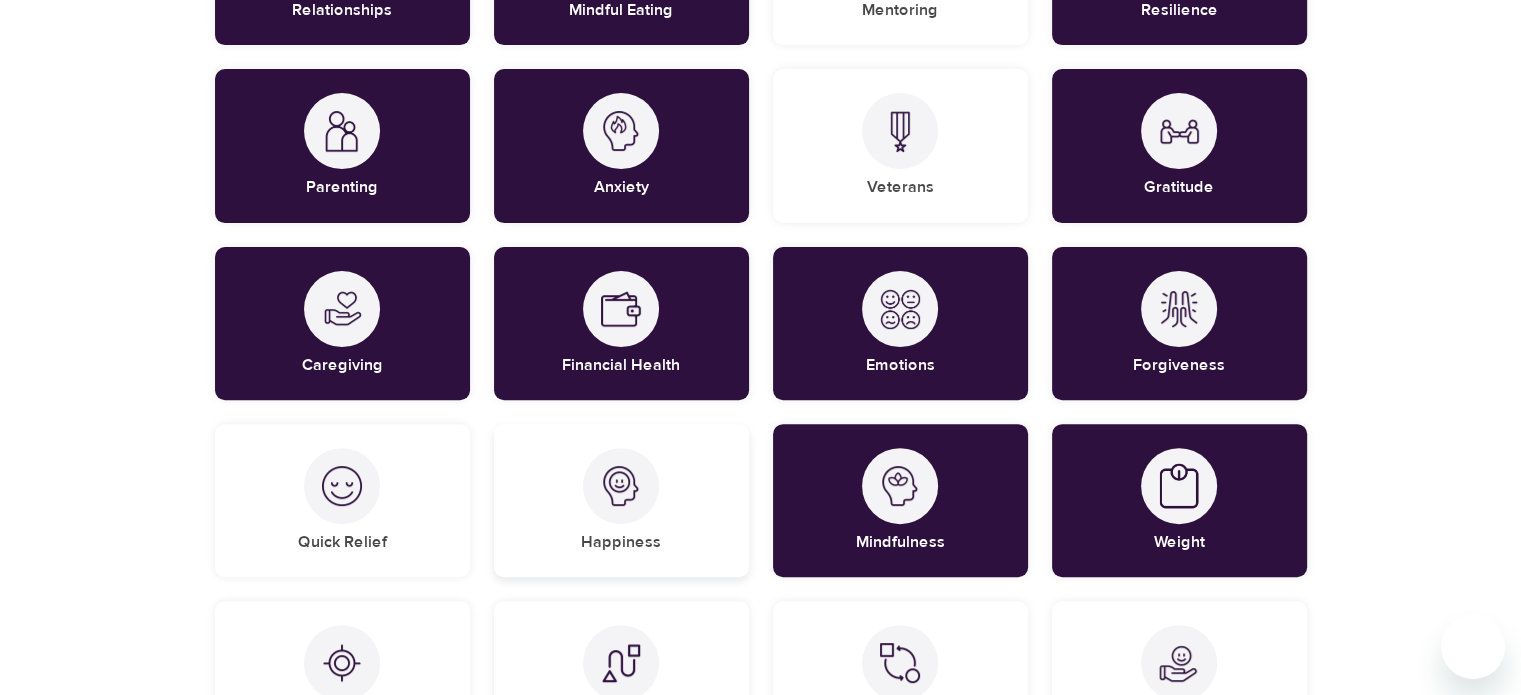 click on "Happiness" at bounding box center [621, 500] 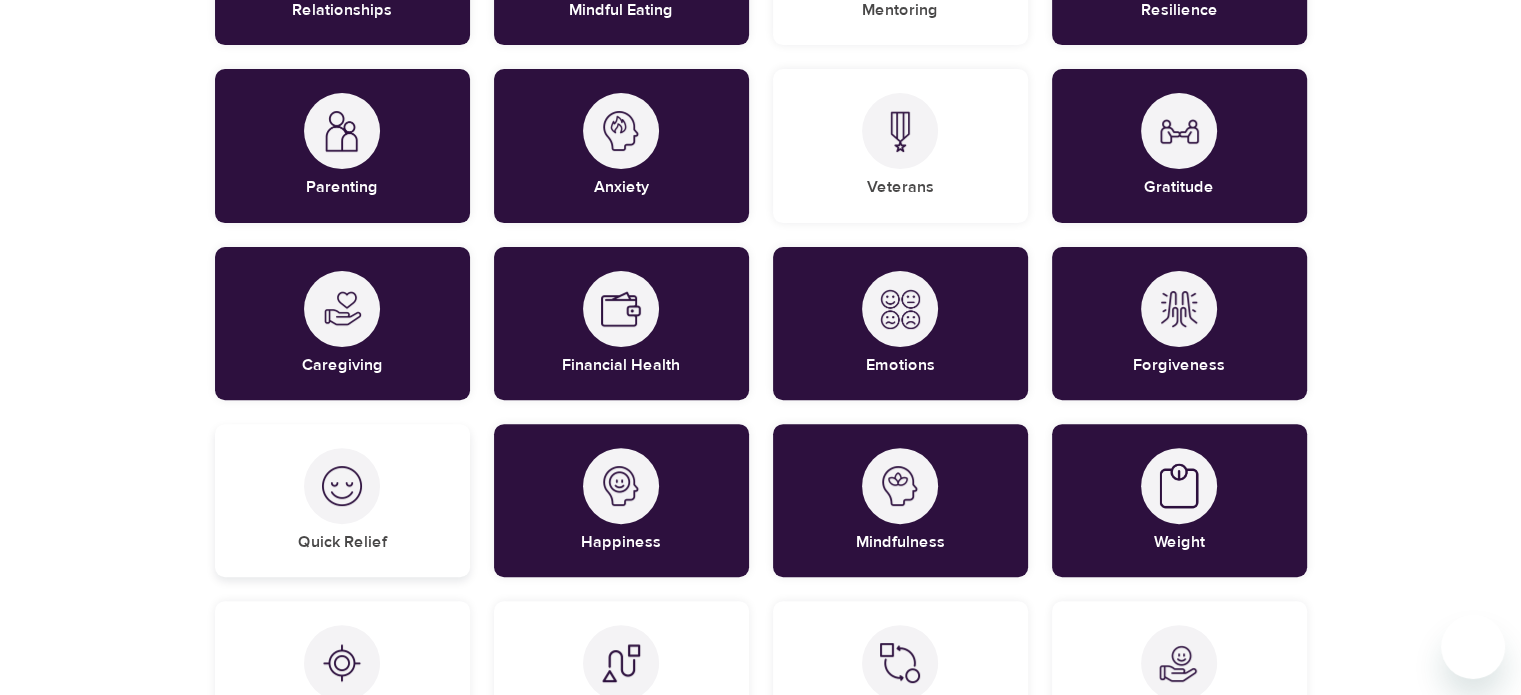 click at bounding box center [342, 486] 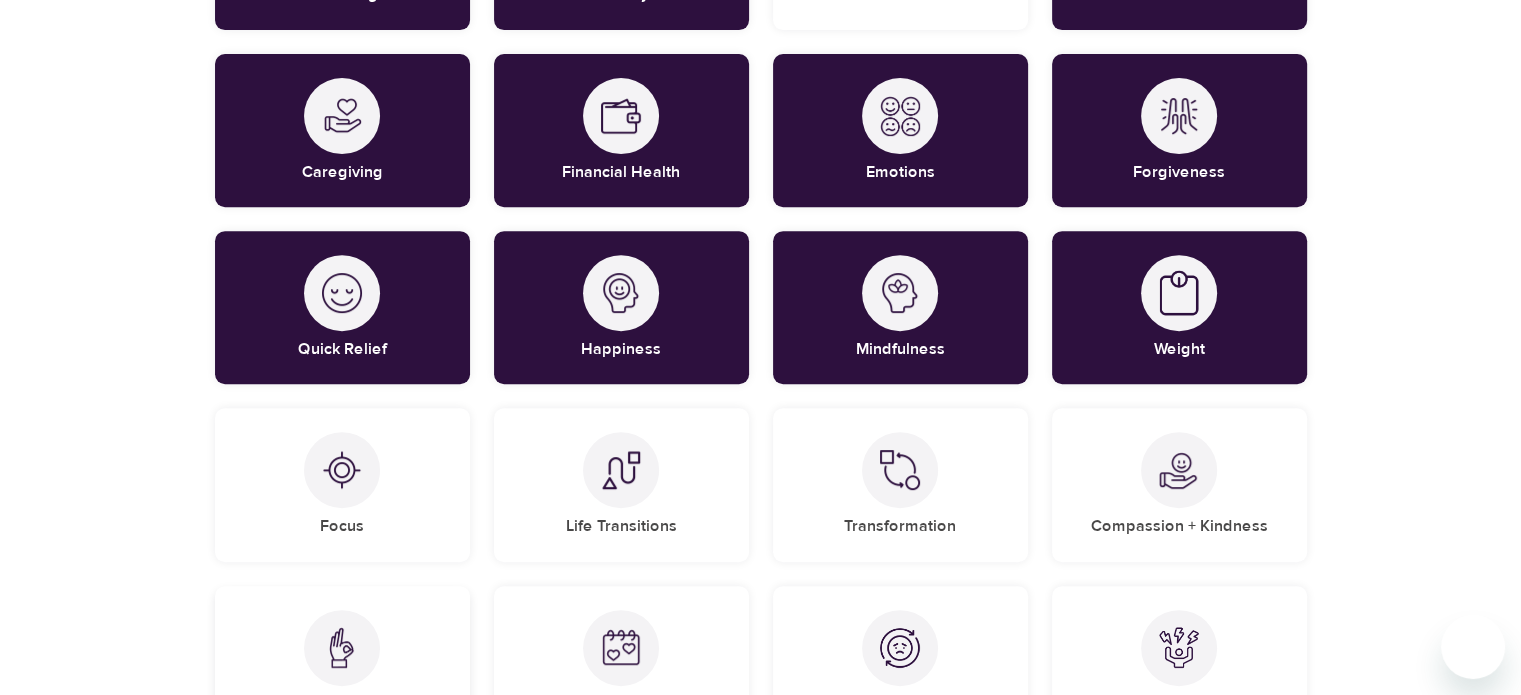 scroll, scrollTop: 900, scrollLeft: 0, axis: vertical 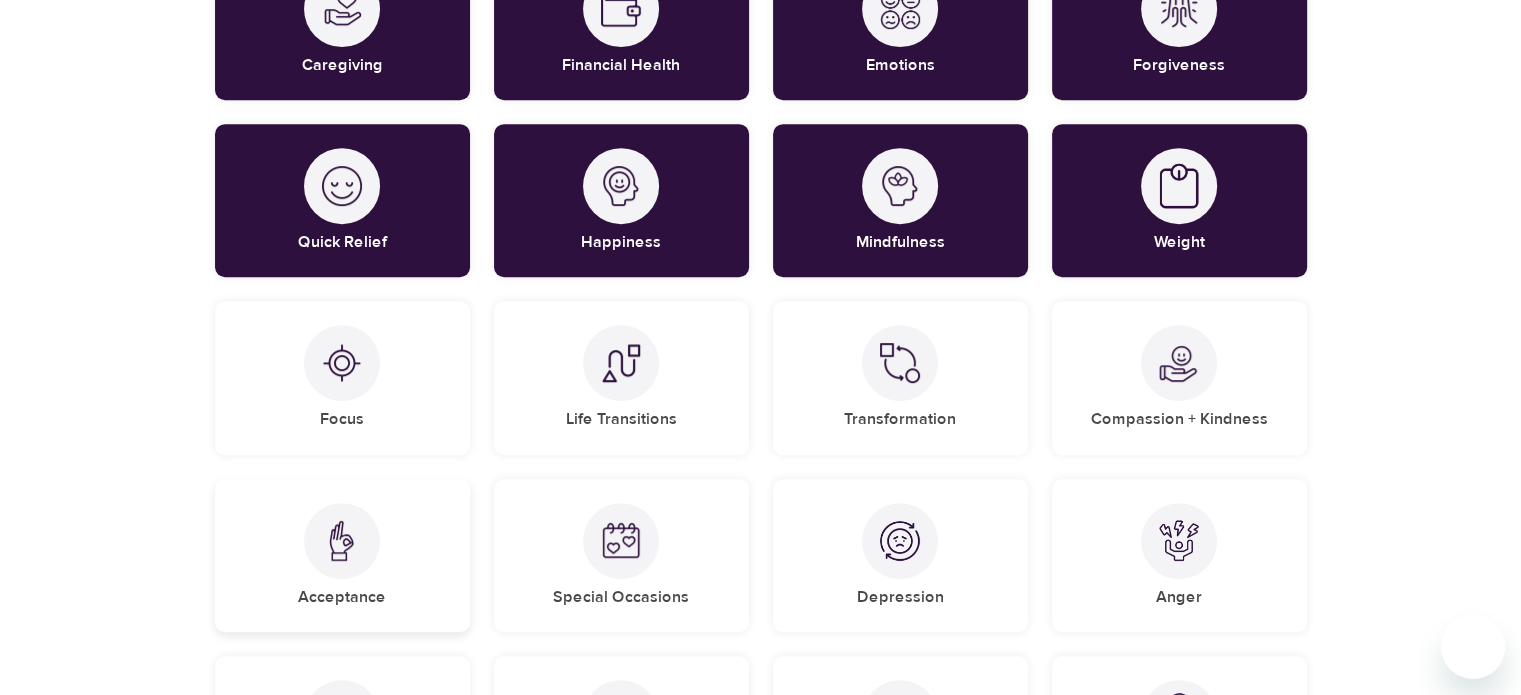 click on "Acceptance" at bounding box center [342, 555] 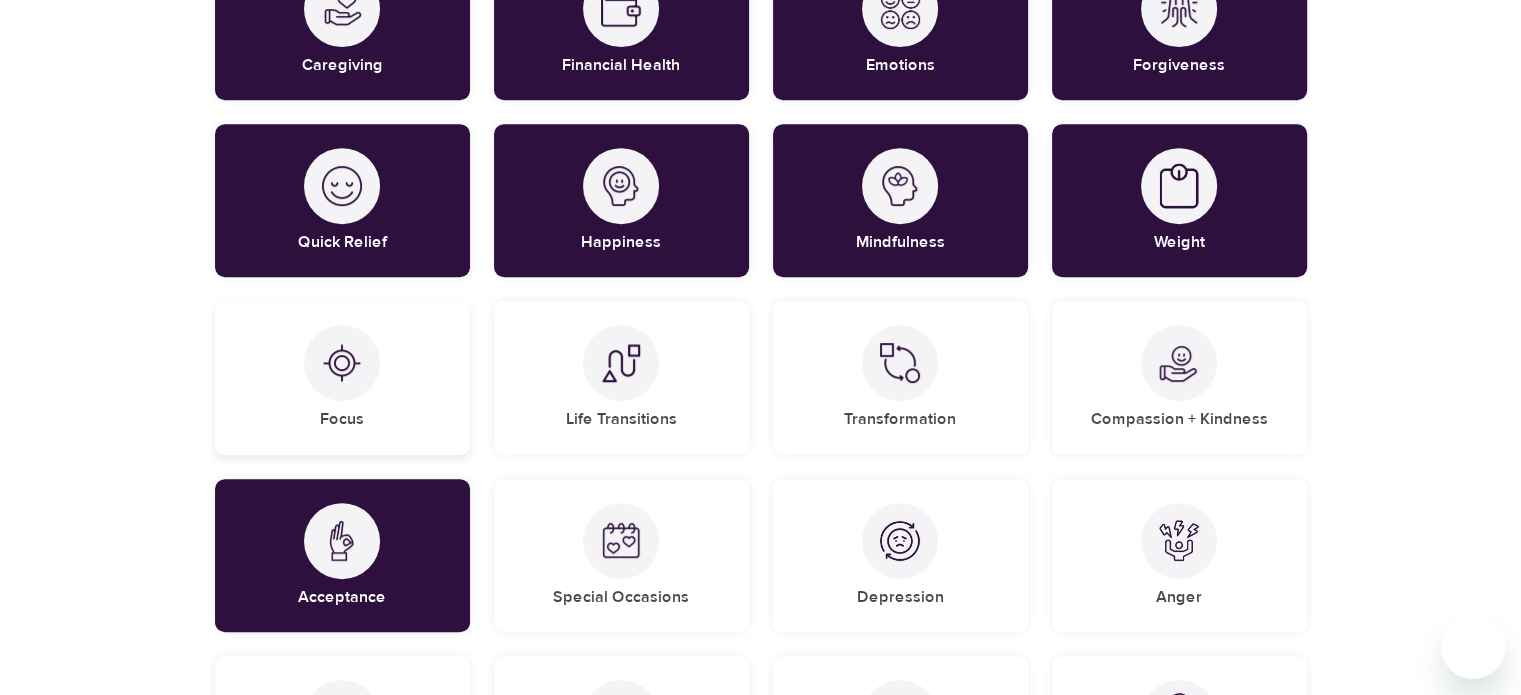 click on "Focus" at bounding box center (342, 377) 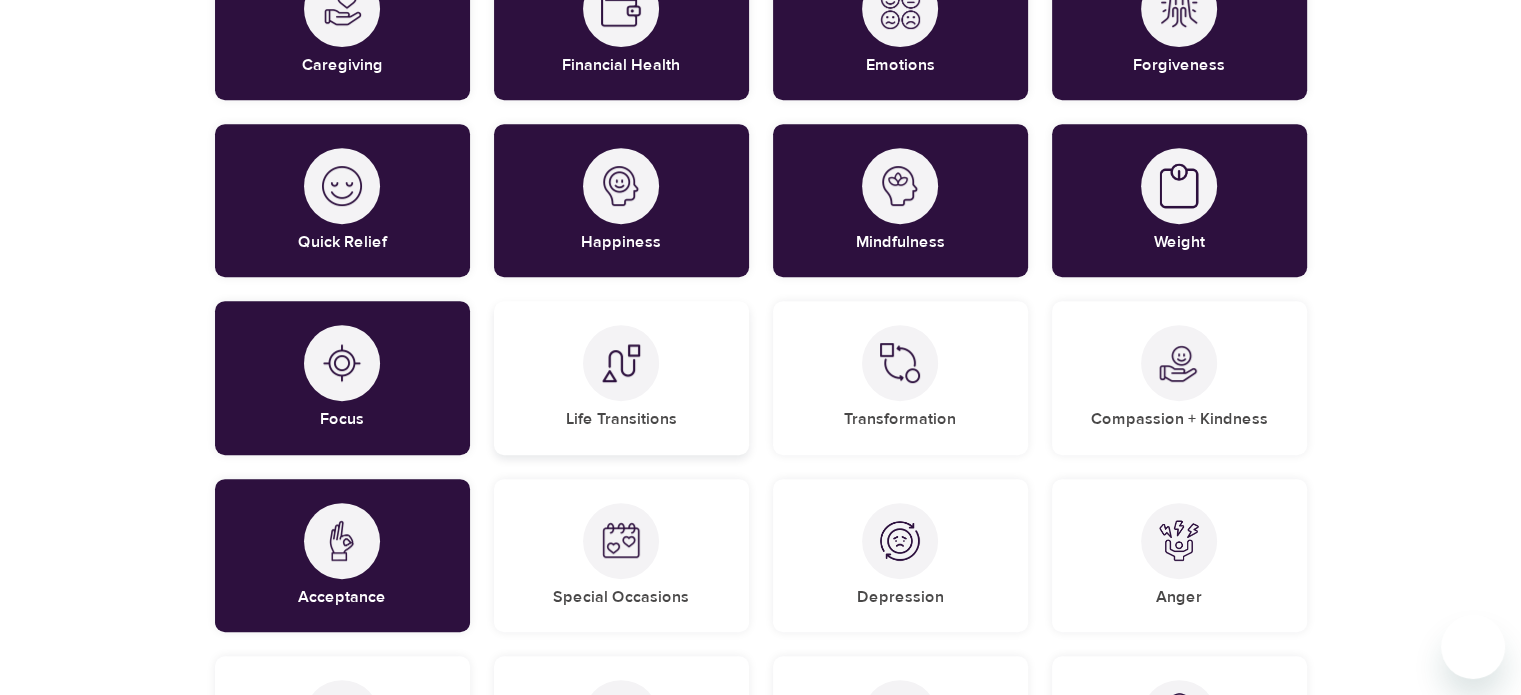 click on "Life Transitions" at bounding box center [621, 377] 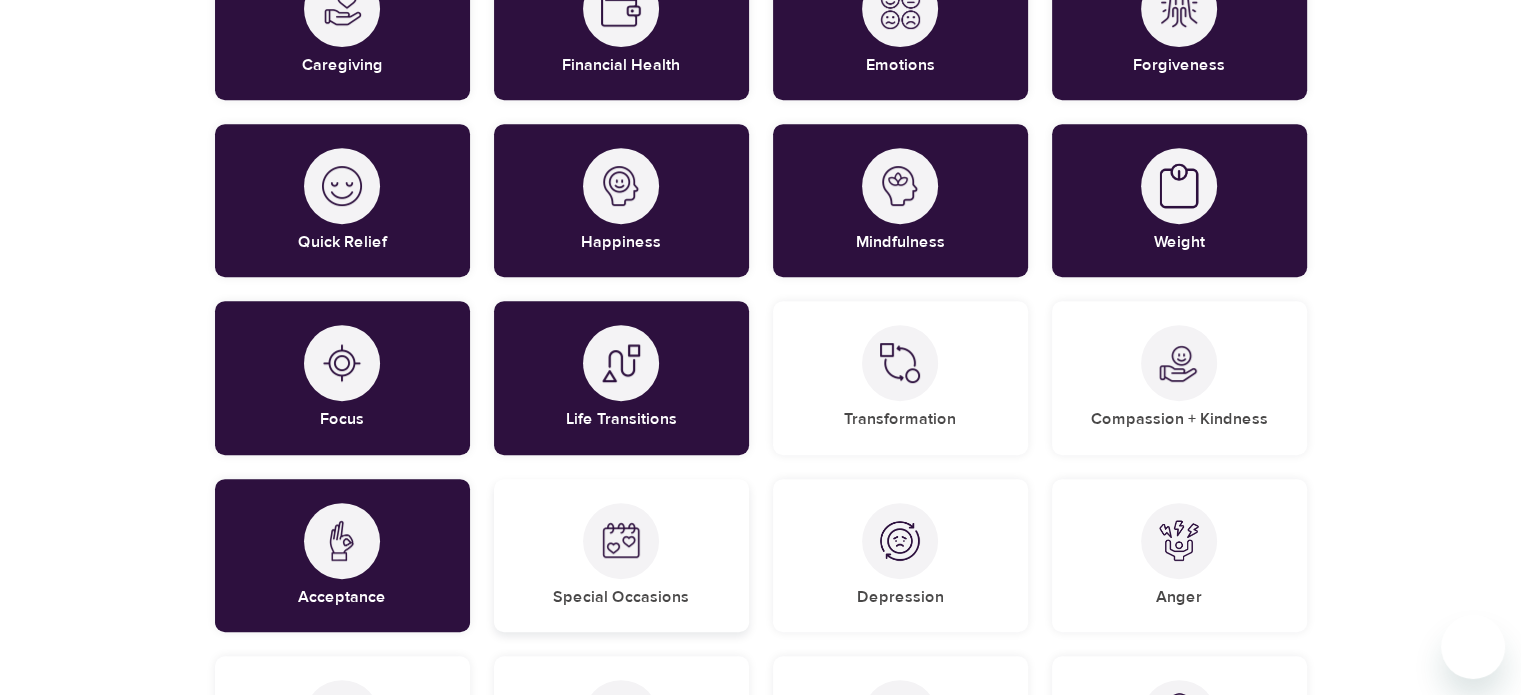 click at bounding box center (621, 541) 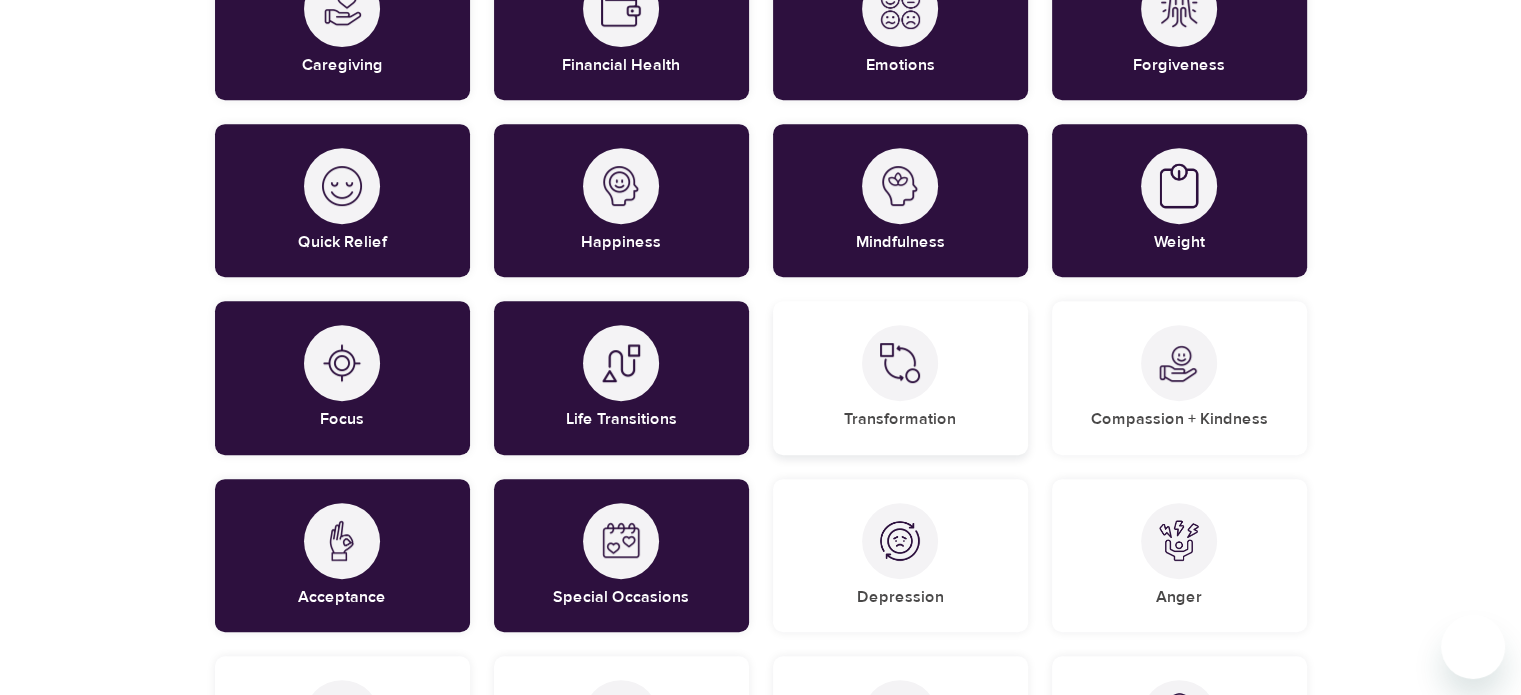 scroll, scrollTop: 1100, scrollLeft: 0, axis: vertical 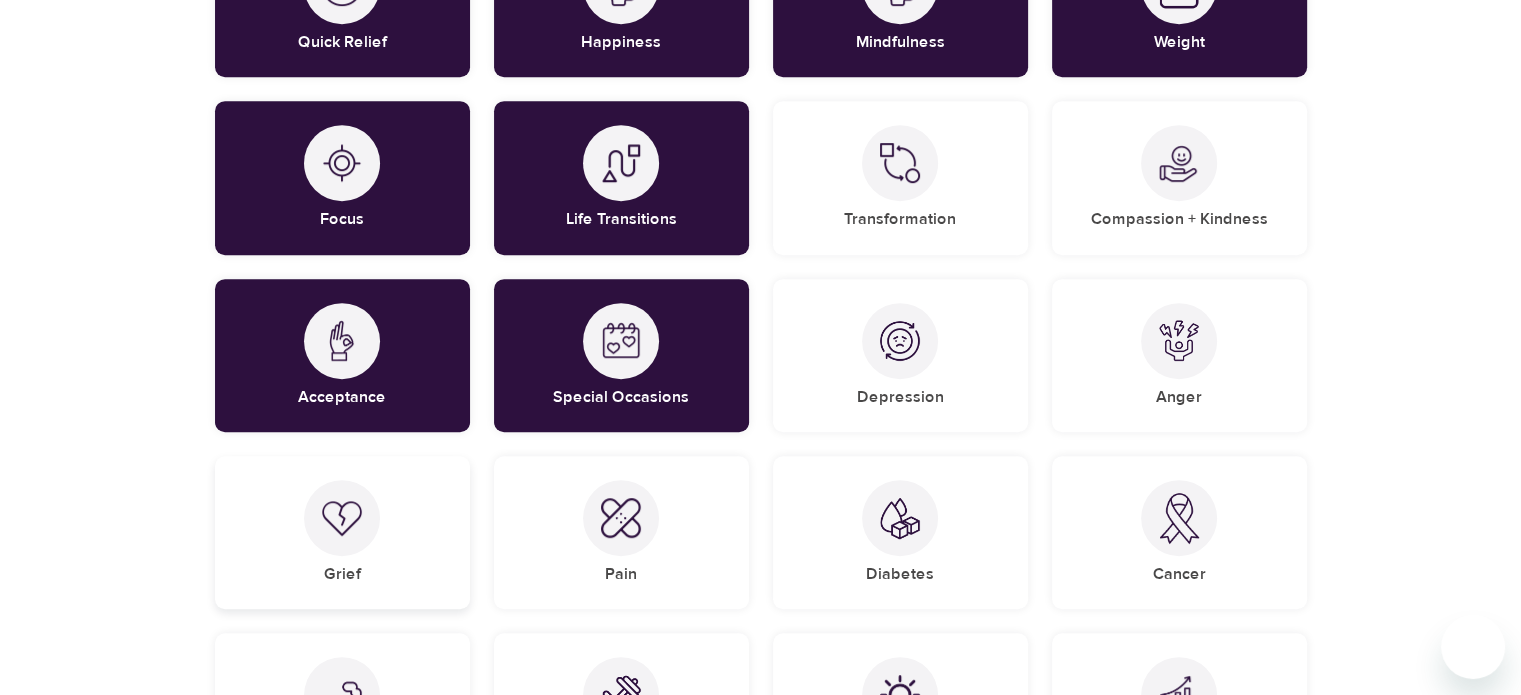 click on "Grief" at bounding box center [342, 532] 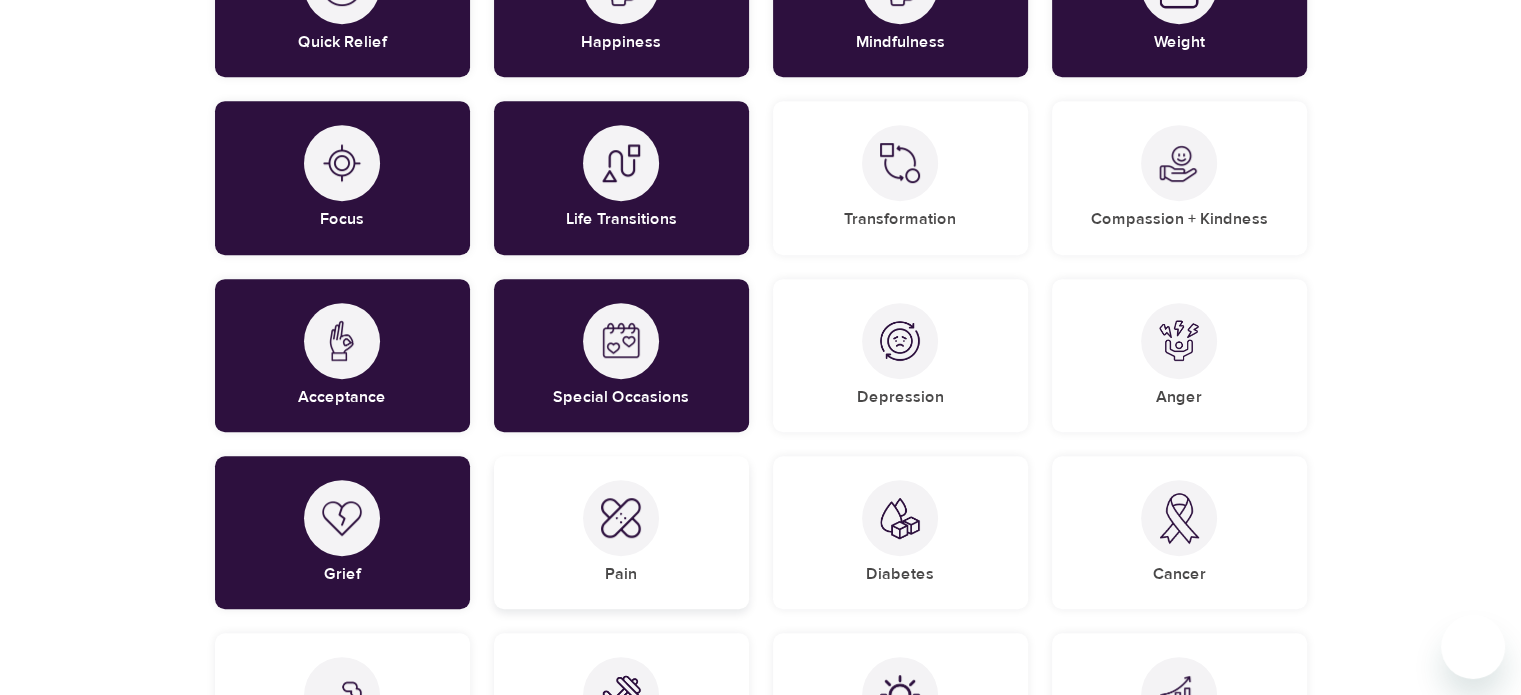 click on "Pain" at bounding box center (621, 574) 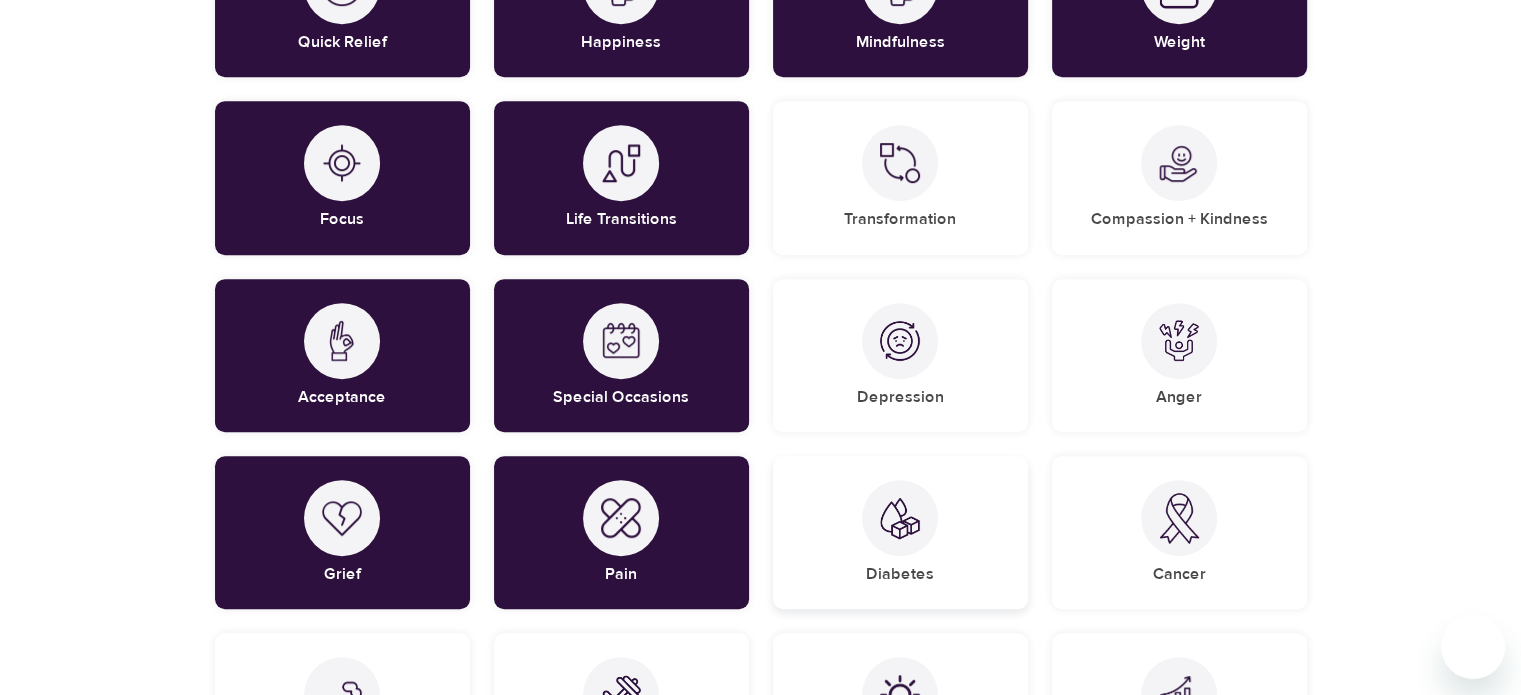 click on "Diabetes" at bounding box center [900, 532] 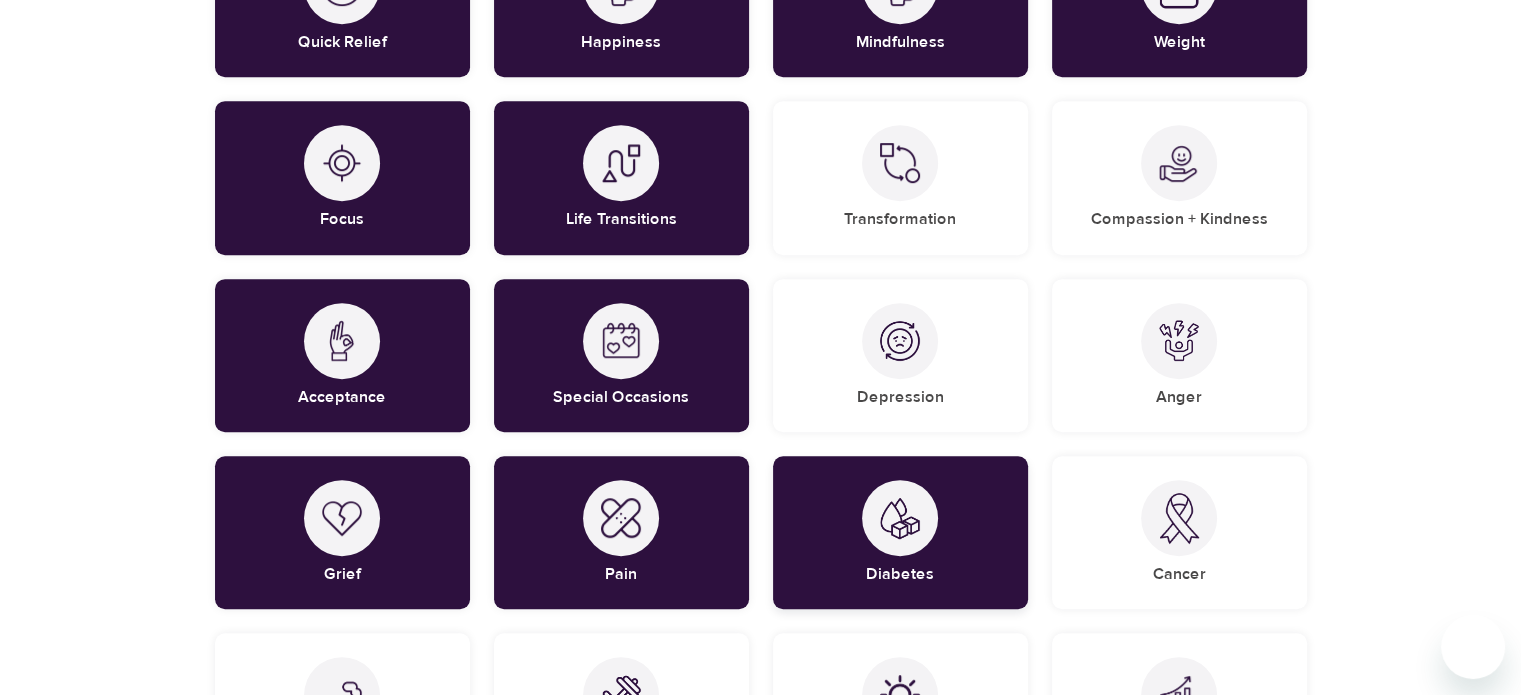click at bounding box center (900, 518) 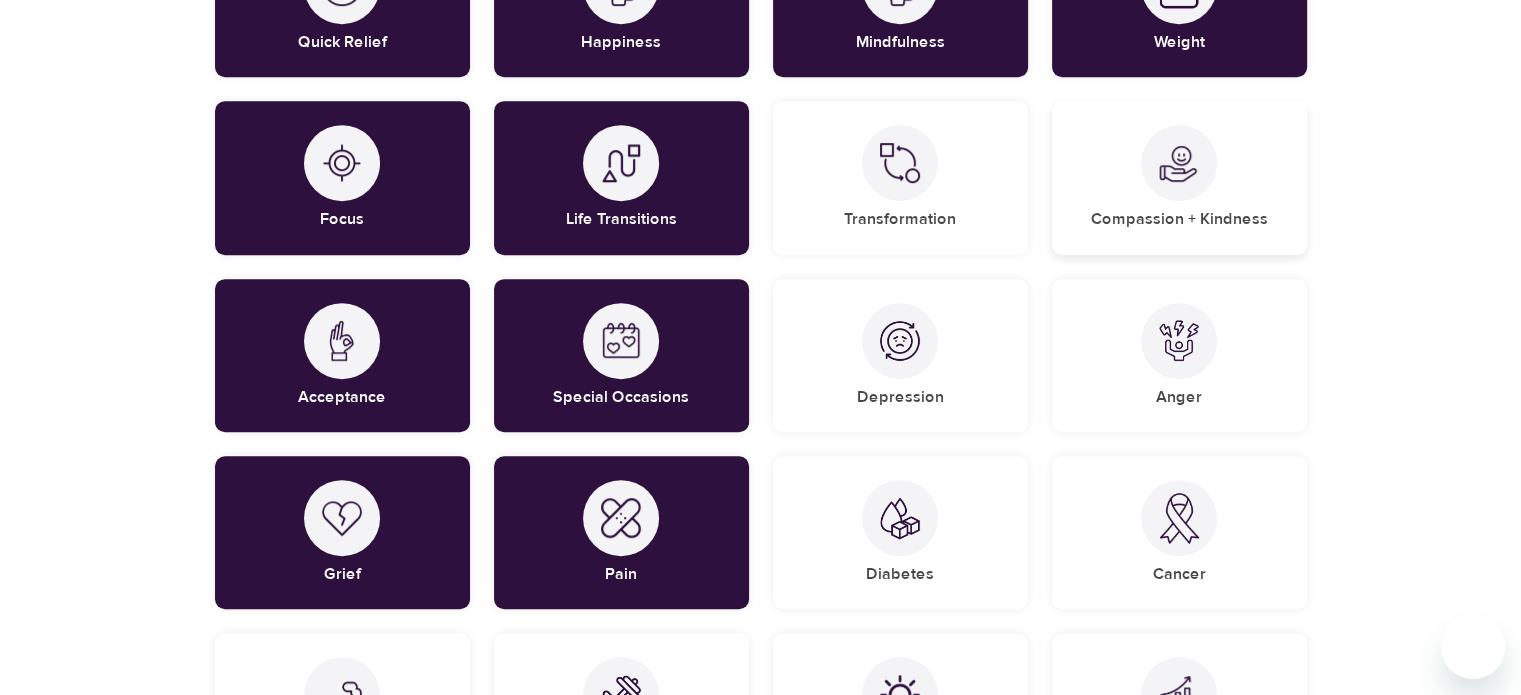 click on "Compassion + Kindness" at bounding box center (1179, 177) 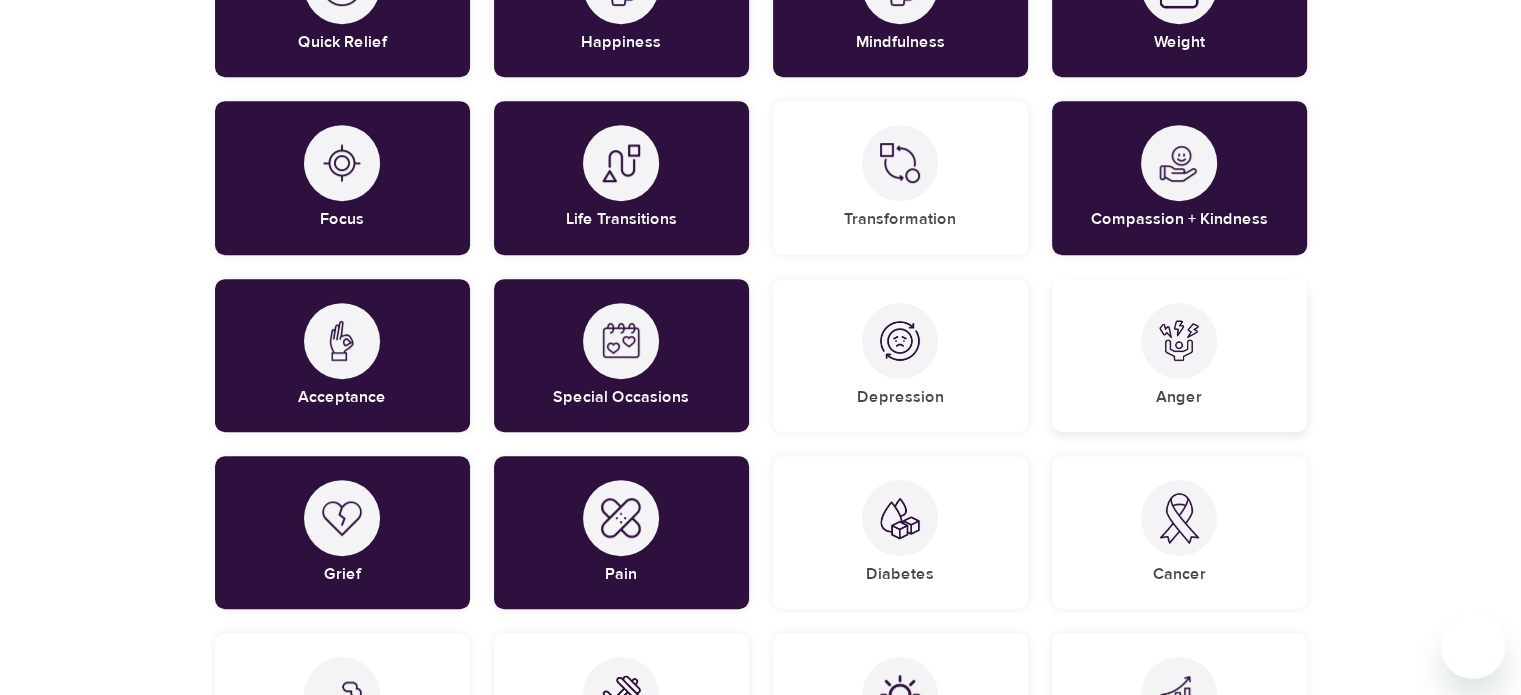 drag, startPoint x: 1126, startPoint y: 362, endPoint x: 1067, endPoint y: 357, distance: 59.211487 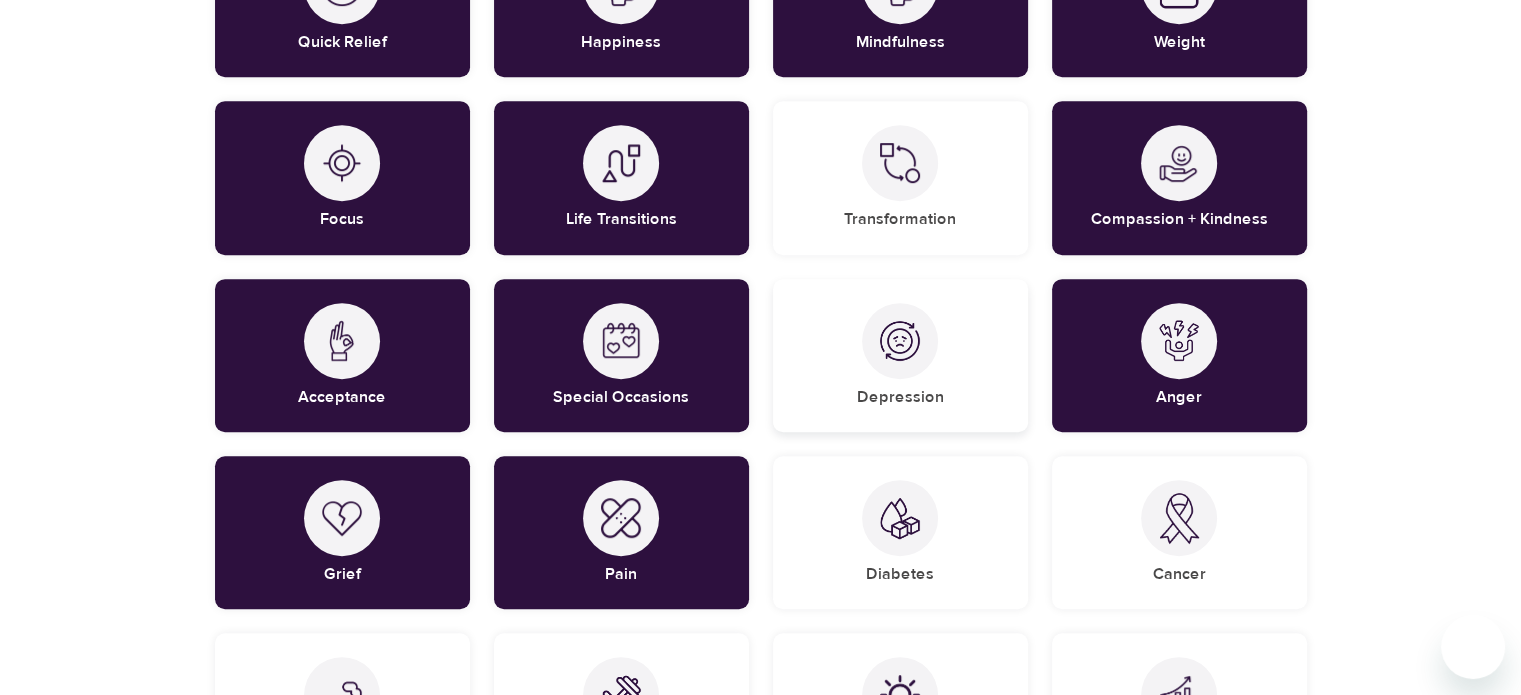 click on "Depression" at bounding box center [900, 355] 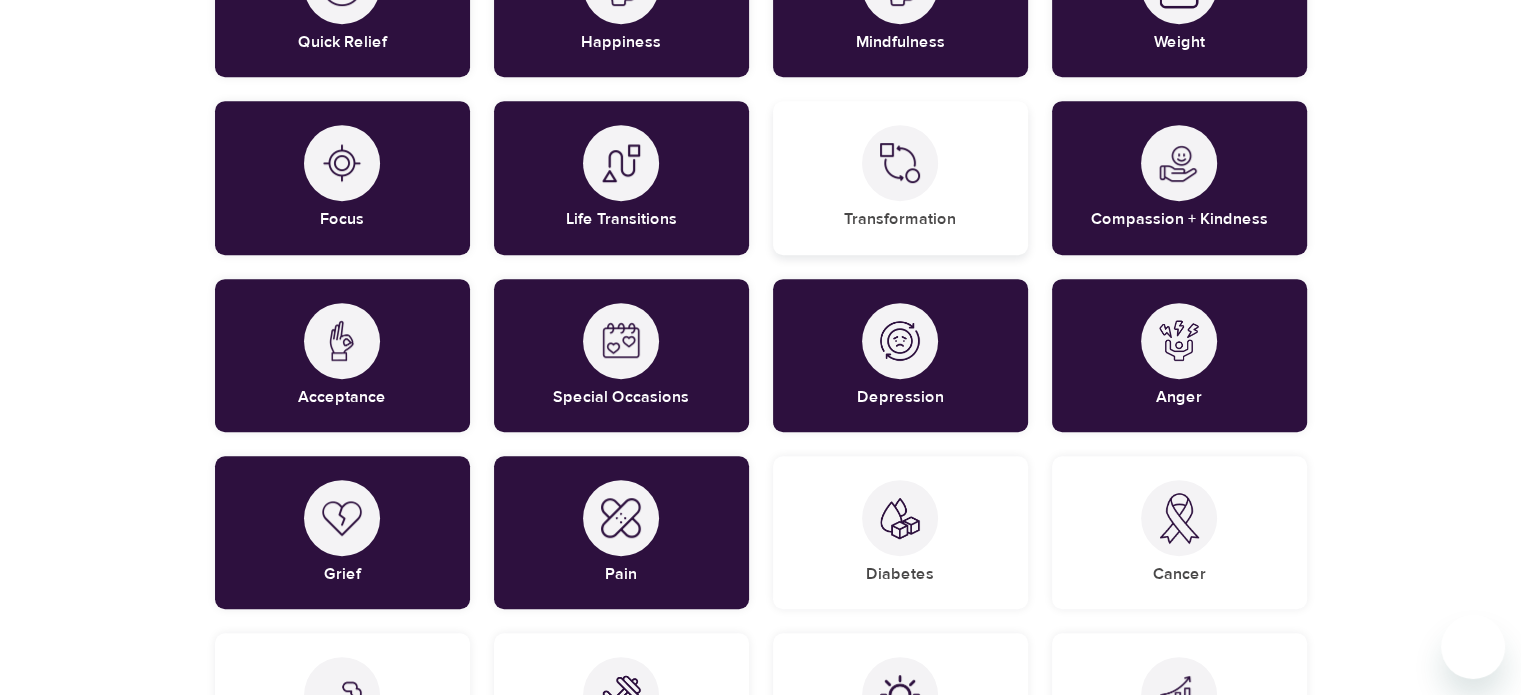 click on "Transformation" at bounding box center (900, 177) 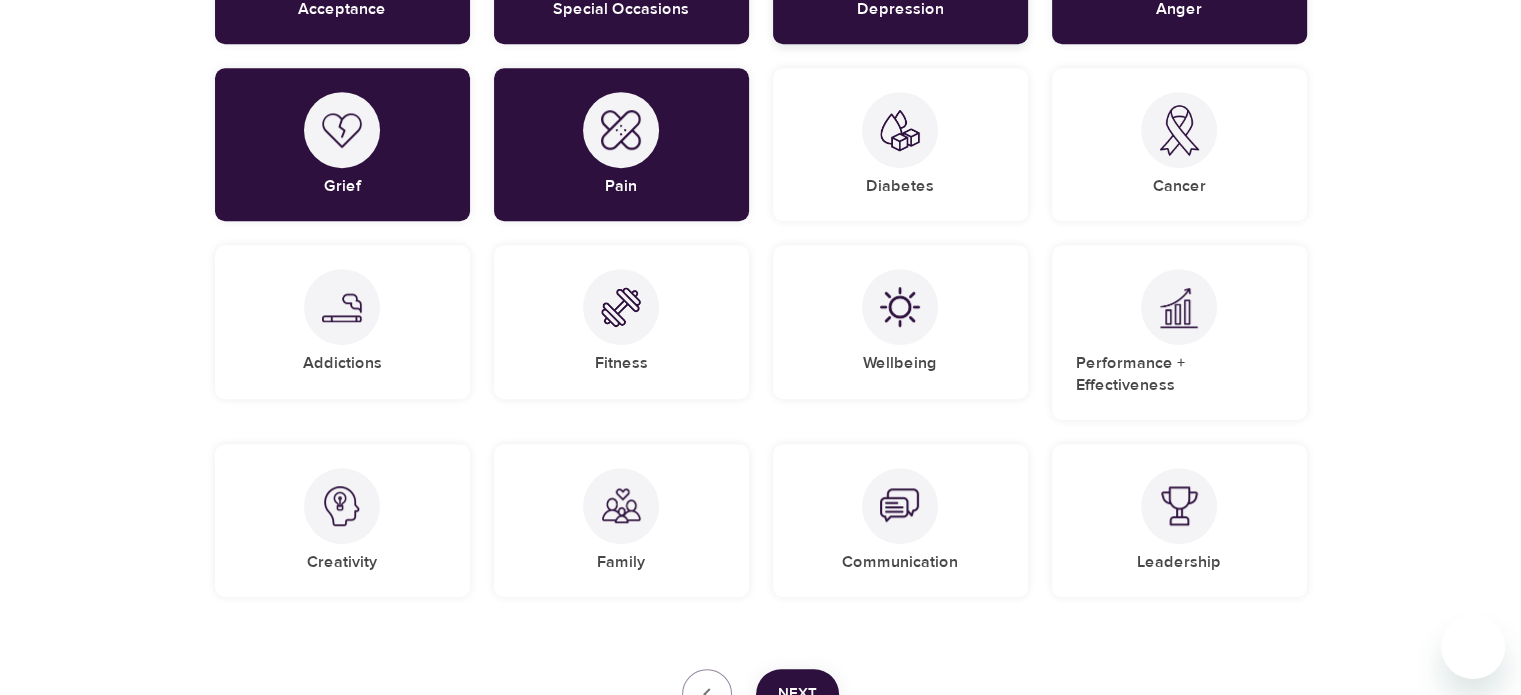 scroll, scrollTop: 1500, scrollLeft: 0, axis: vertical 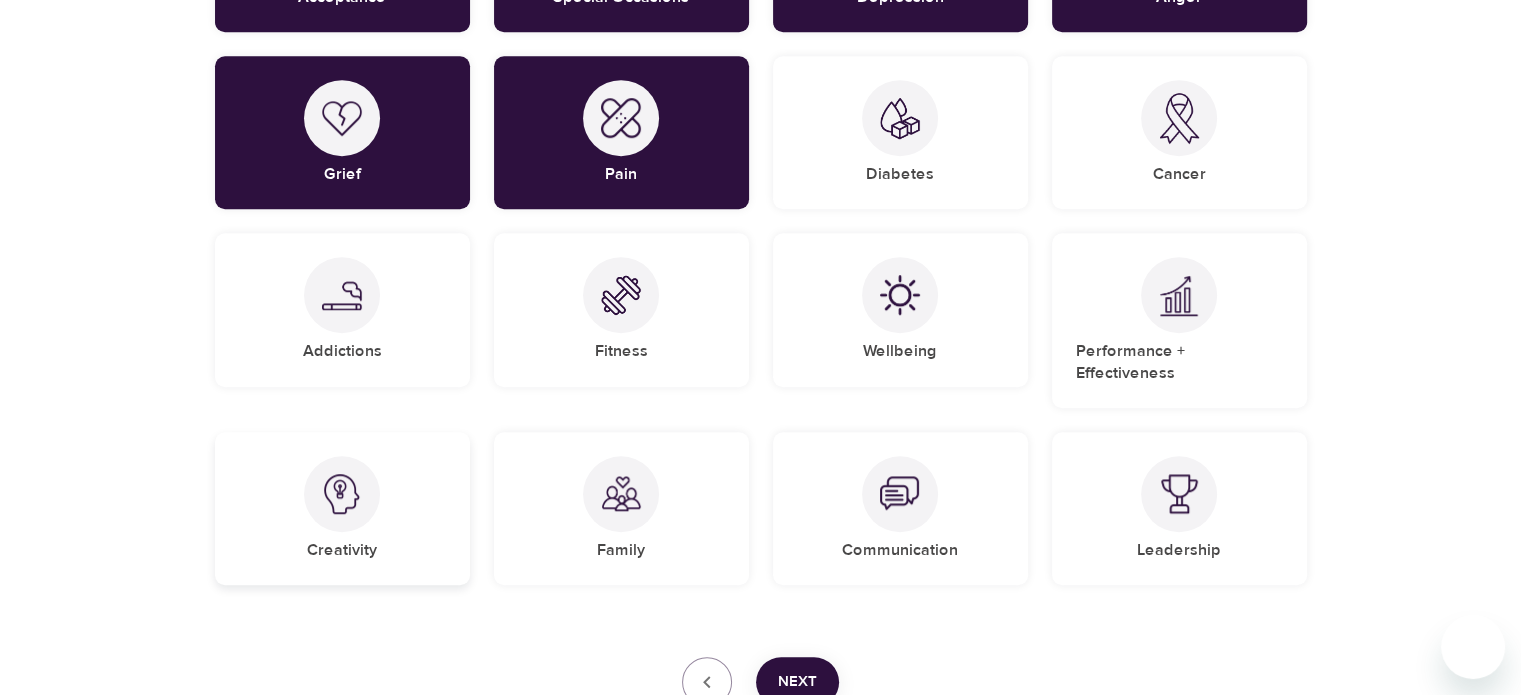 click at bounding box center (342, 494) 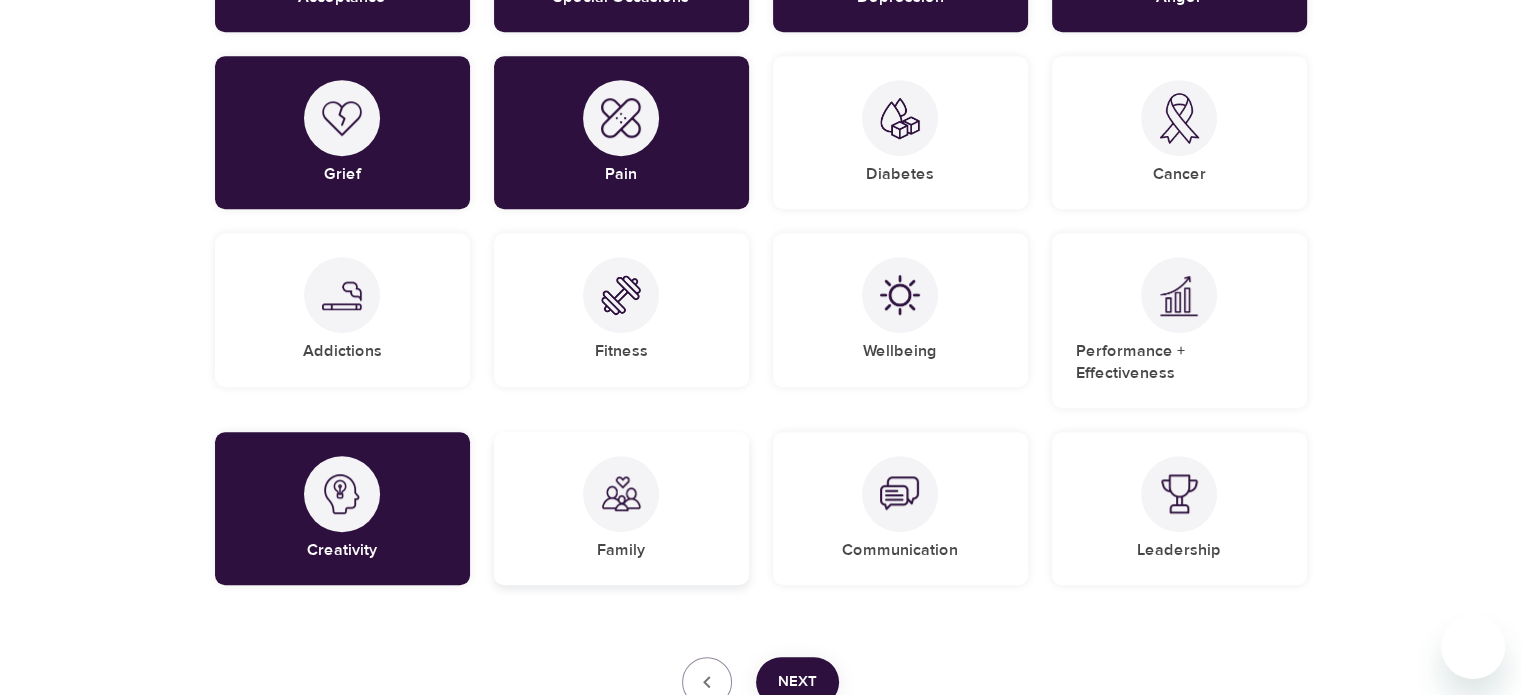 click on "Family" at bounding box center (621, 508) 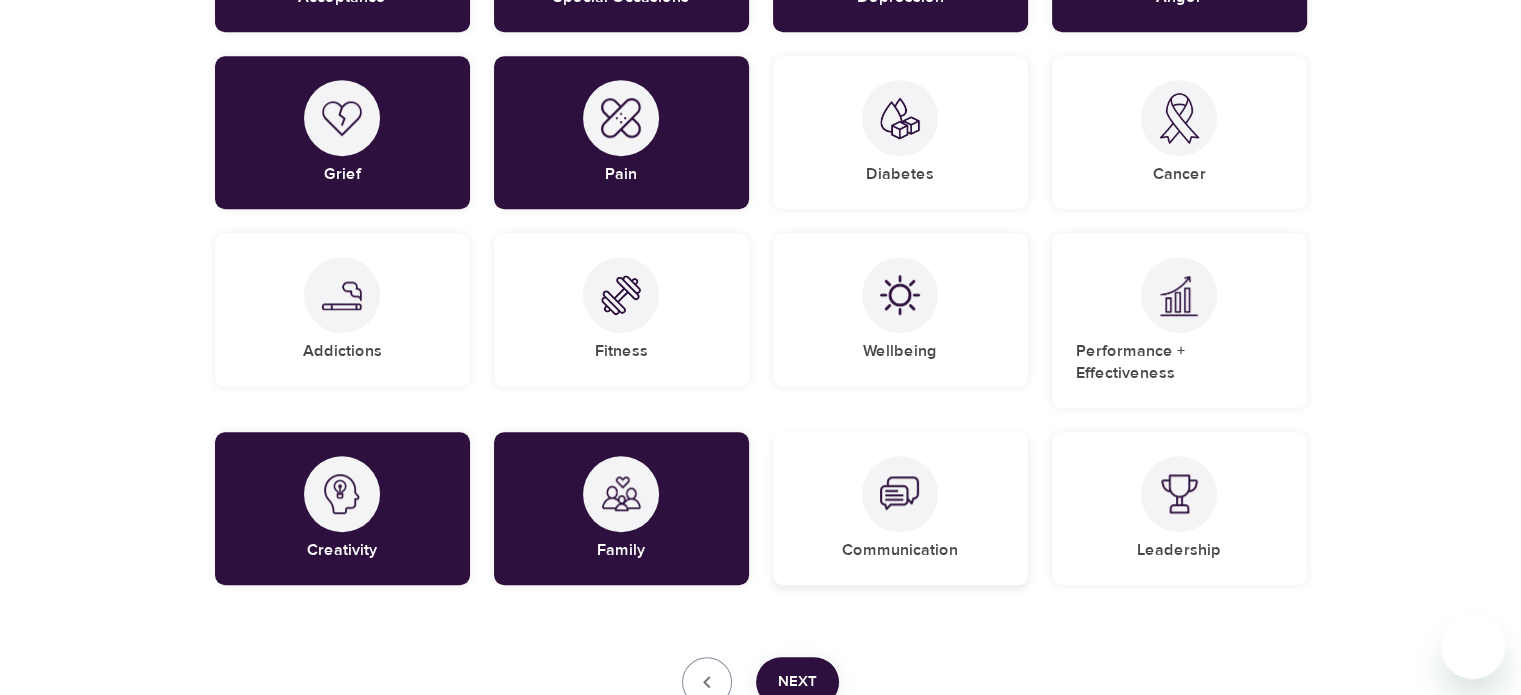 click on "Communication" at bounding box center (900, 550) 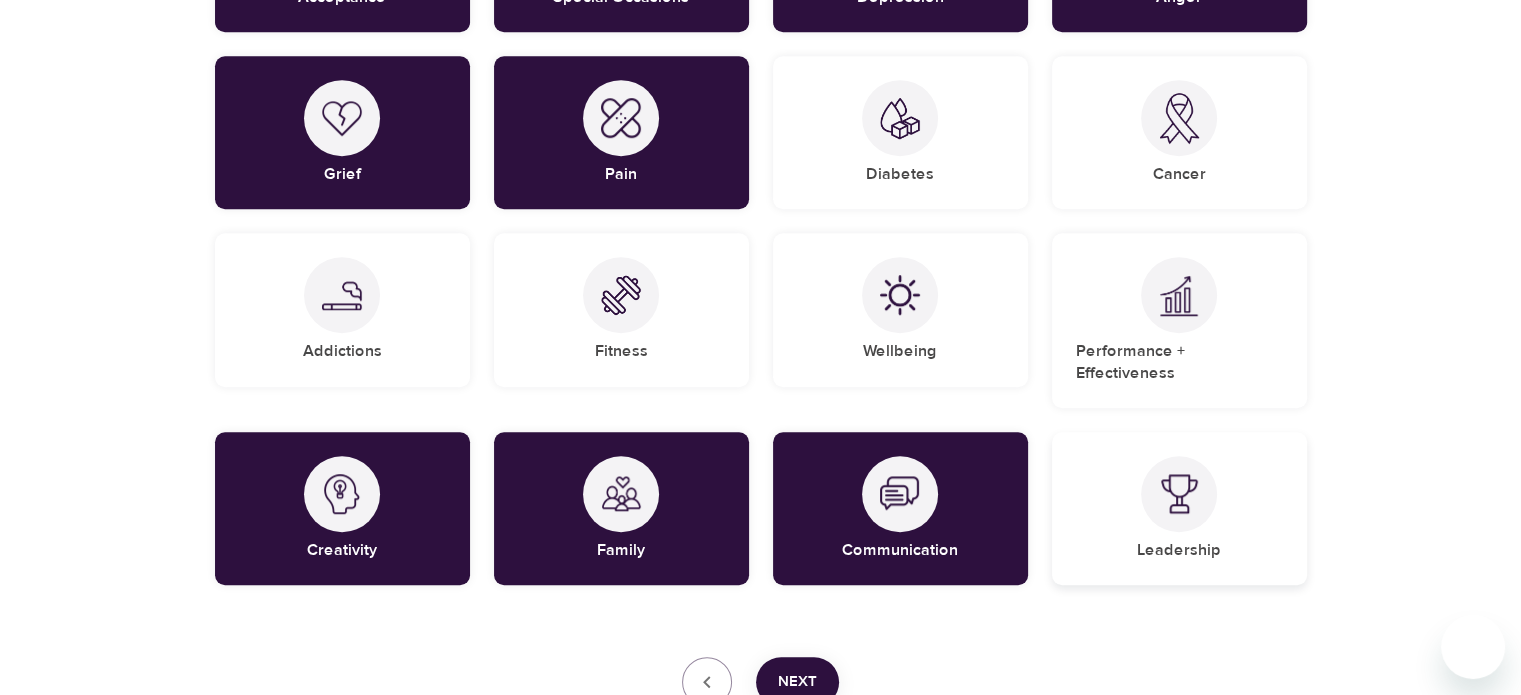 click on "Leadership" at bounding box center [1179, 508] 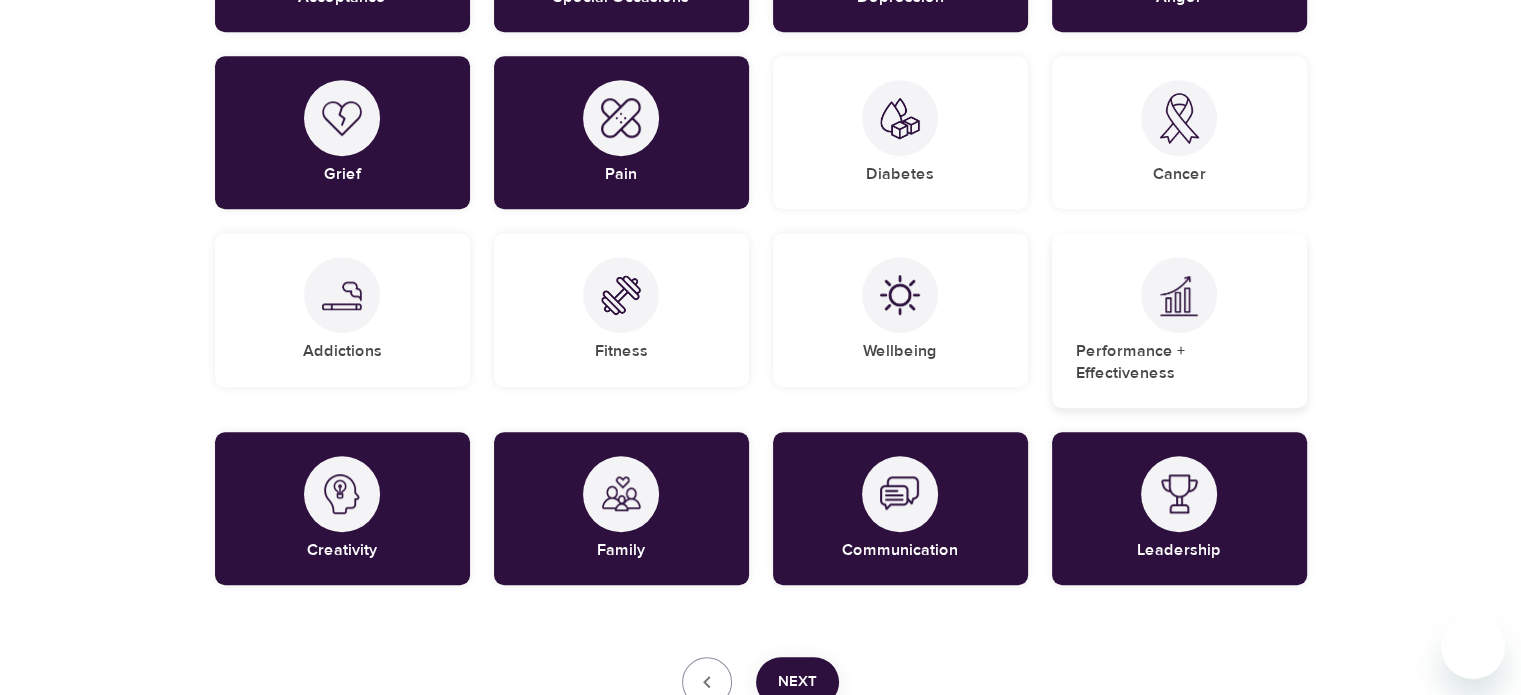 drag, startPoint x: 1161, startPoint y: 368, endPoint x: 1139, endPoint y: 370, distance: 22.090721 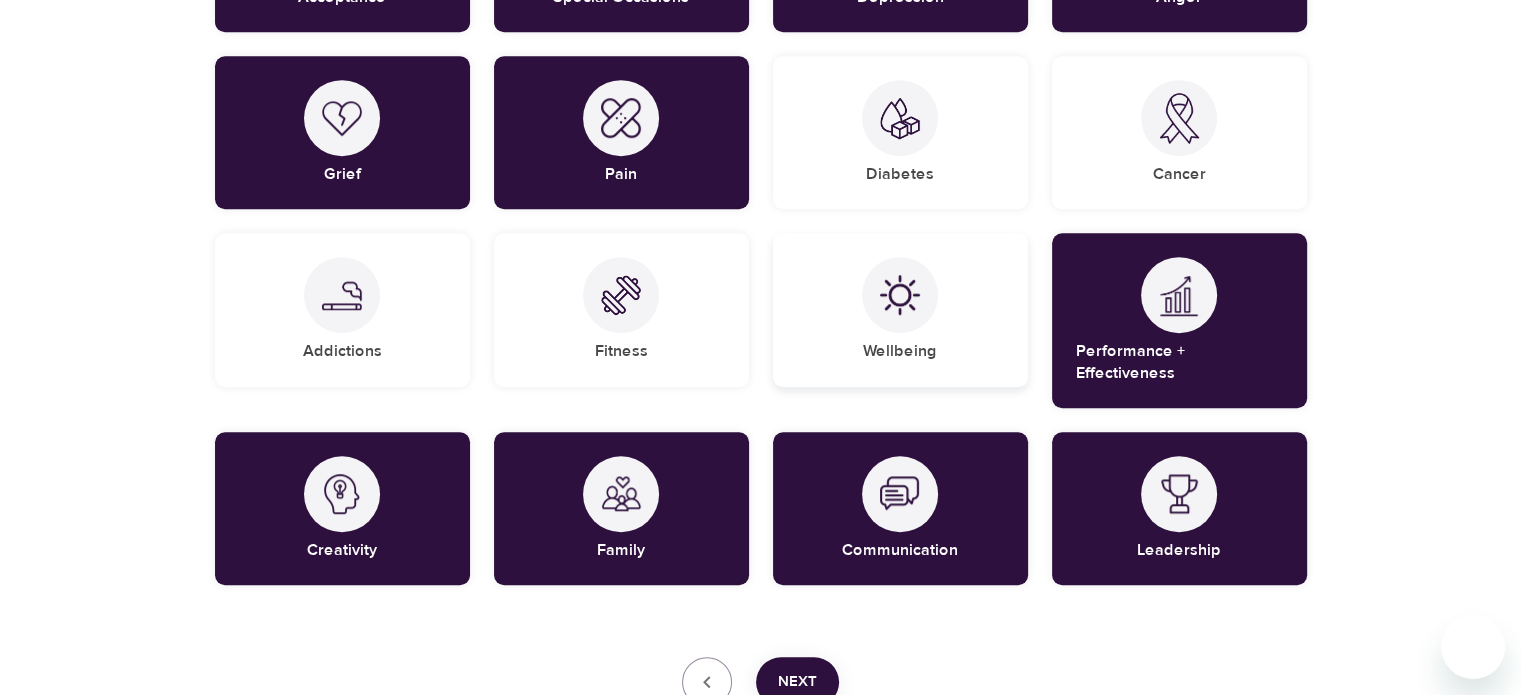 click on "Wellbeing" at bounding box center (900, 309) 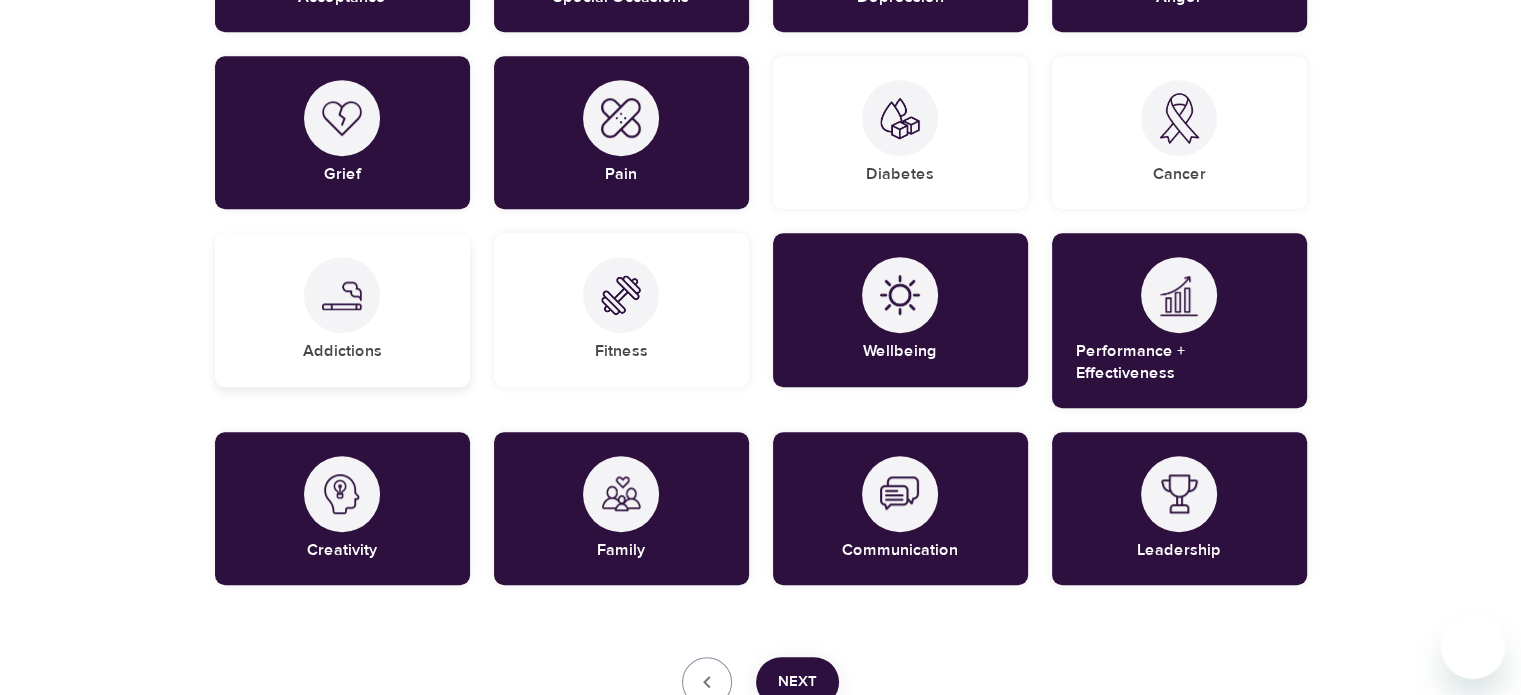 click at bounding box center (342, 295) 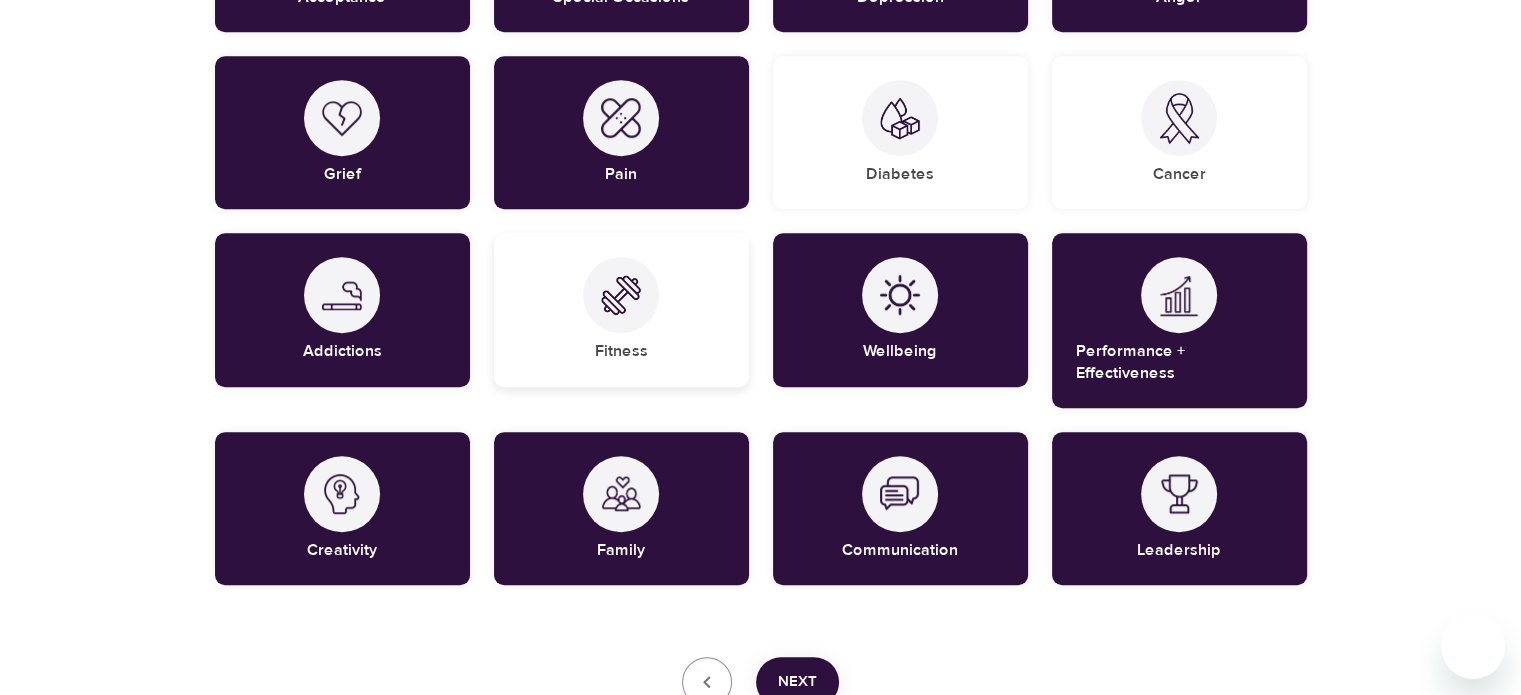 click at bounding box center (621, 295) 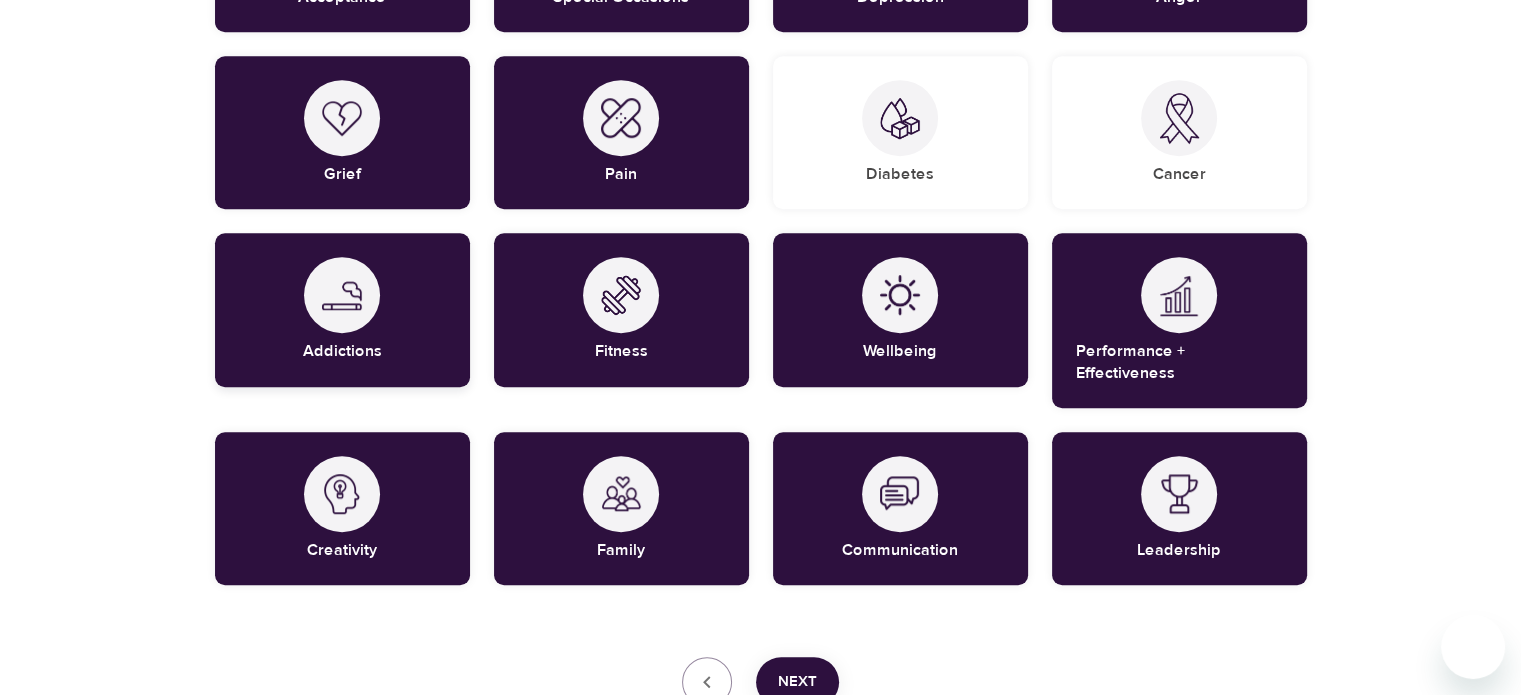 click on "Addictions" at bounding box center (342, 351) 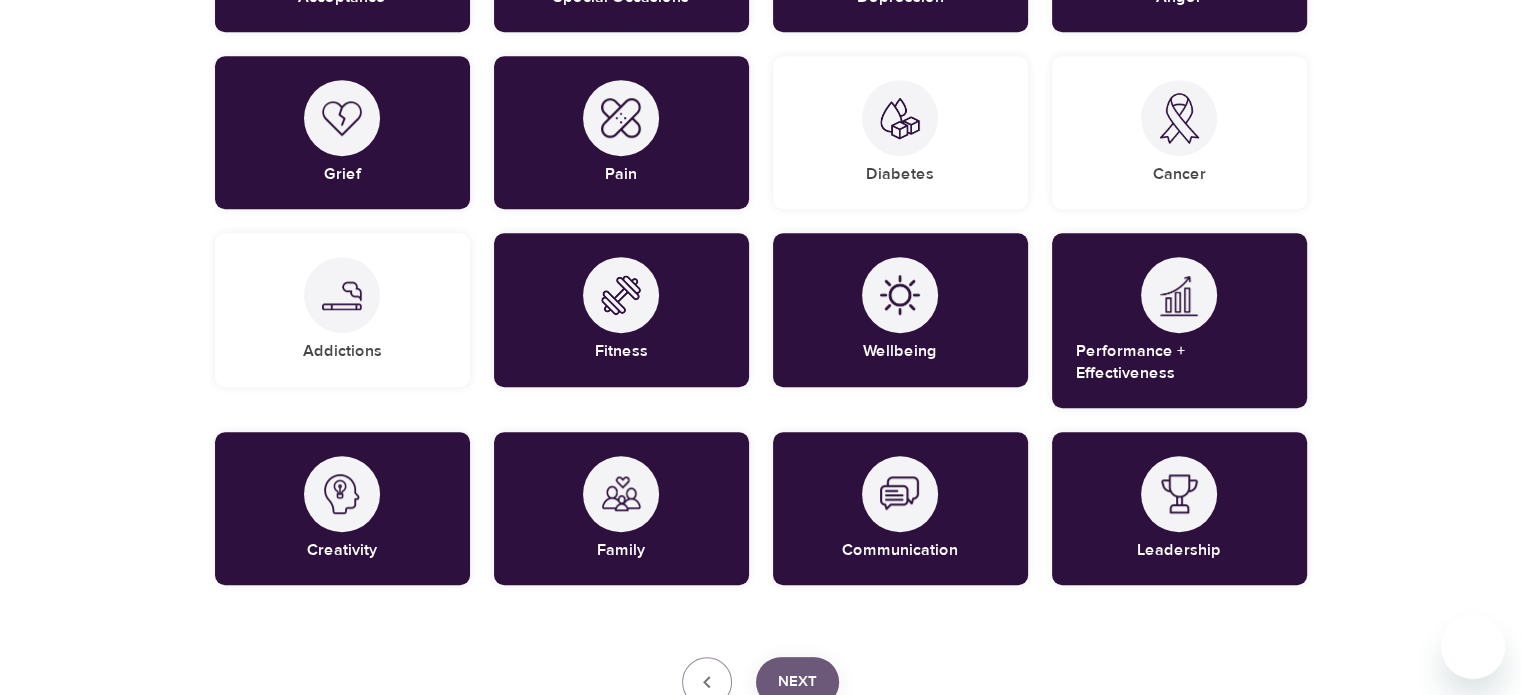 click on "Next" at bounding box center [797, 682] 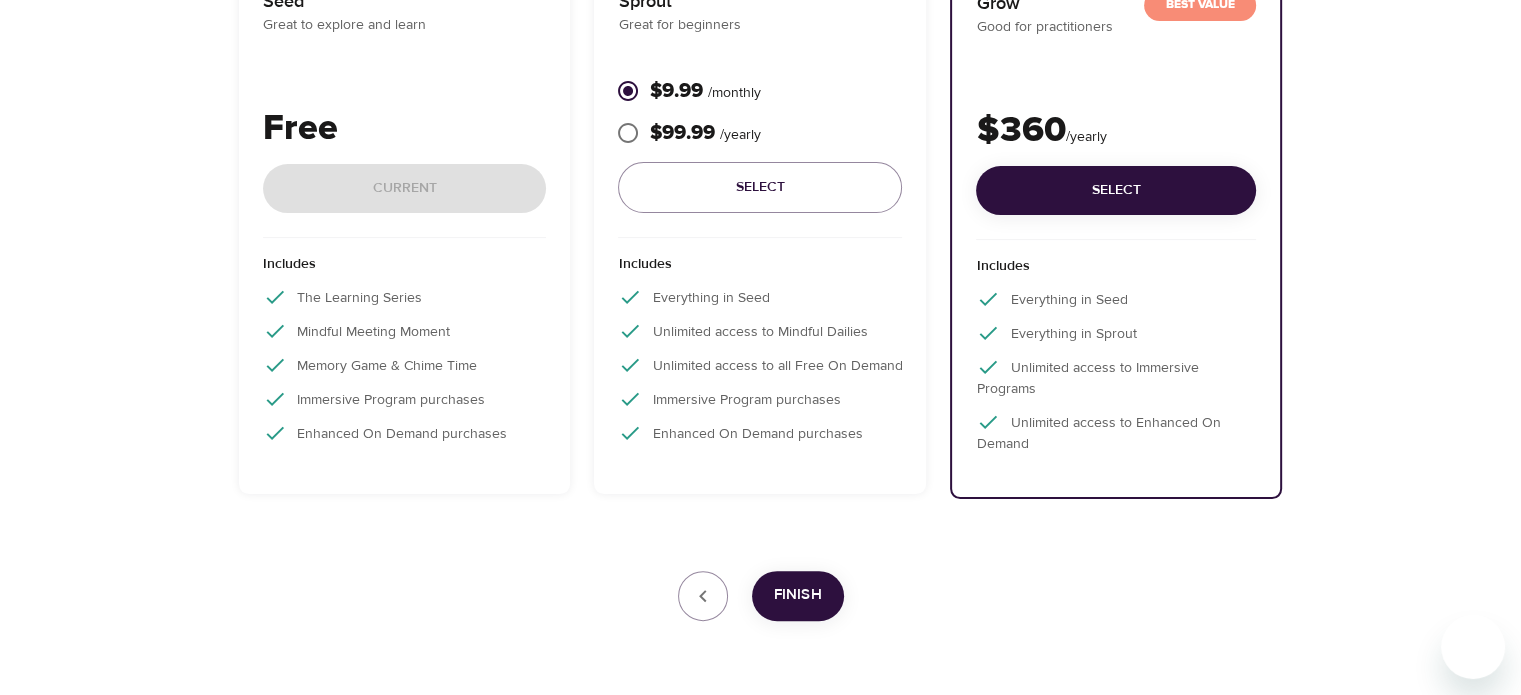 scroll, scrollTop: 424, scrollLeft: 0, axis: vertical 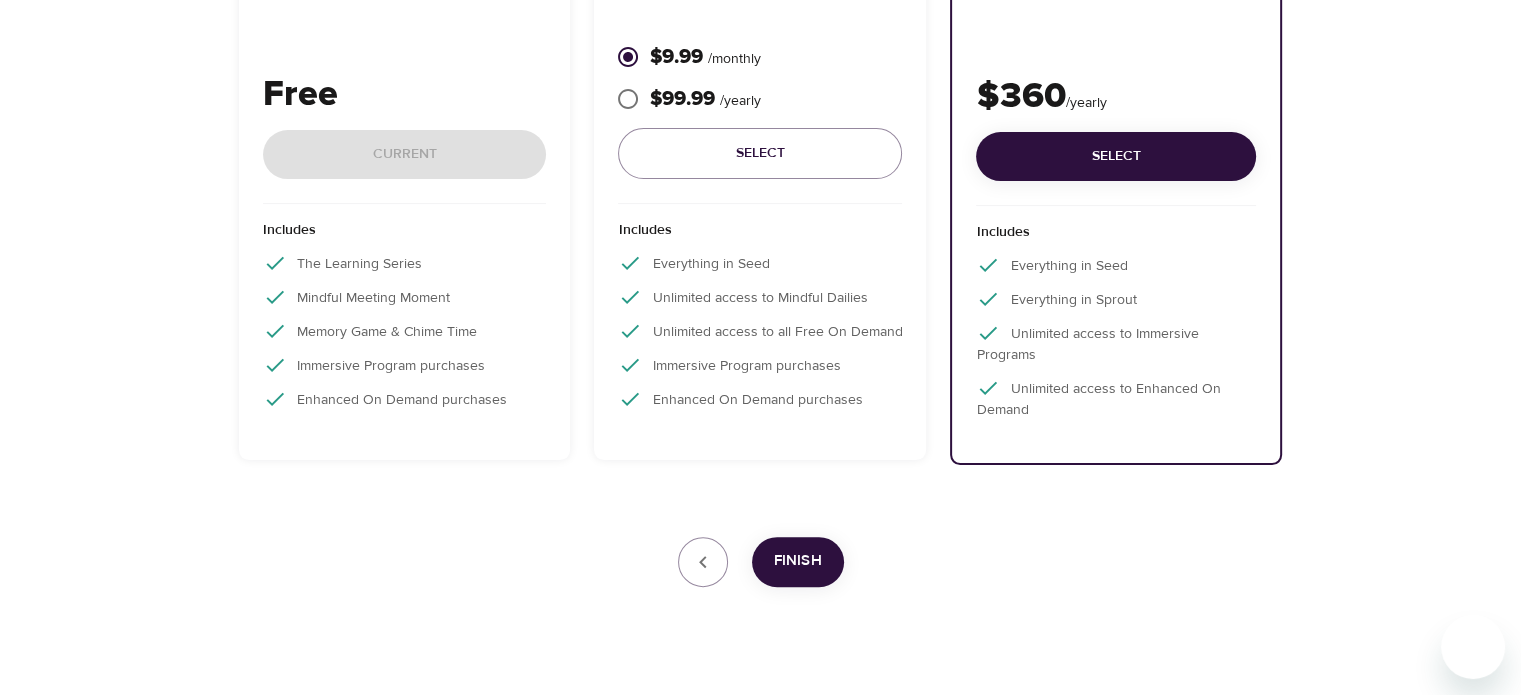 click on "Immersive Program purchases" at bounding box center (405, 365) 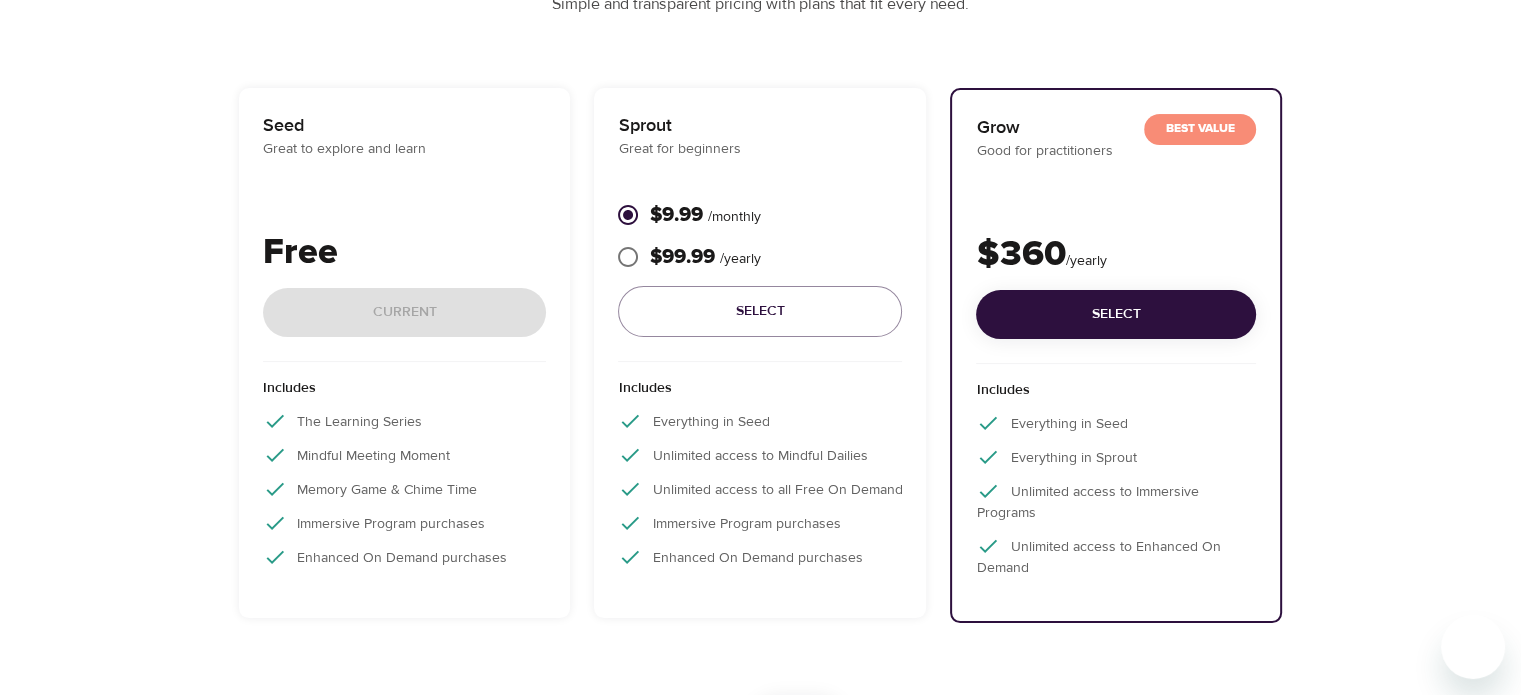 scroll, scrollTop: 124, scrollLeft: 0, axis: vertical 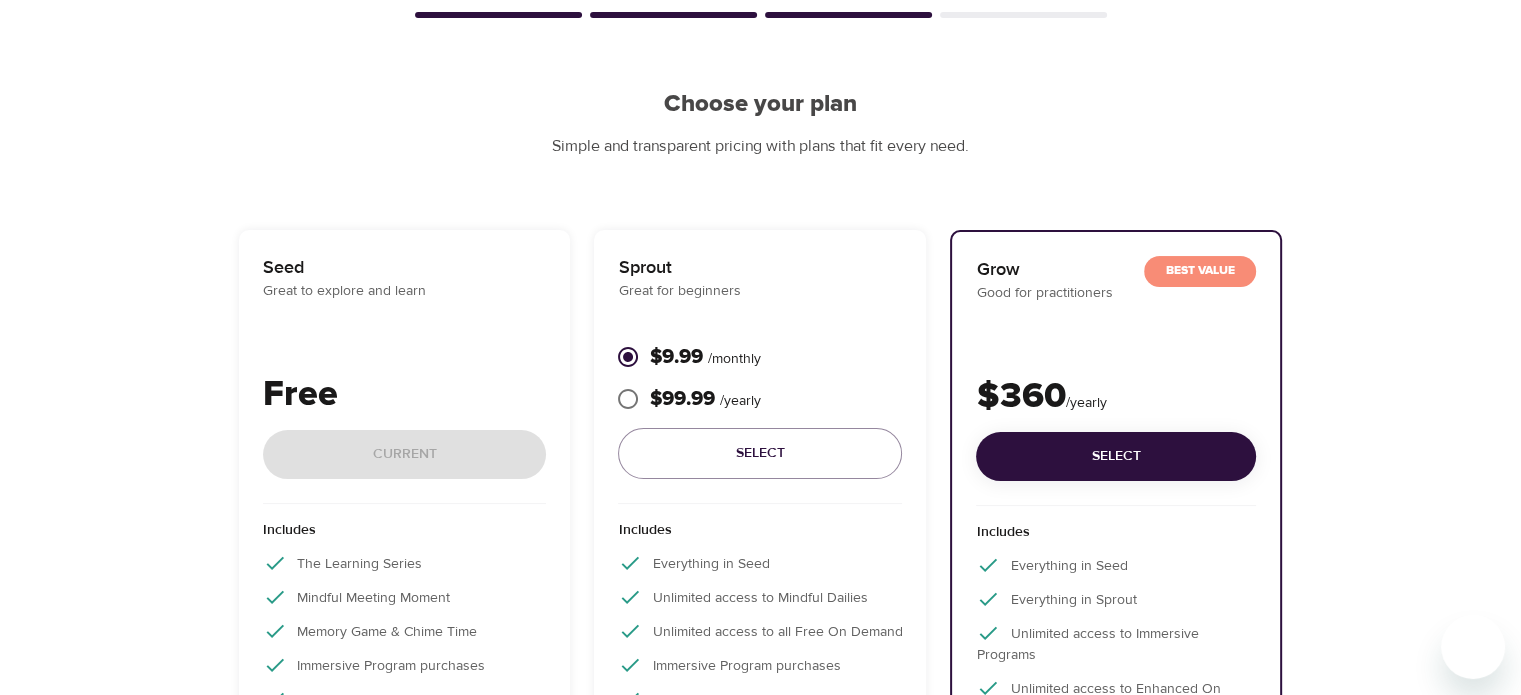 click on "Seed Great to explore and learn Free Current" at bounding box center [405, 379] 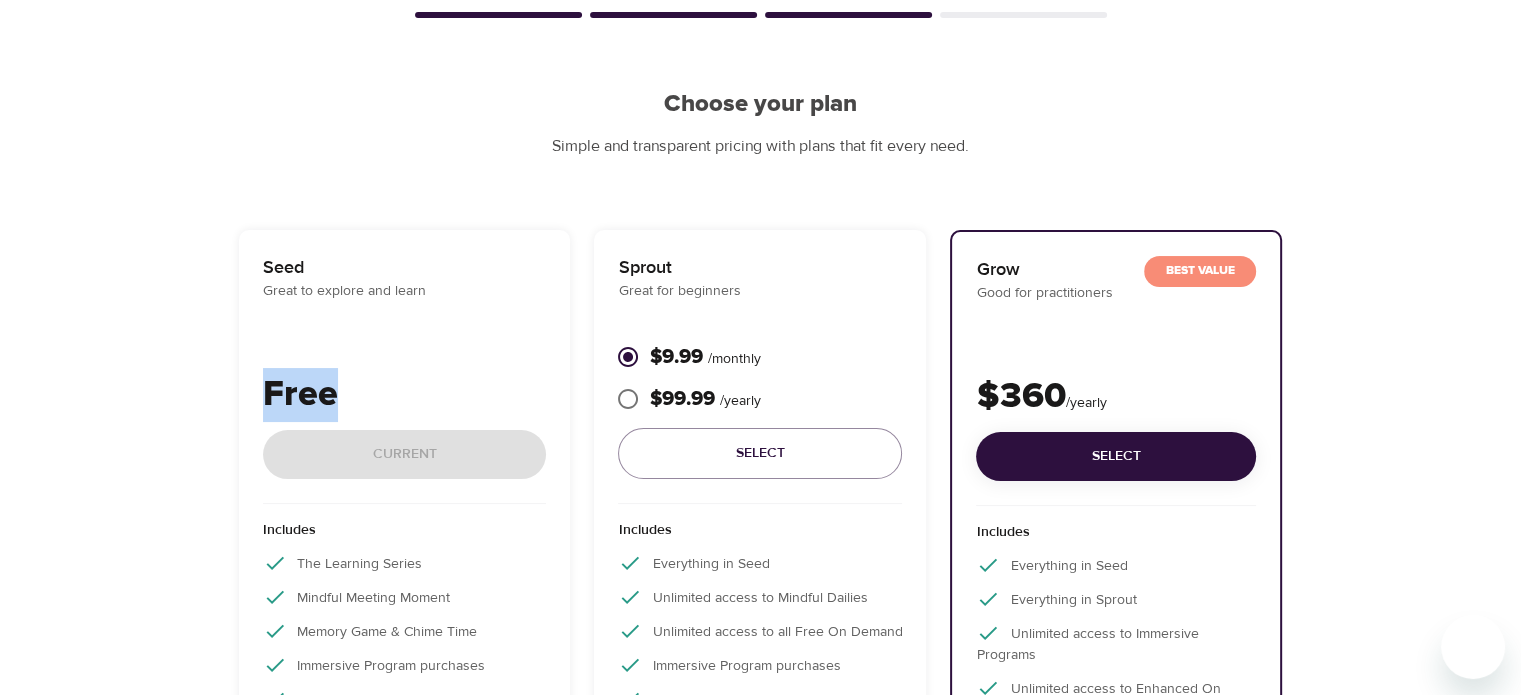 click on "Seed Great to explore and learn Free Current" at bounding box center (405, 379) 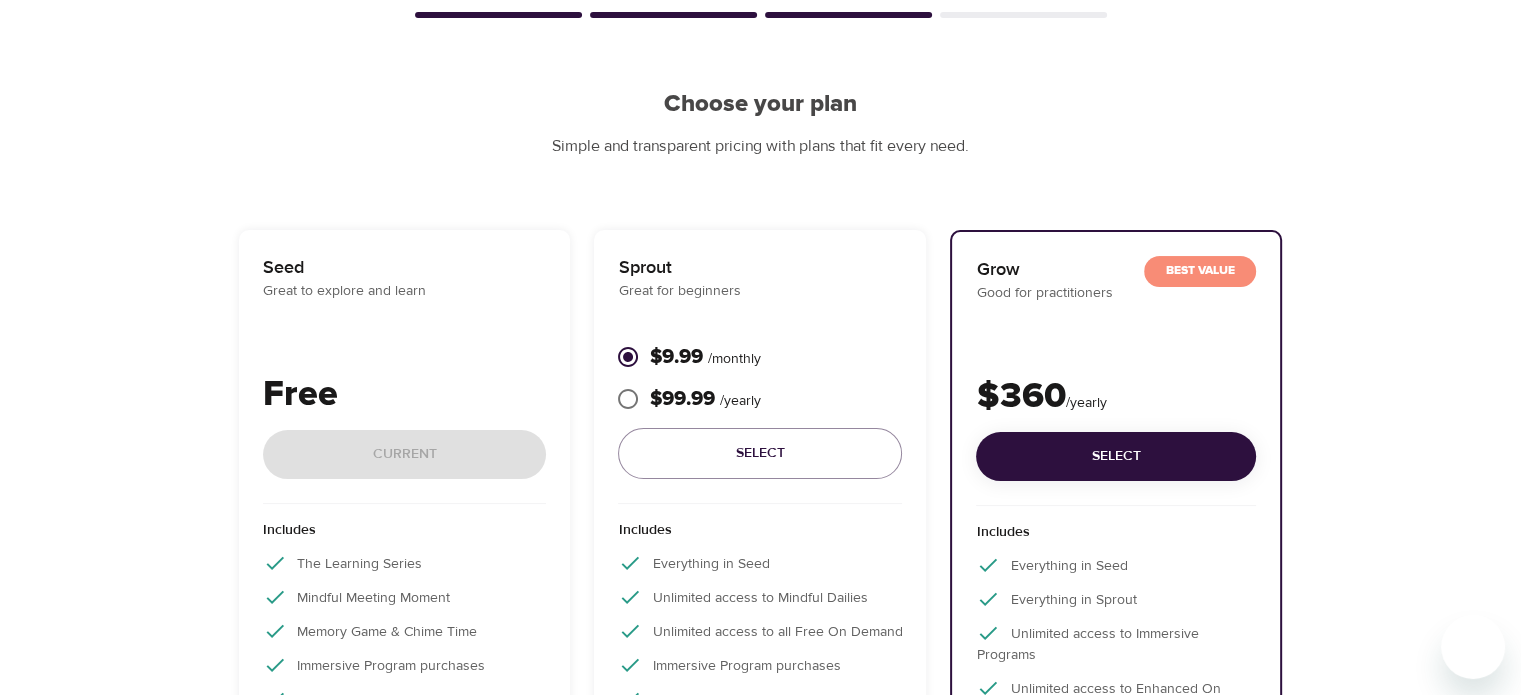 click on "Seed Great to explore and learn Free Current Includes The Learning Series Mindful Meeting Moment Memory Game & Chime Time Immersive Program purchases Enhanced On Demand purchases" at bounding box center (405, 497) 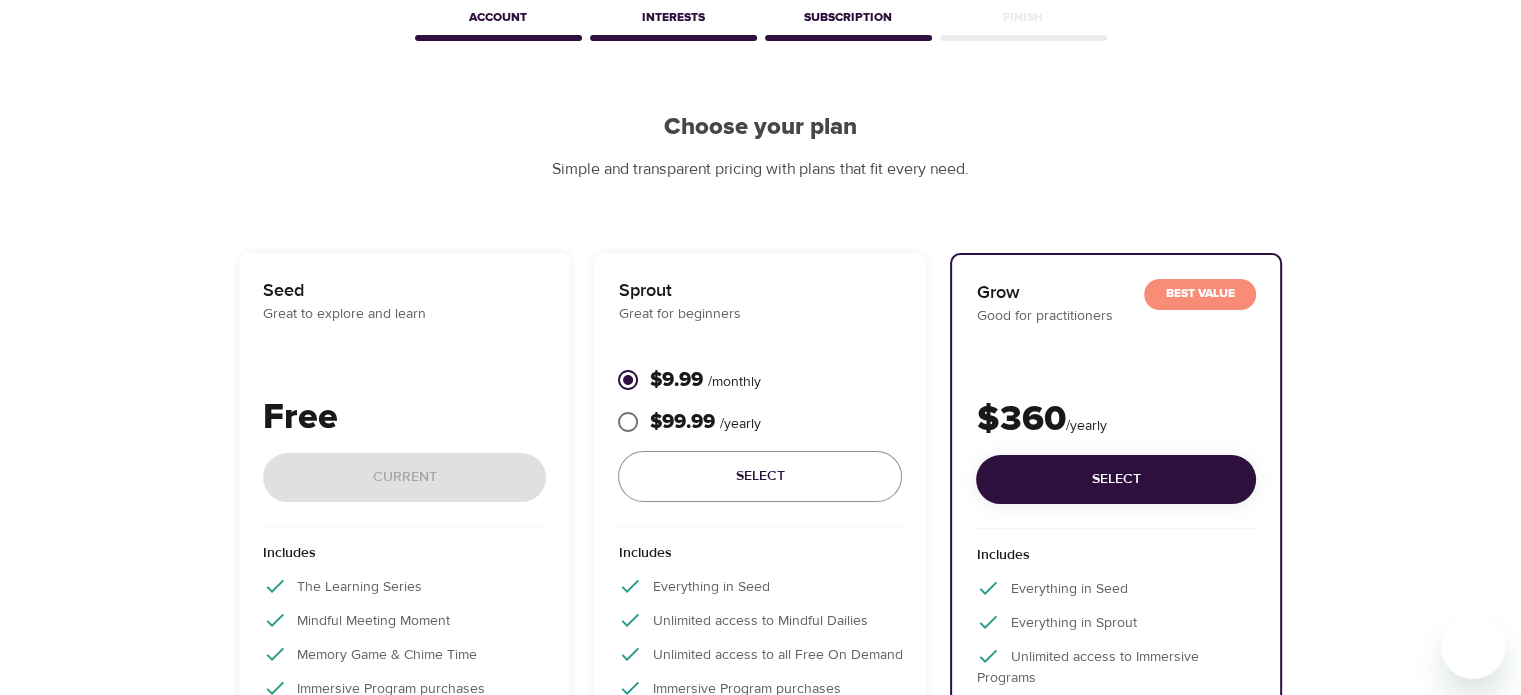 scroll, scrollTop: 24, scrollLeft: 0, axis: vertical 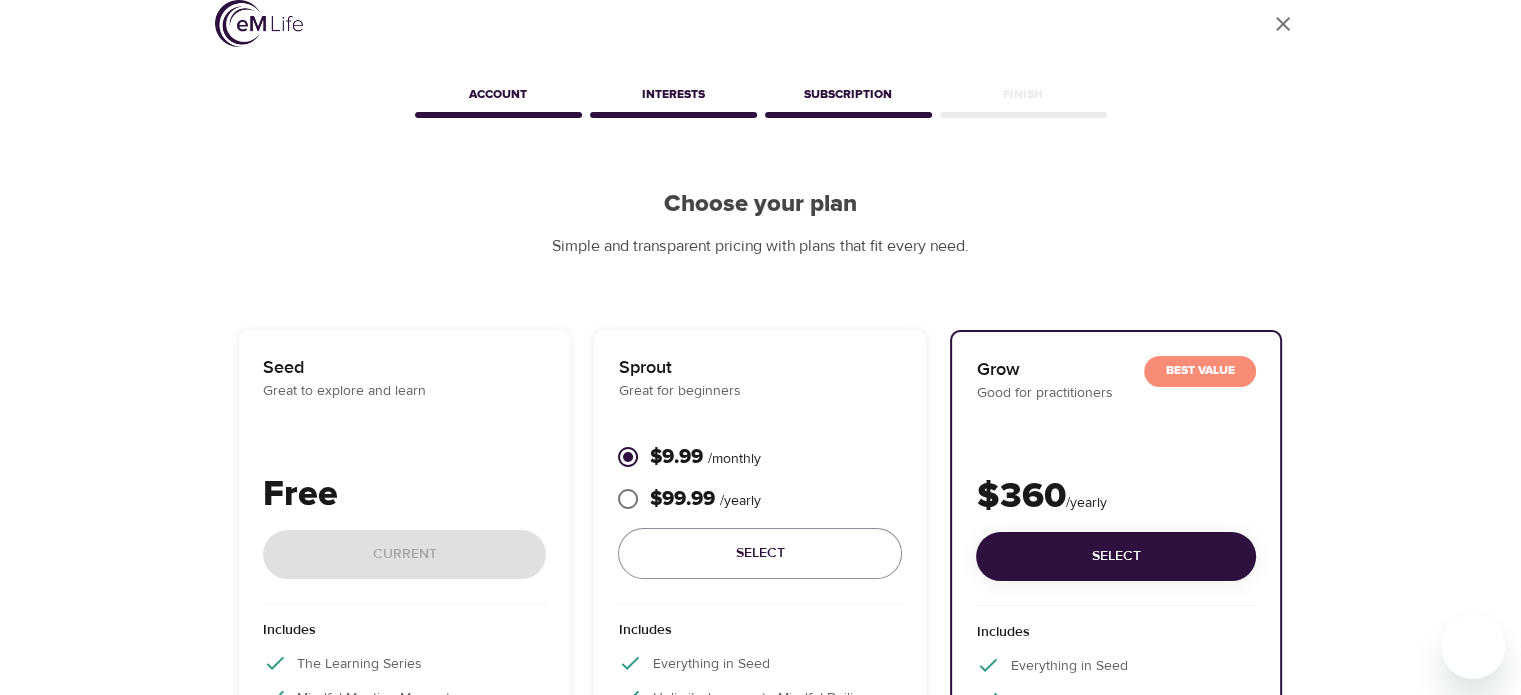 click on "Seed Great to explore and learn Free Current" at bounding box center [405, 479] 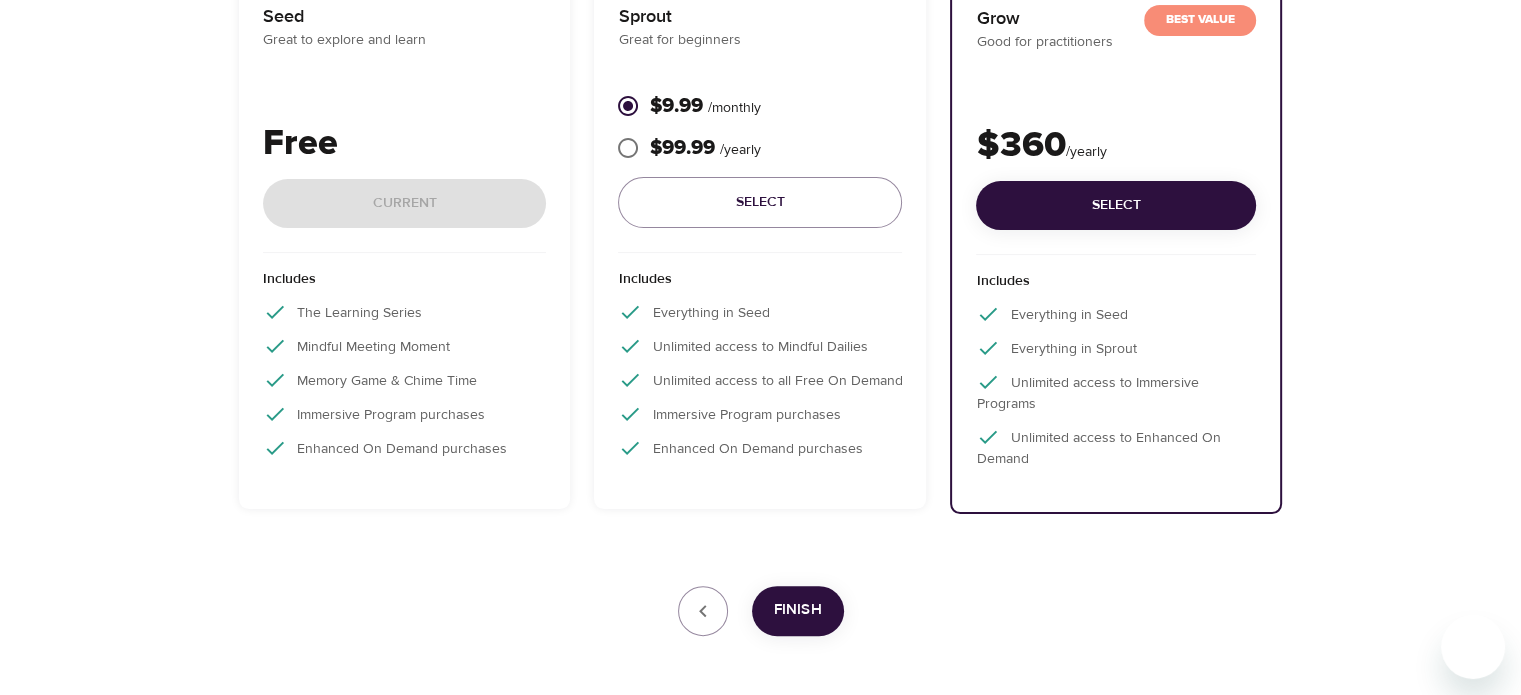 scroll, scrollTop: 400, scrollLeft: 0, axis: vertical 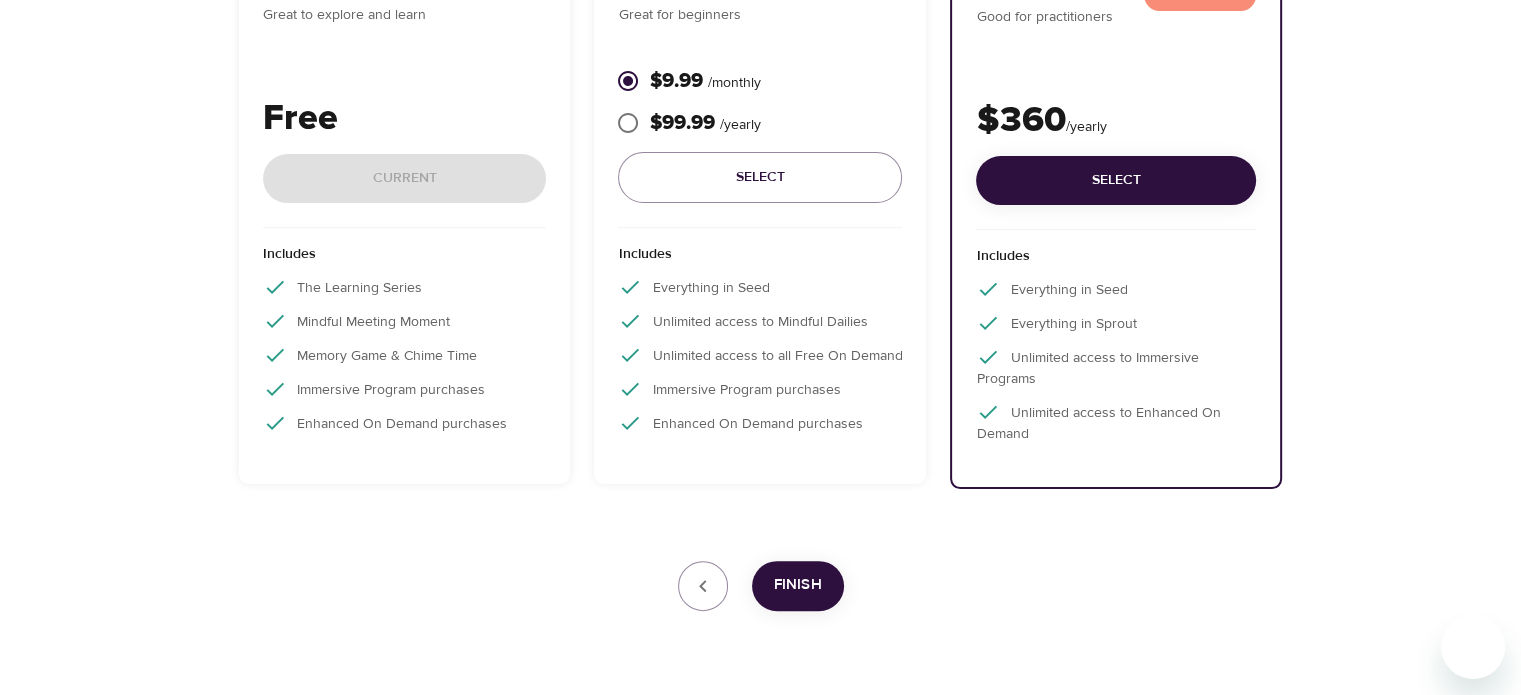 click on "Enhanced On Demand purchases" at bounding box center (405, 423) 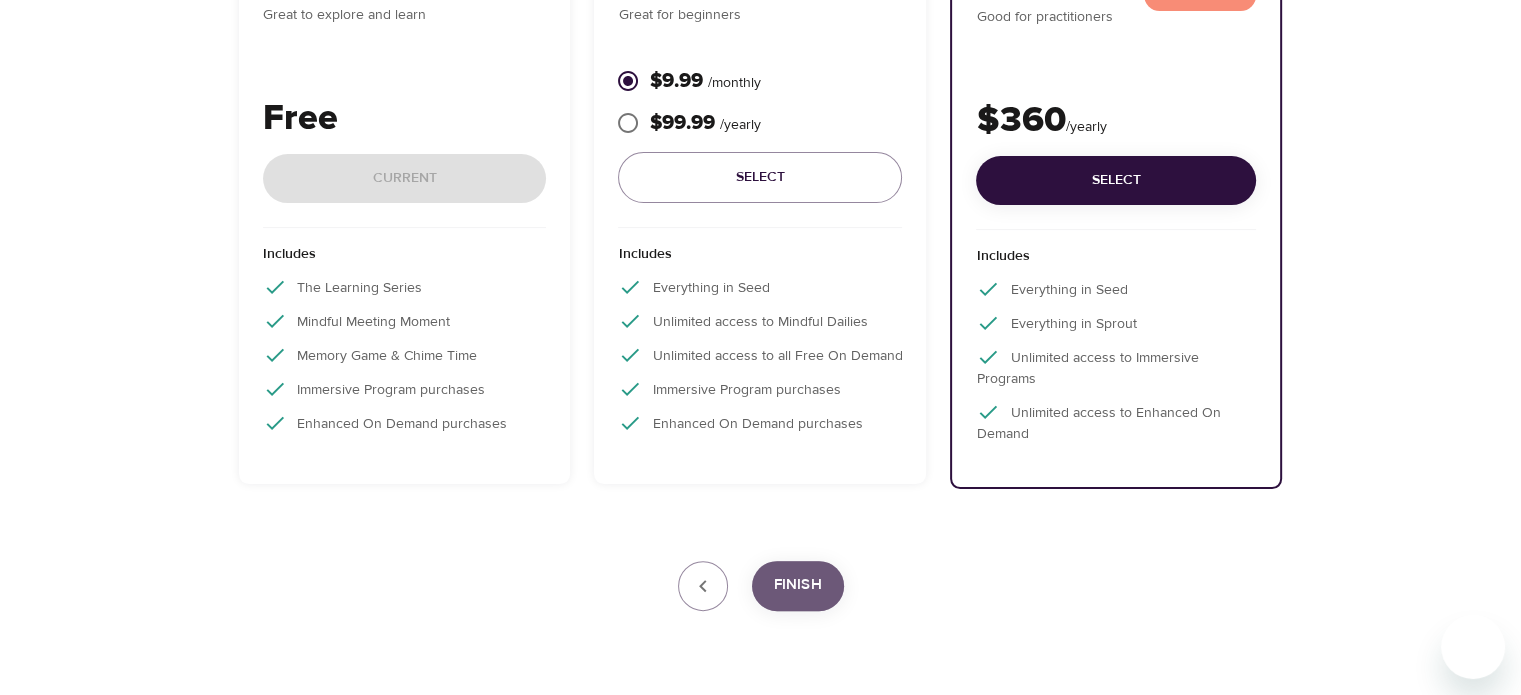 click on "Finish" at bounding box center (798, 586) 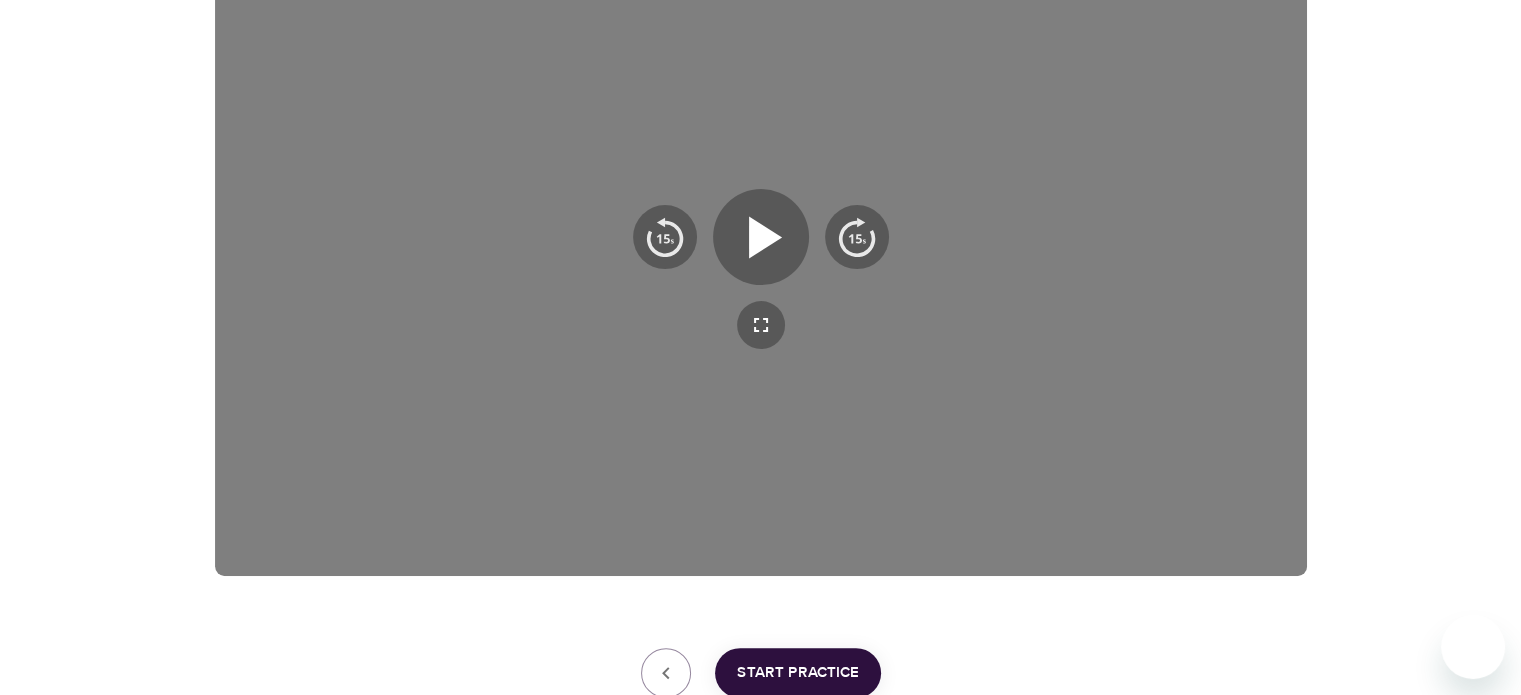 scroll, scrollTop: 536, scrollLeft: 0, axis: vertical 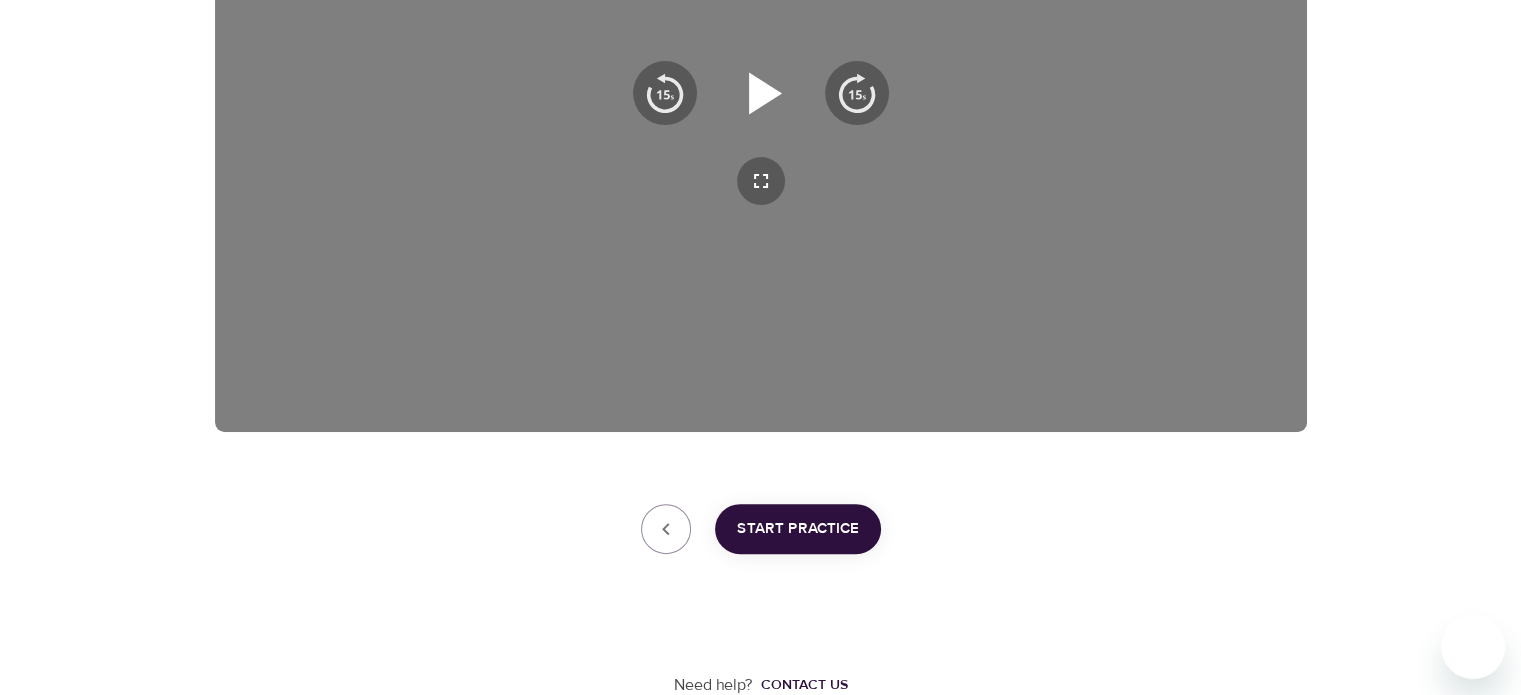 drag, startPoint x: 744, startPoint y: 71, endPoint x: 757, endPoint y: 99, distance: 30.870699 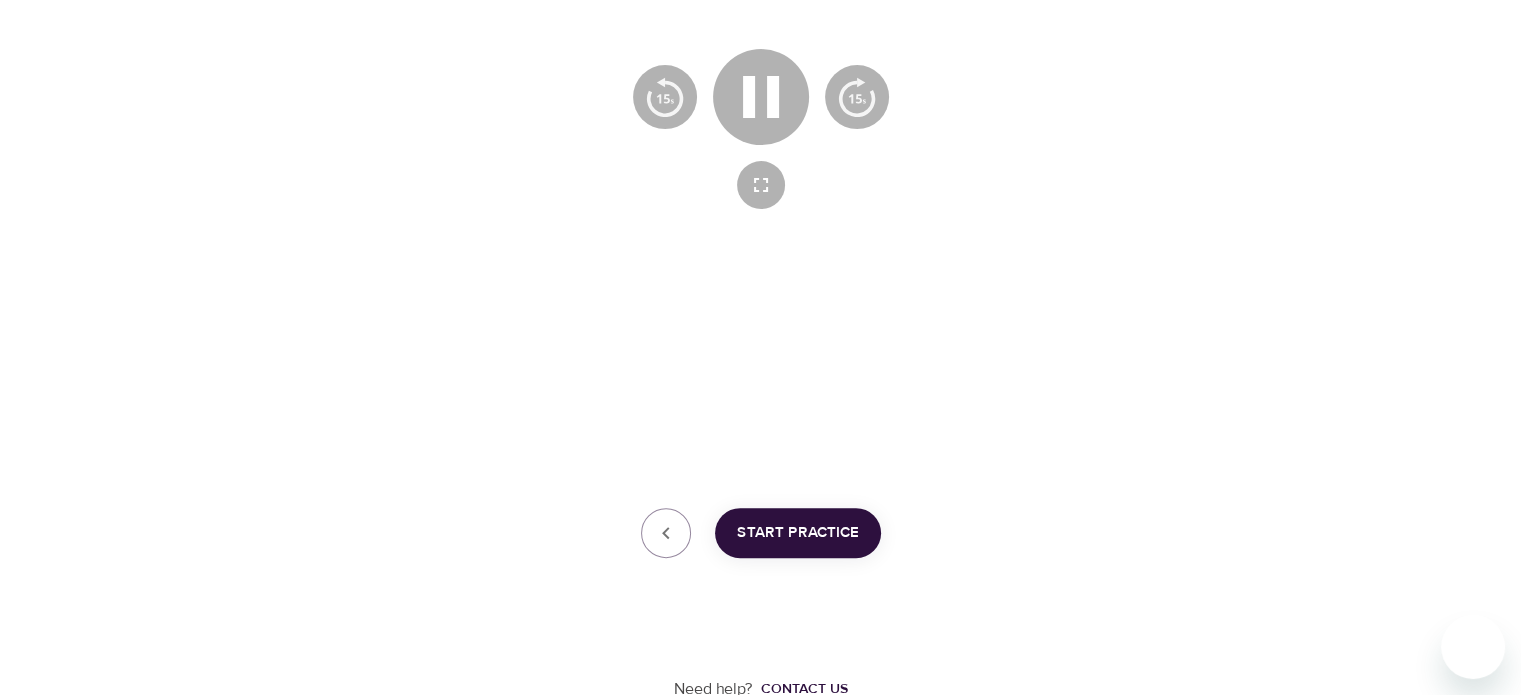 scroll, scrollTop: 536, scrollLeft: 0, axis: vertical 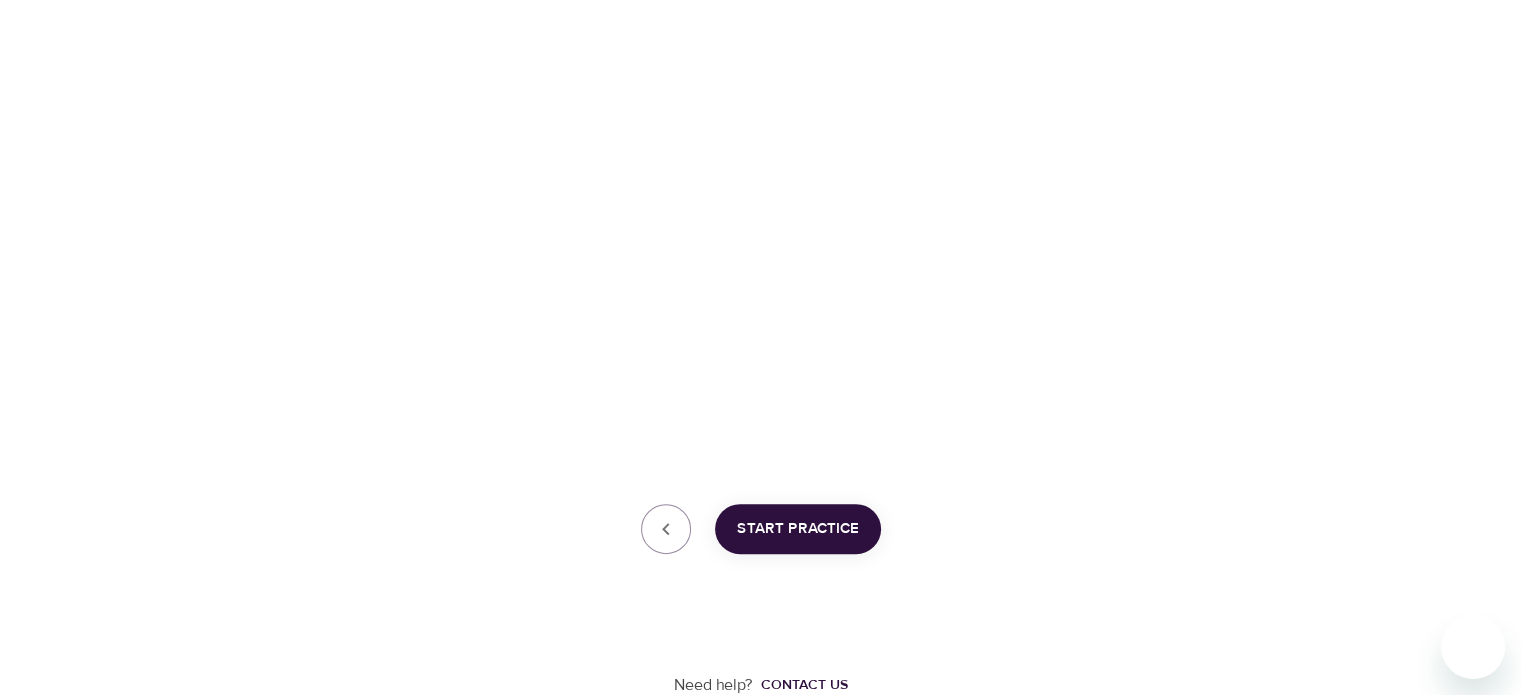 click on "Start Practice" at bounding box center [798, 529] 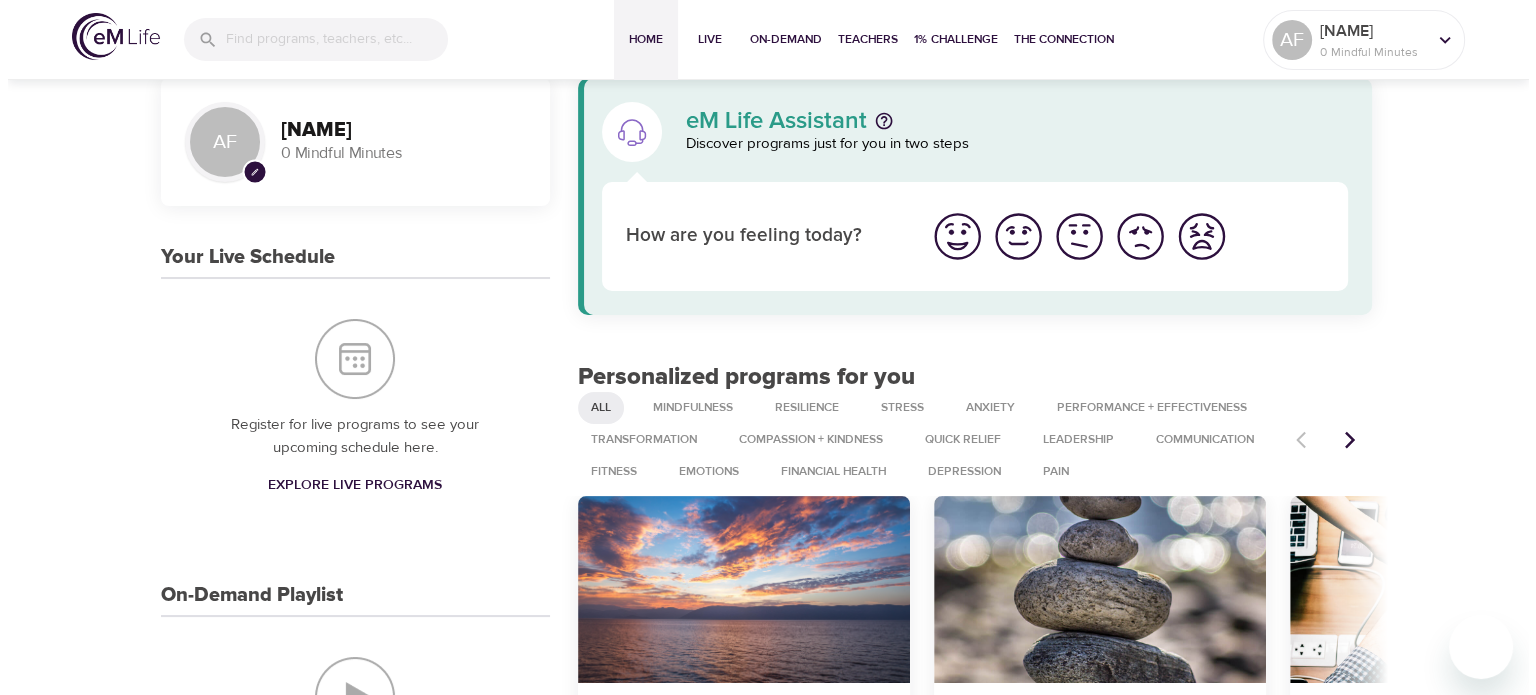 scroll, scrollTop: 0, scrollLeft: 0, axis: both 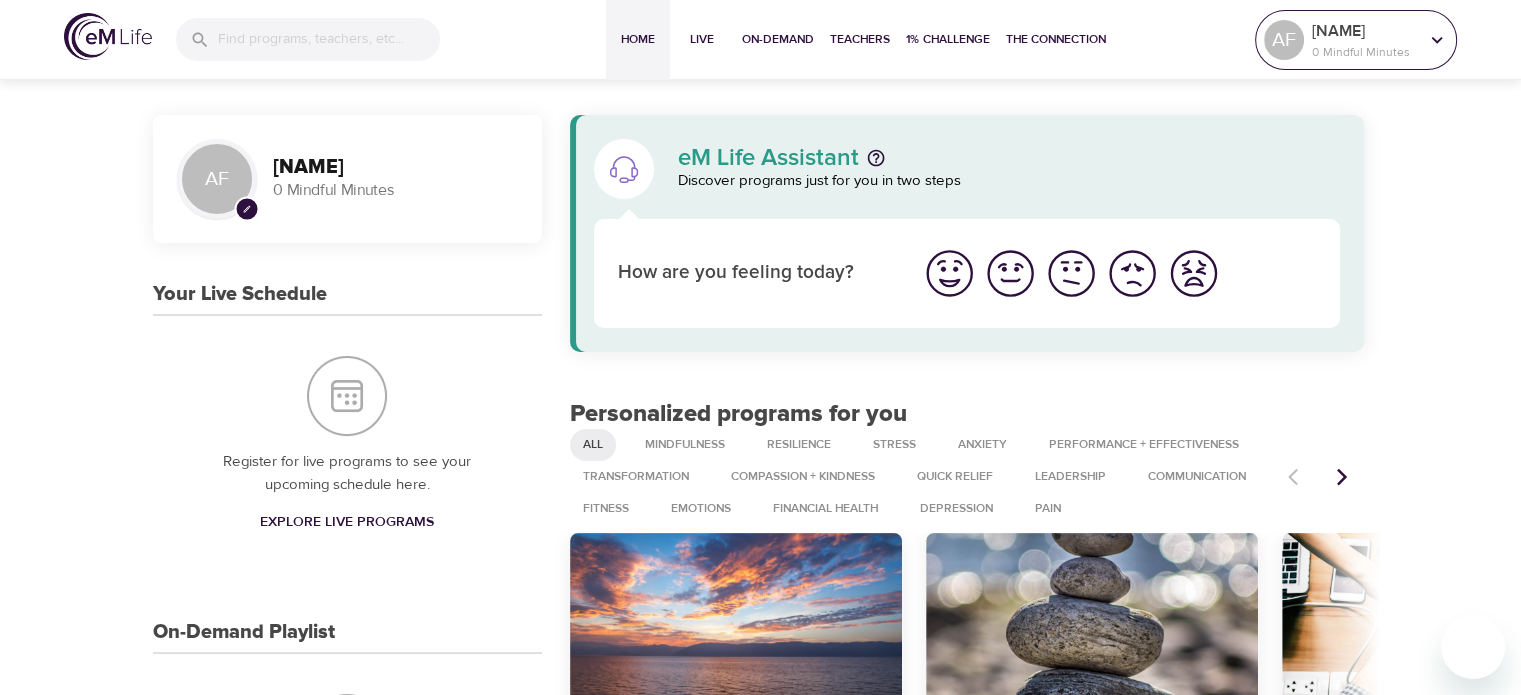 click on "0 Mindful Minutes" at bounding box center [1365, 52] 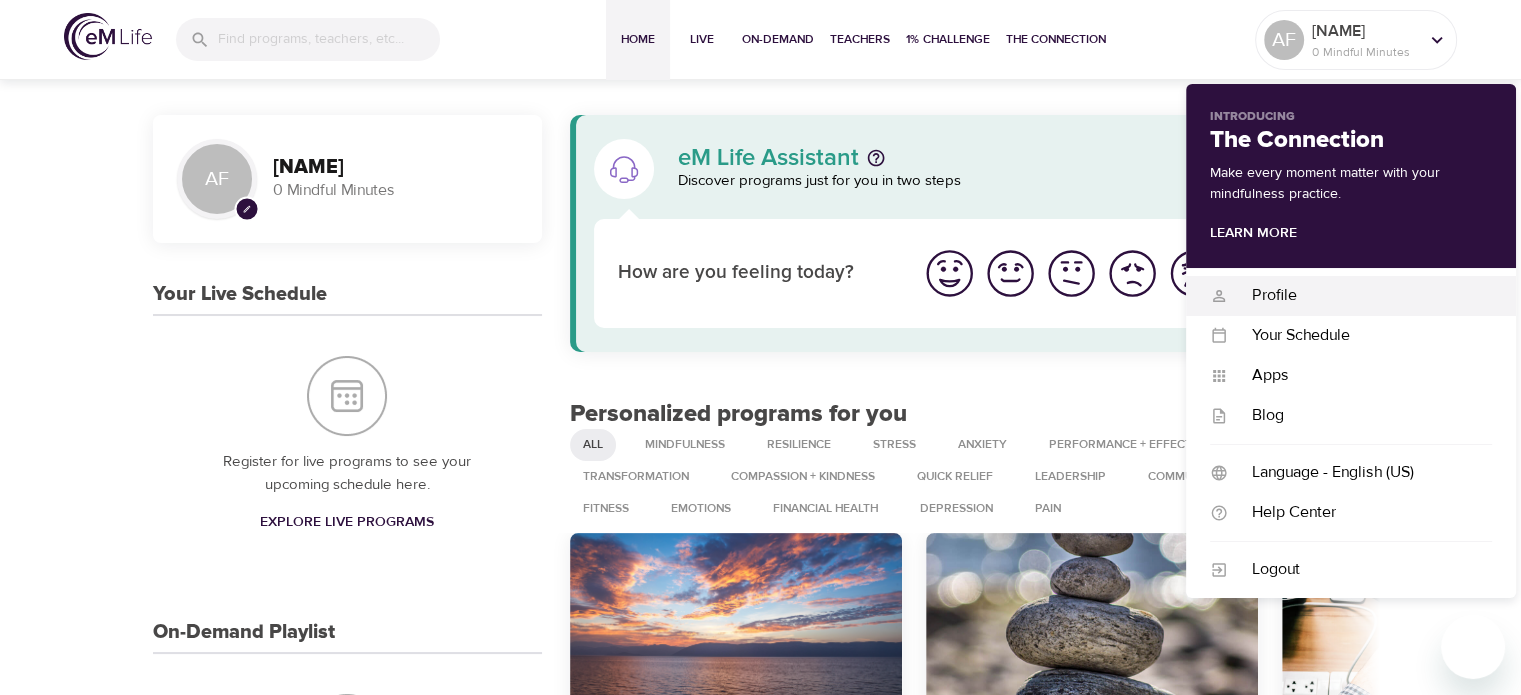click on "Profile" at bounding box center (1360, 295) 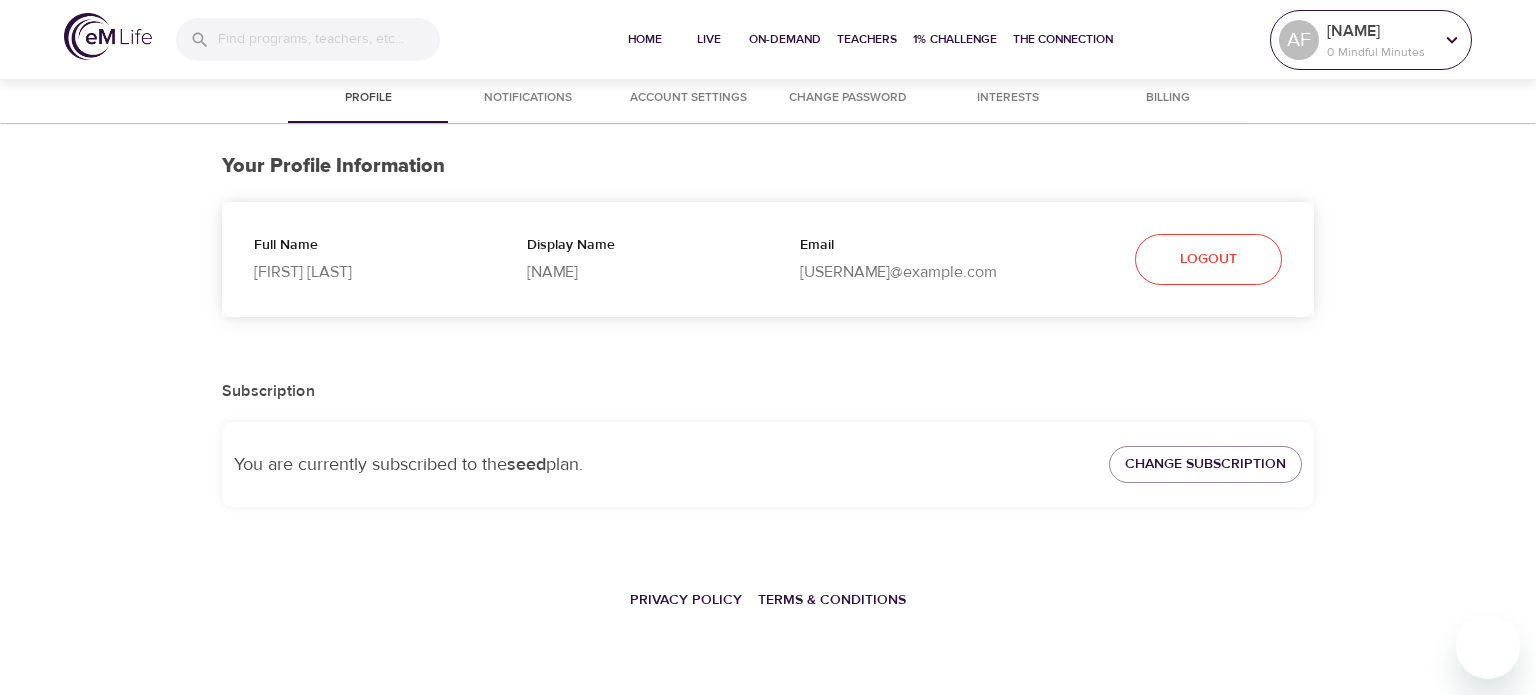 click on "0 Mindful Minutes" at bounding box center [1380, 52] 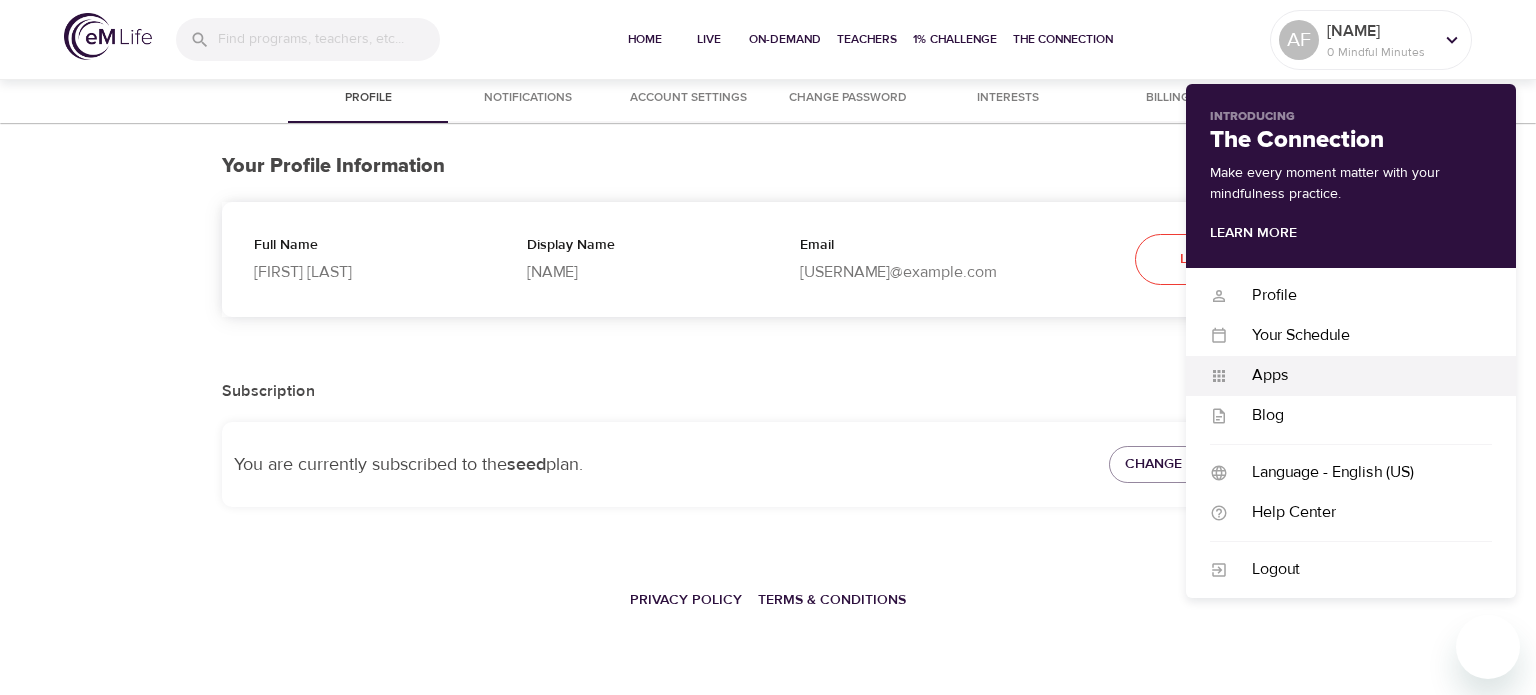 click on "Apps" at bounding box center (1360, 375) 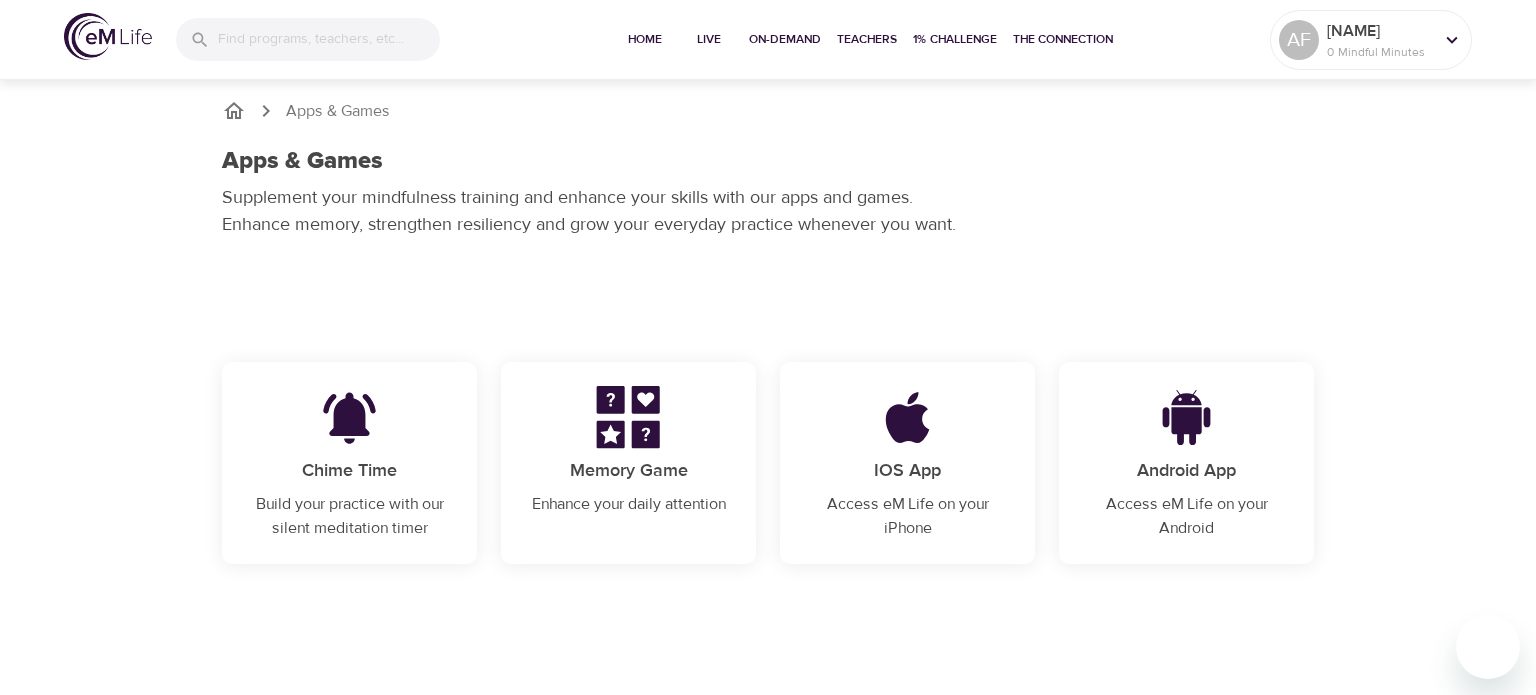 click at bounding box center [349, 417] 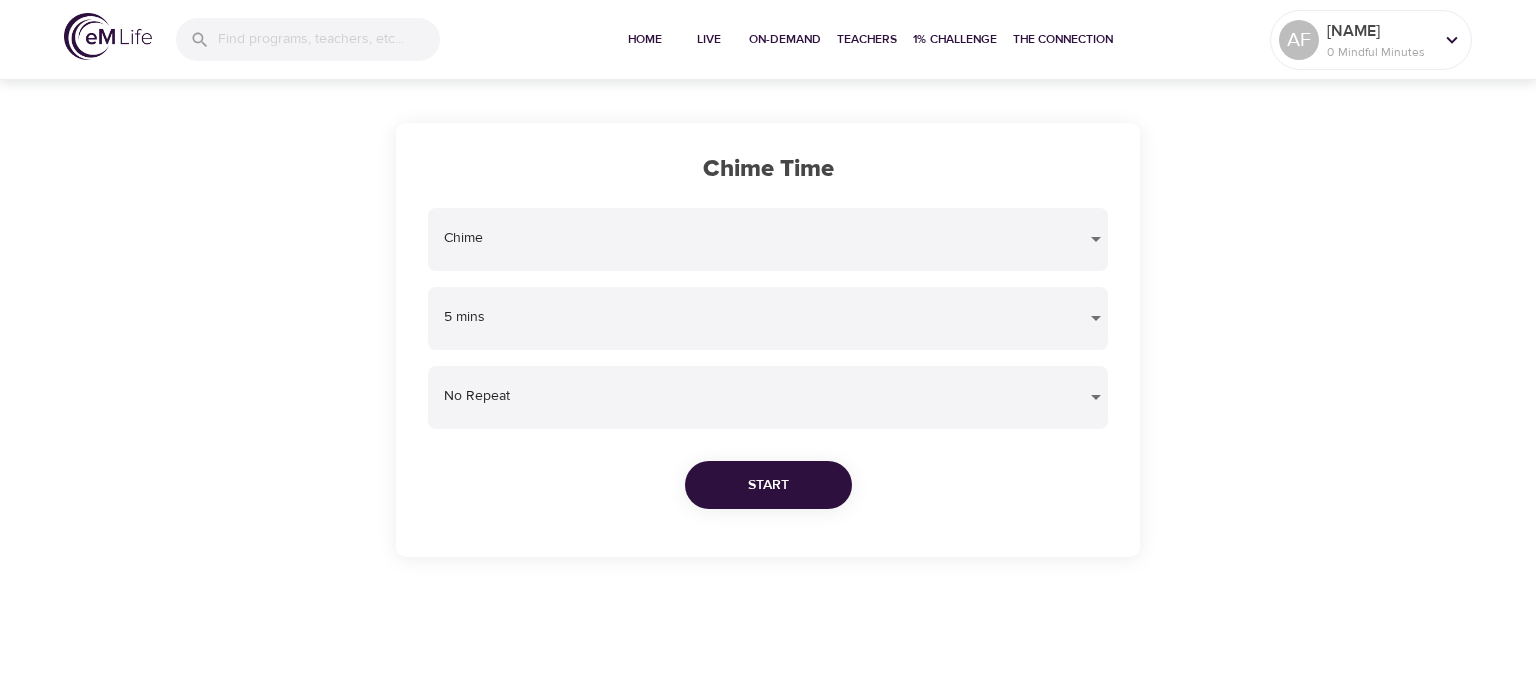 click on "Chime Time Chime chime 5 mins 5 No Repeat no Start" at bounding box center [768, 340] 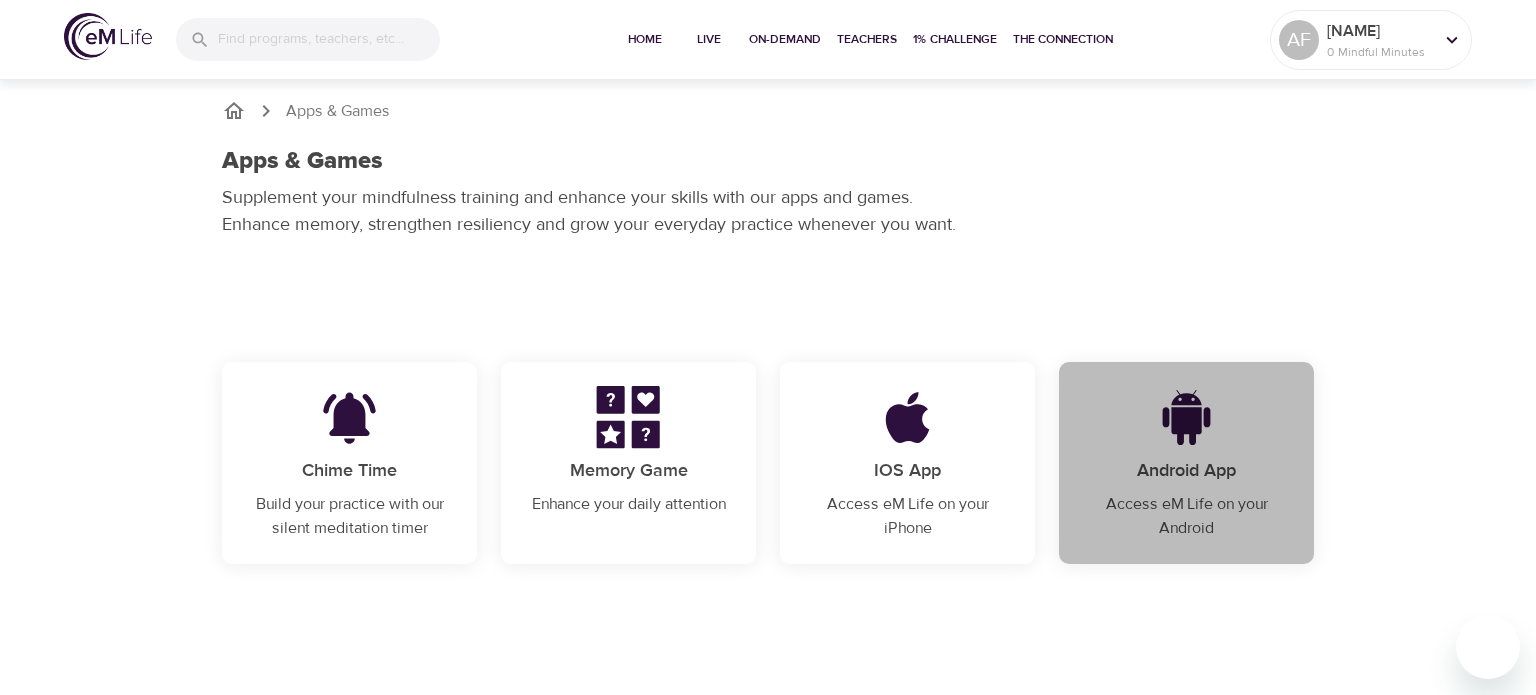 click at bounding box center (1186, 417) 